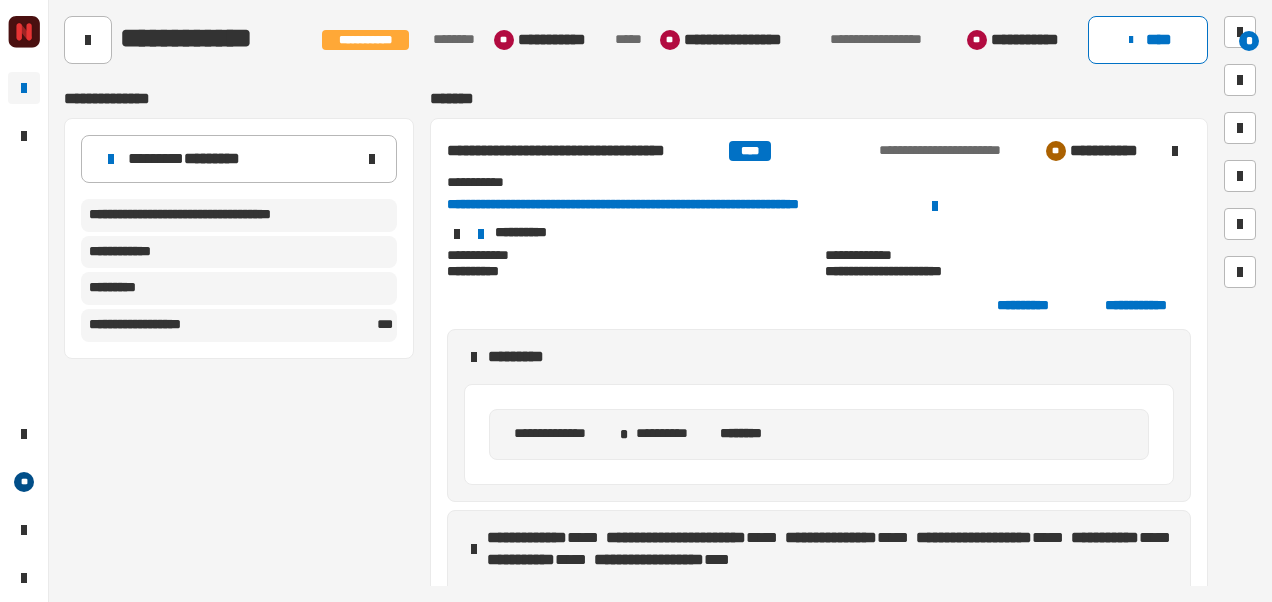 scroll, scrollTop: 0, scrollLeft: 0, axis: both 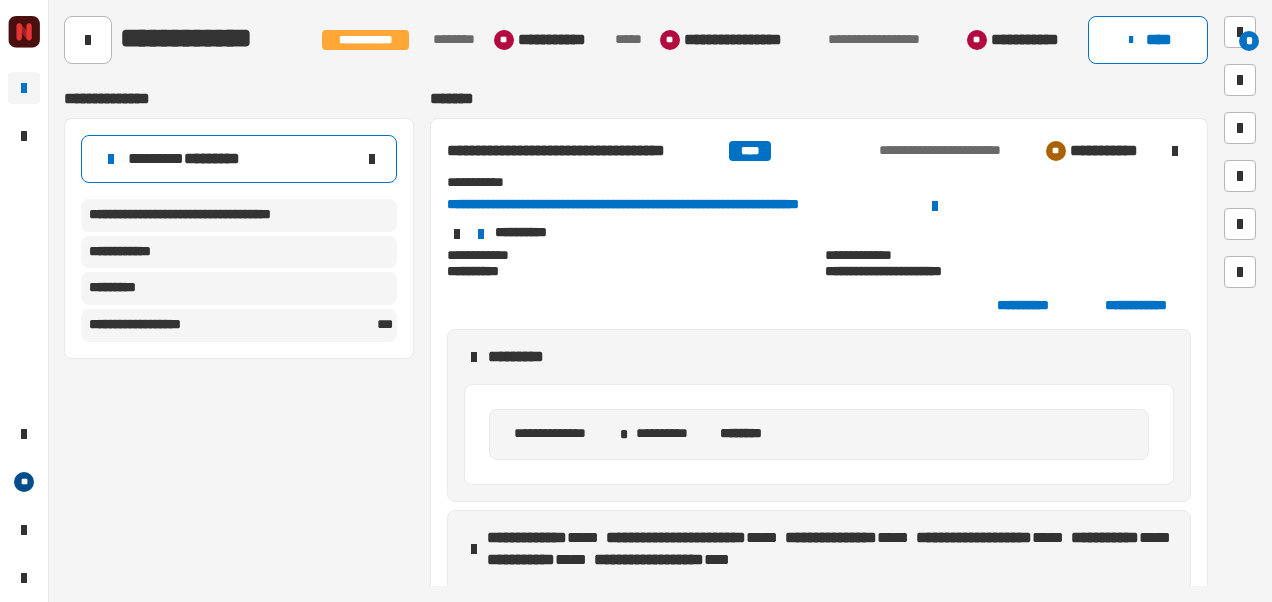 click on "******** *********" 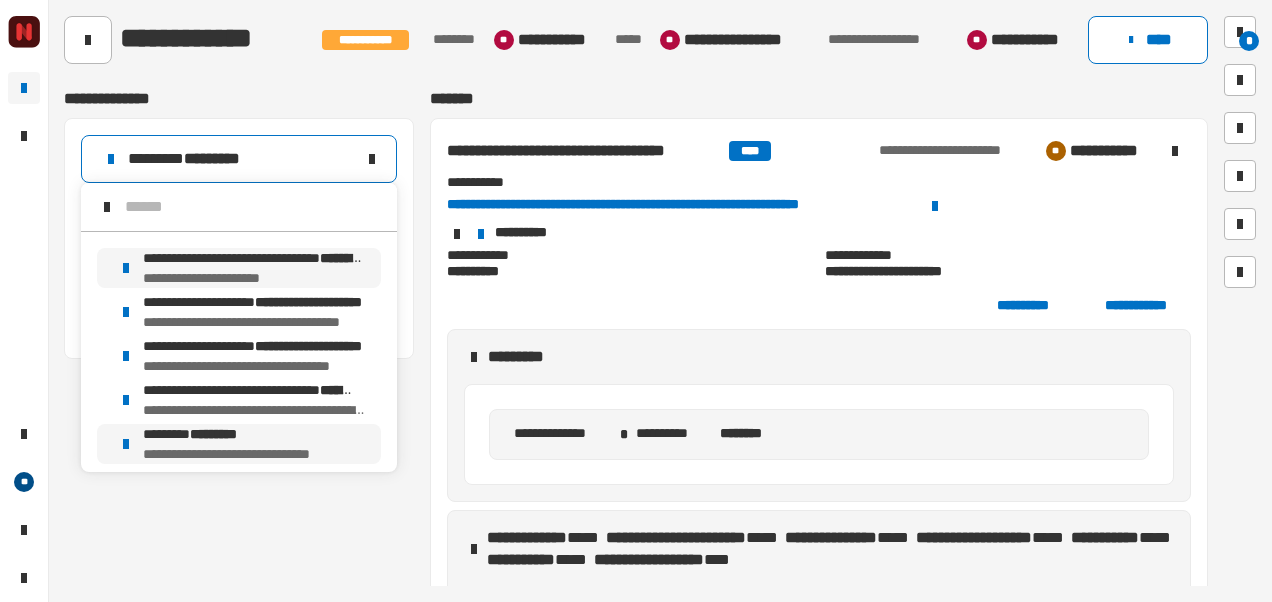 scroll, scrollTop: 7, scrollLeft: 0, axis: vertical 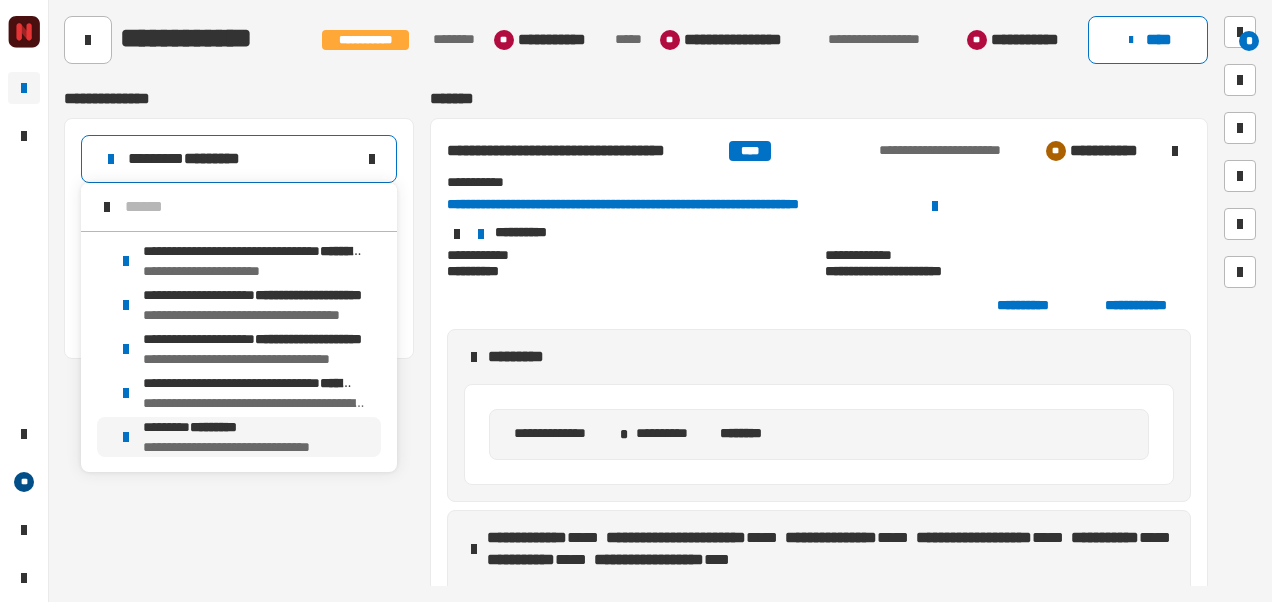 click on "**********" at bounding box center [239, 353] 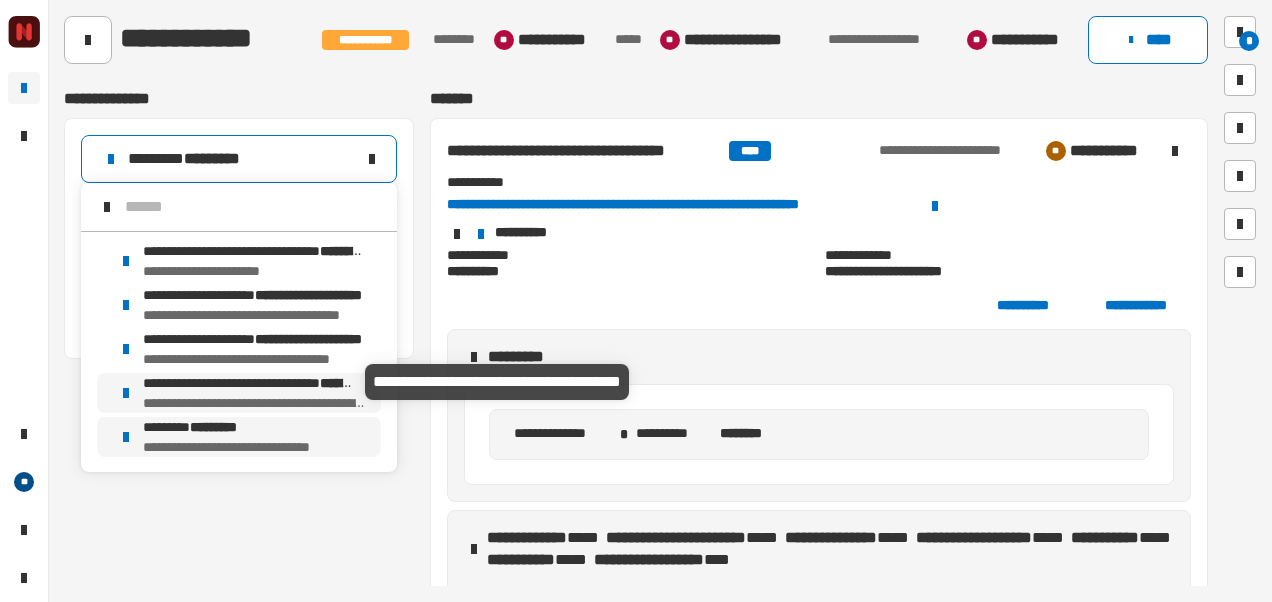 click on "**********" at bounding box center (254, 383) 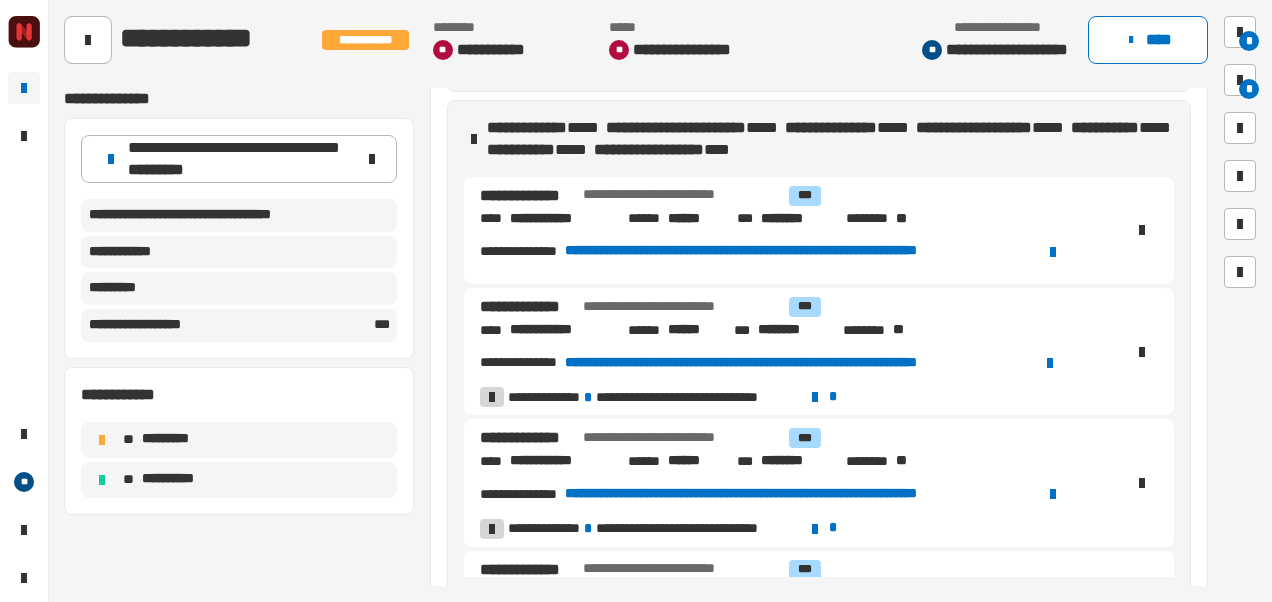 scroll, scrollTop: 509, scrollLeft: 0, axis: vertical 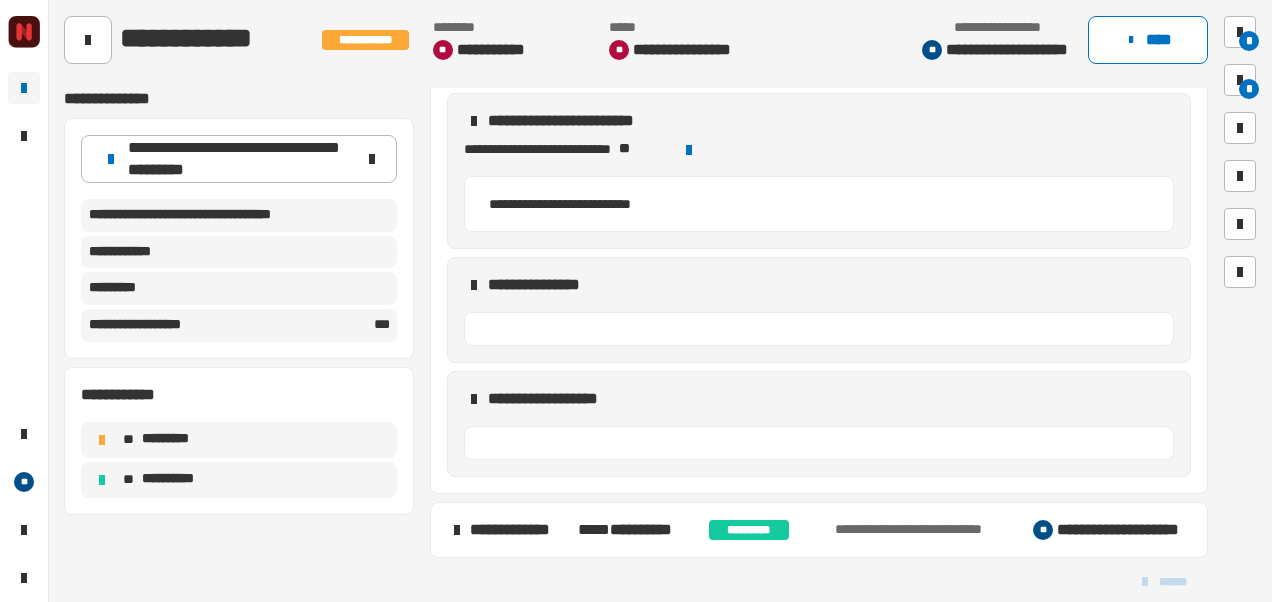 click at bounding box center (456, 530) 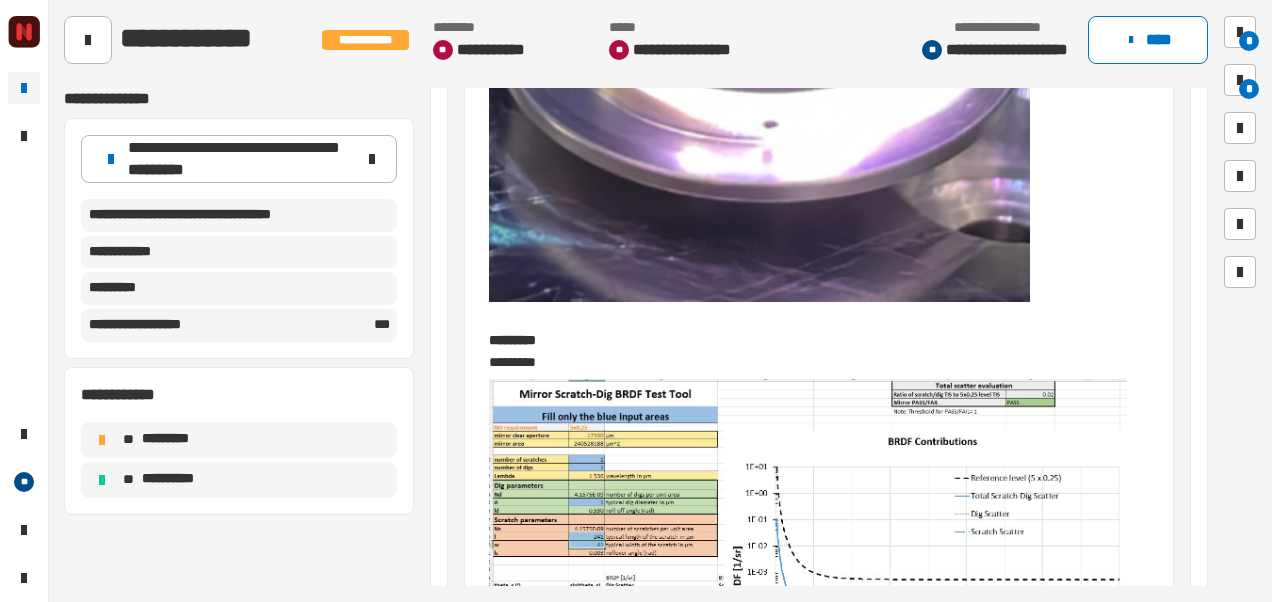 scroll, scrollTop: 6658, scrollLeft: 0, axis: vertical 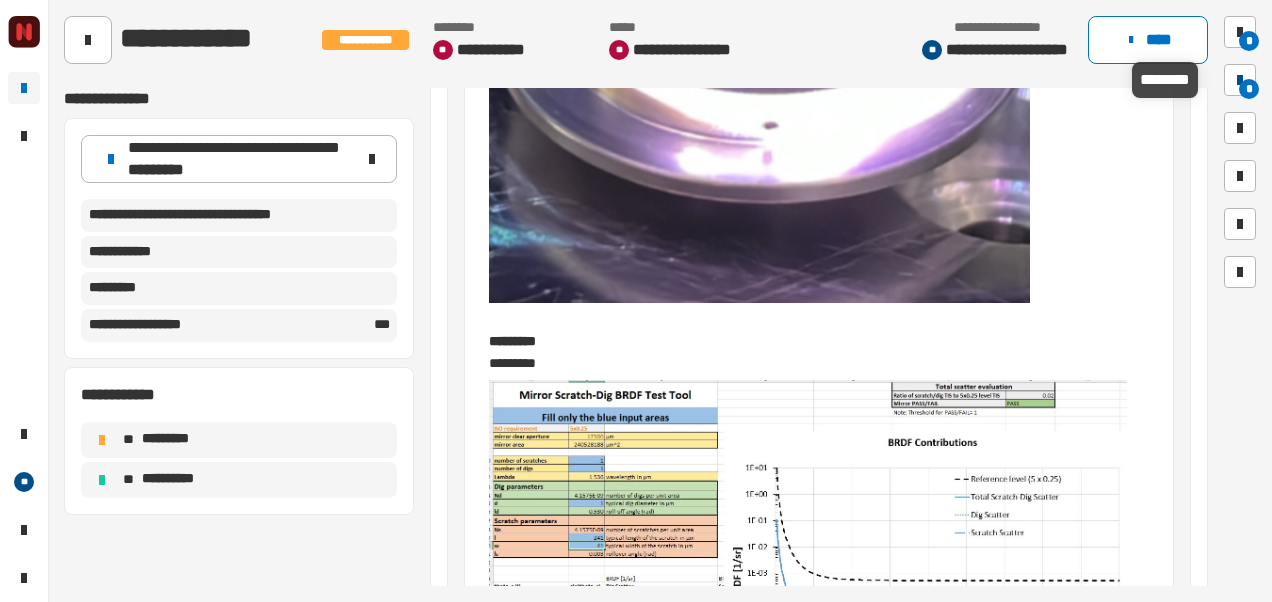 click at bounding box center (1240, 80) 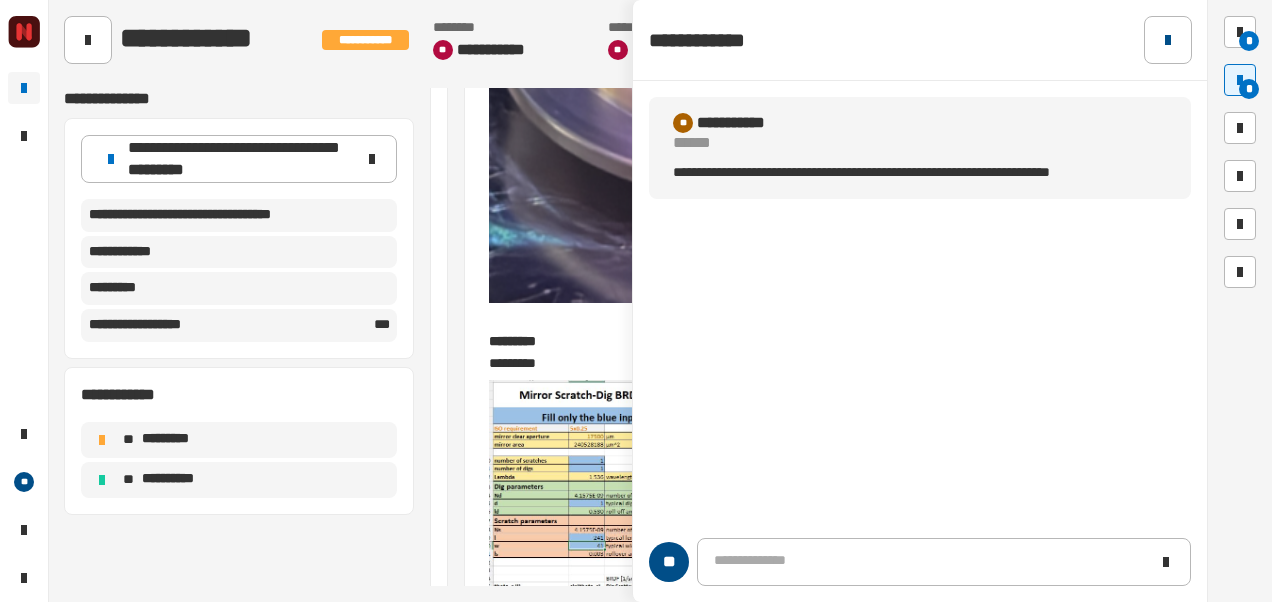 click 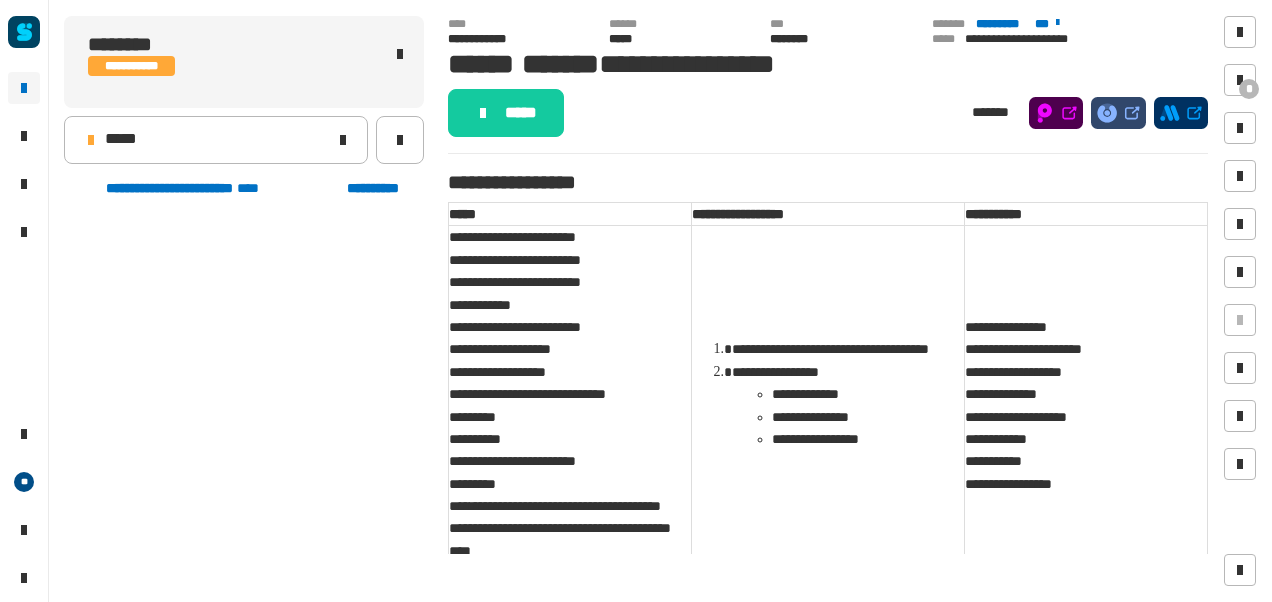 scroll, scrollTop: 0, scrollLeft: 0, axis: both 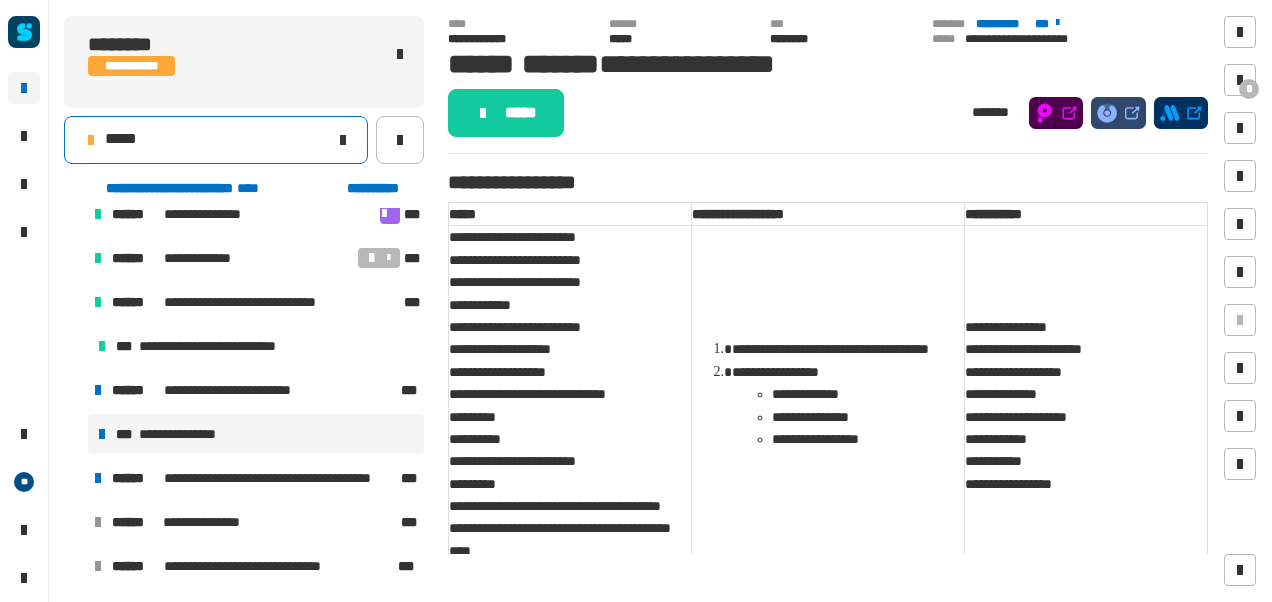 click on "*****" 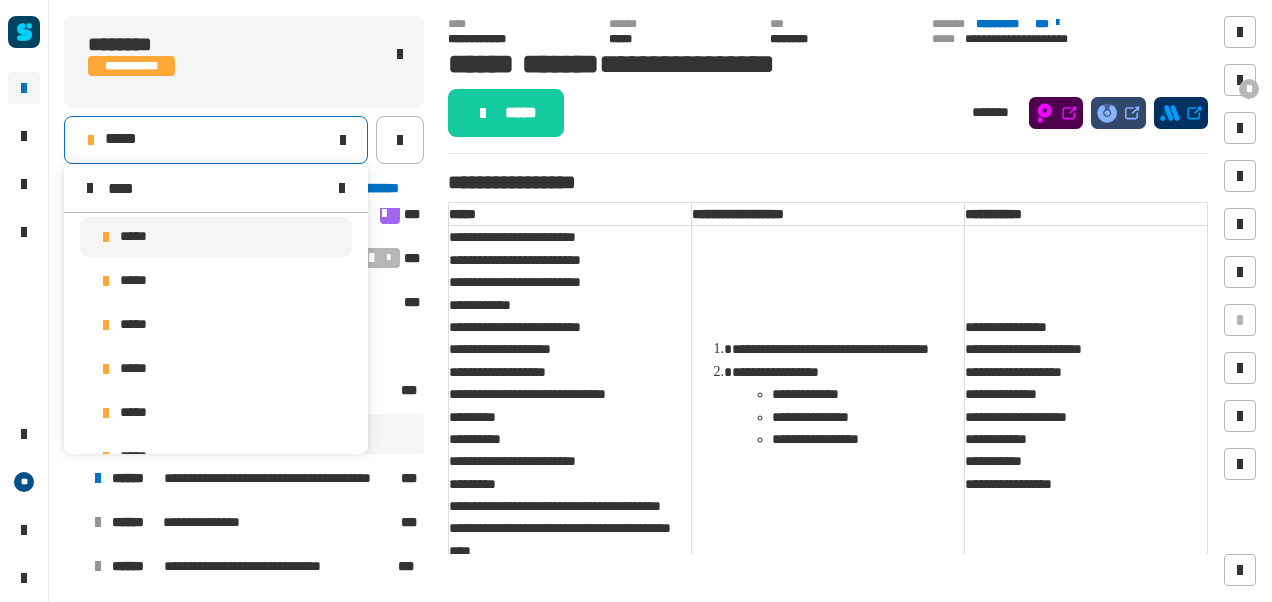 scroll, scrollTop: 0, scrollLeft: 0, axis: both 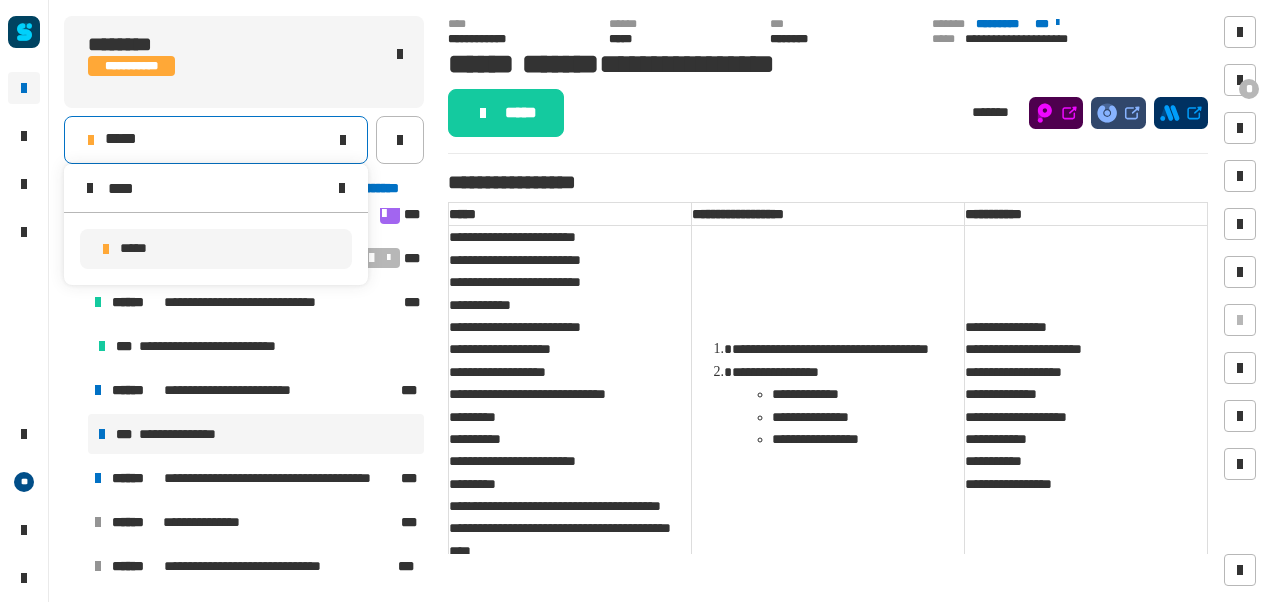 type on "****" 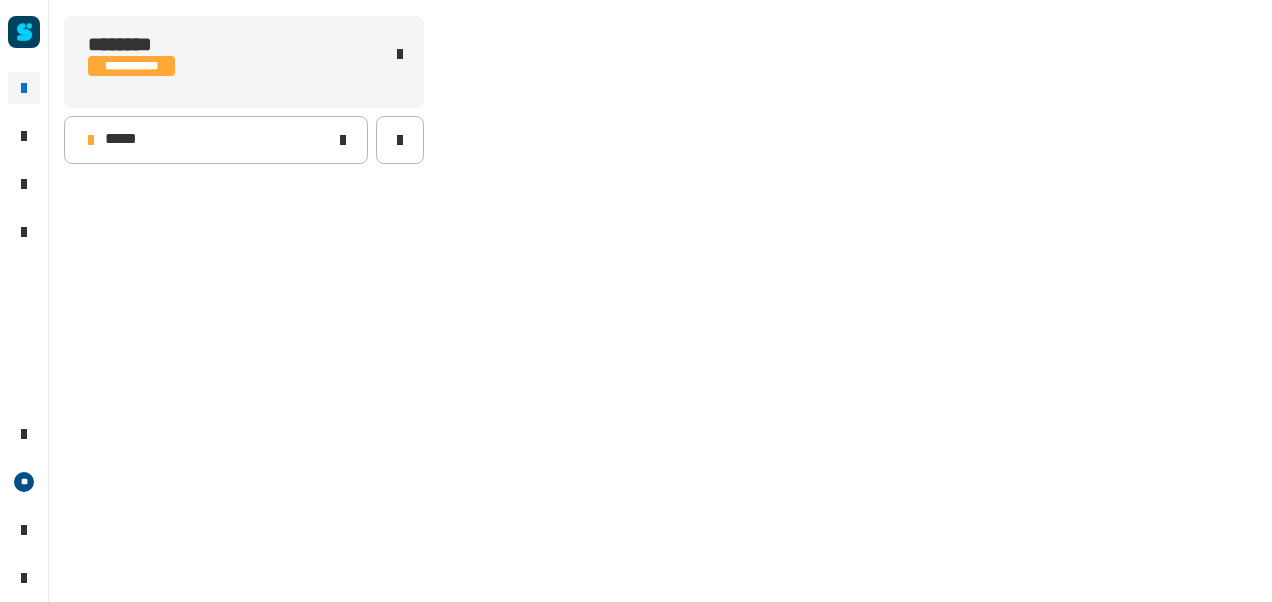 scroll, scrollTop: 0, scrollLeft: 0, axis: both 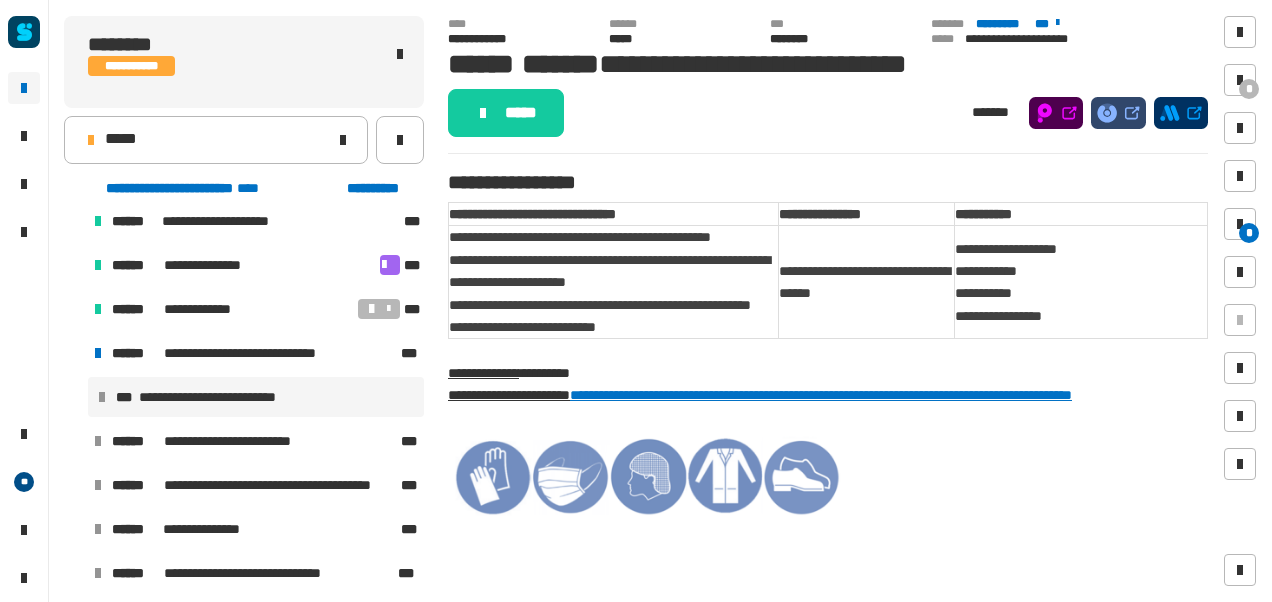 click on "***** *******" 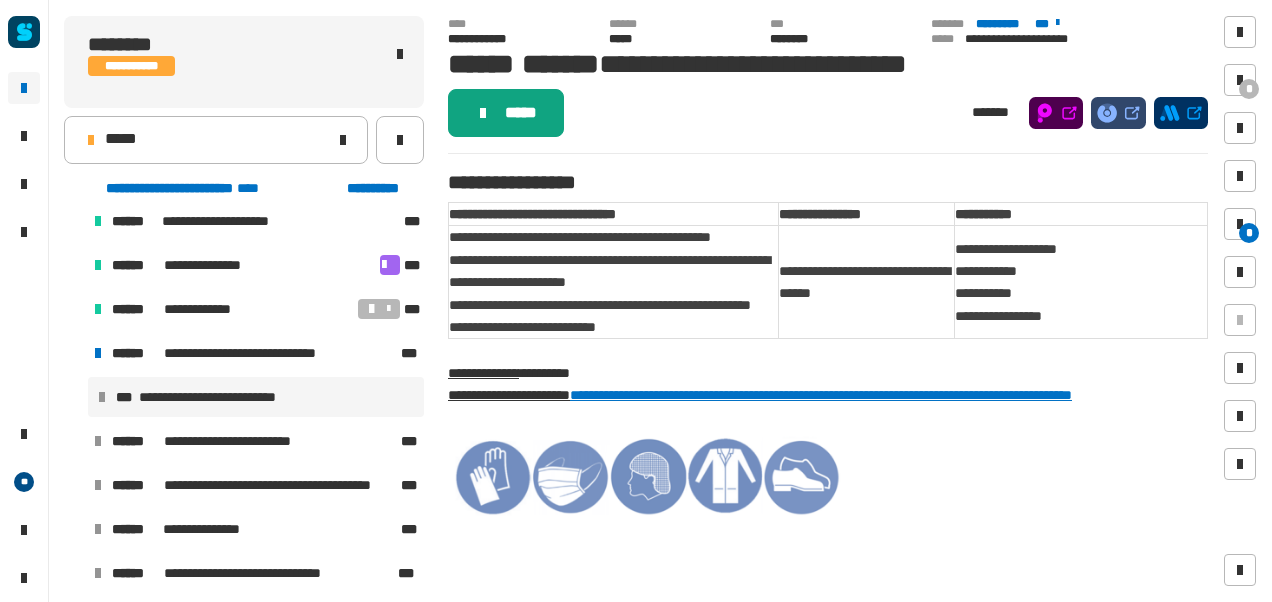 click on "*****" 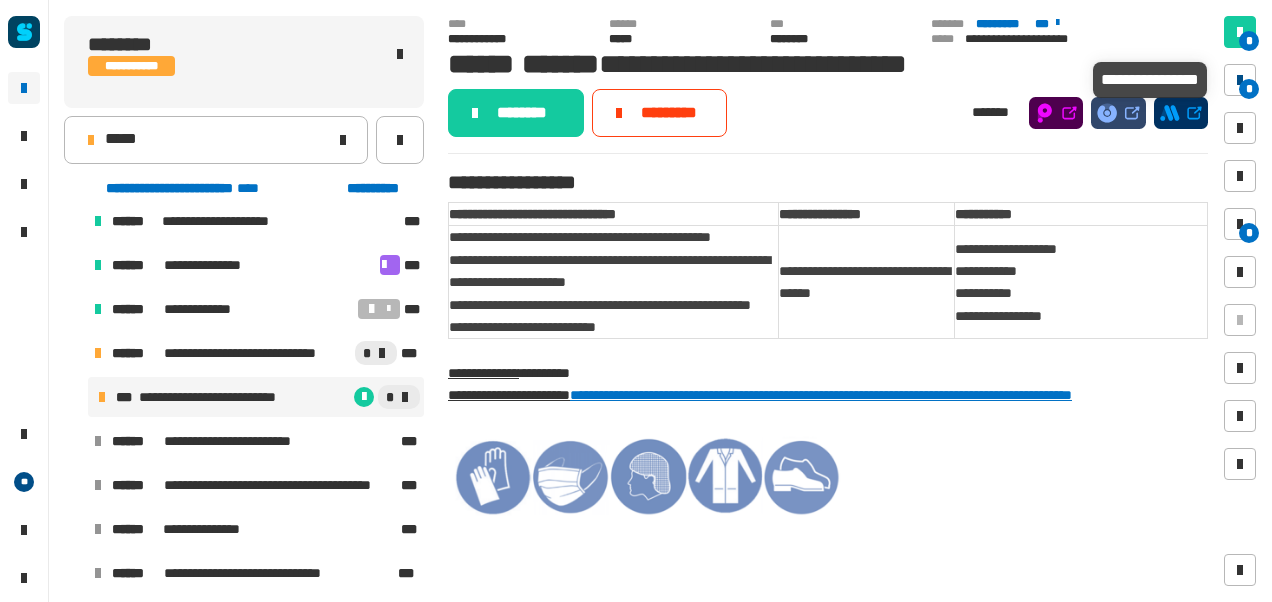 click on "*" at bounding box center (1249, 89) 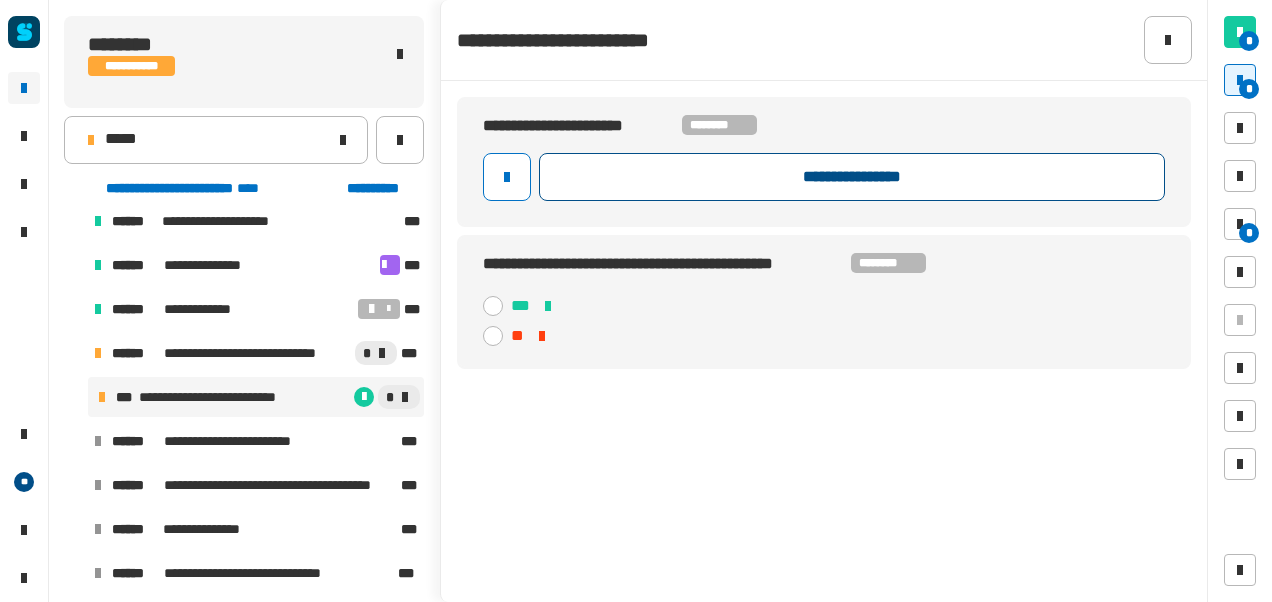 click on "**********" 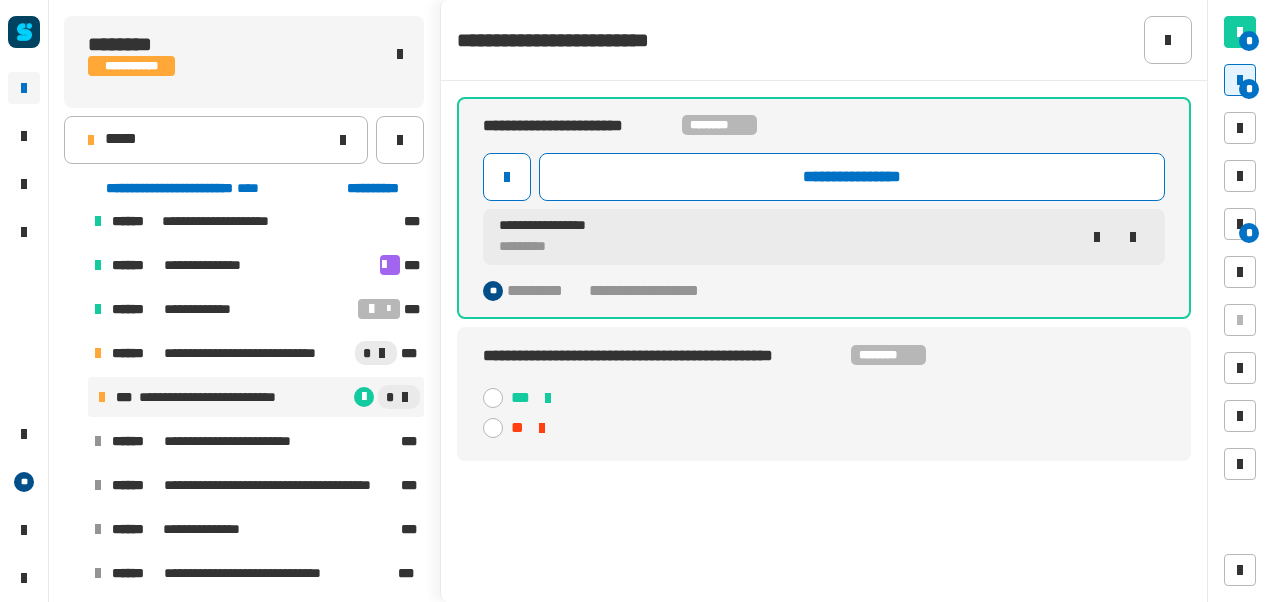 click on "***" 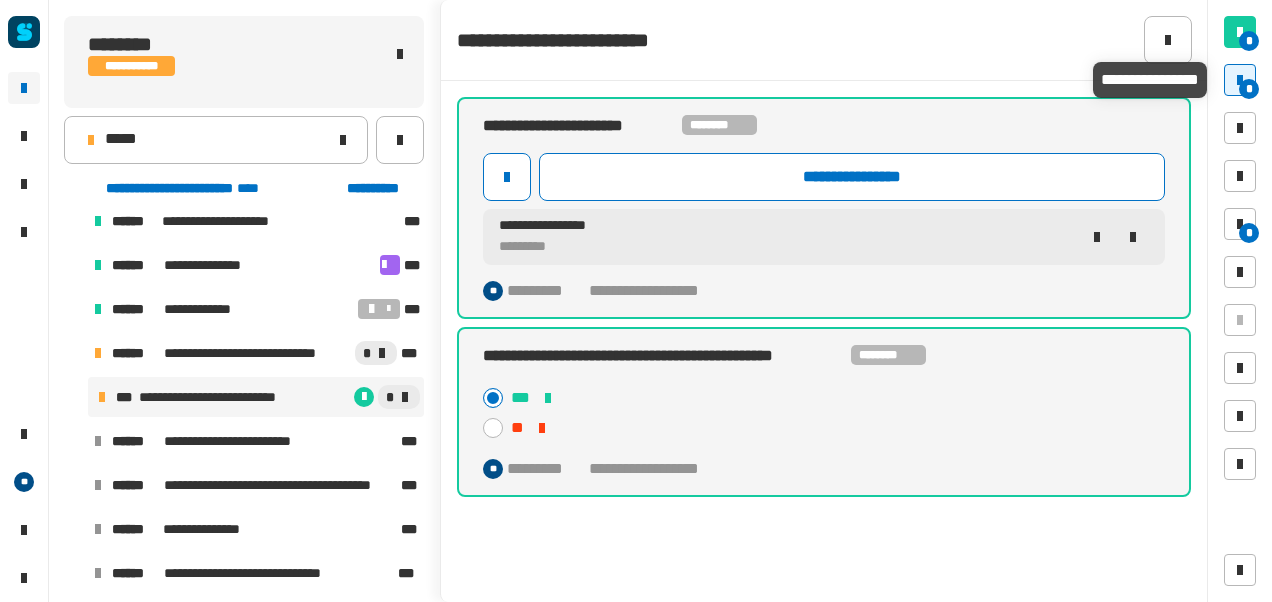 click on "*" at bounding box center [1240, 80] 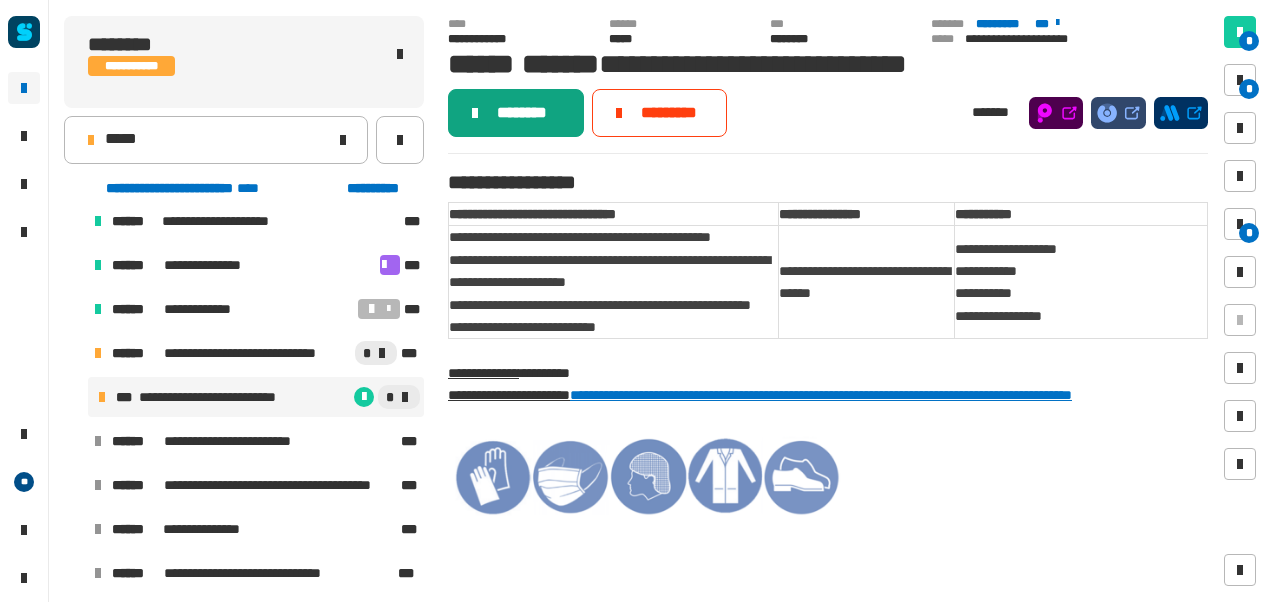 click on "********" 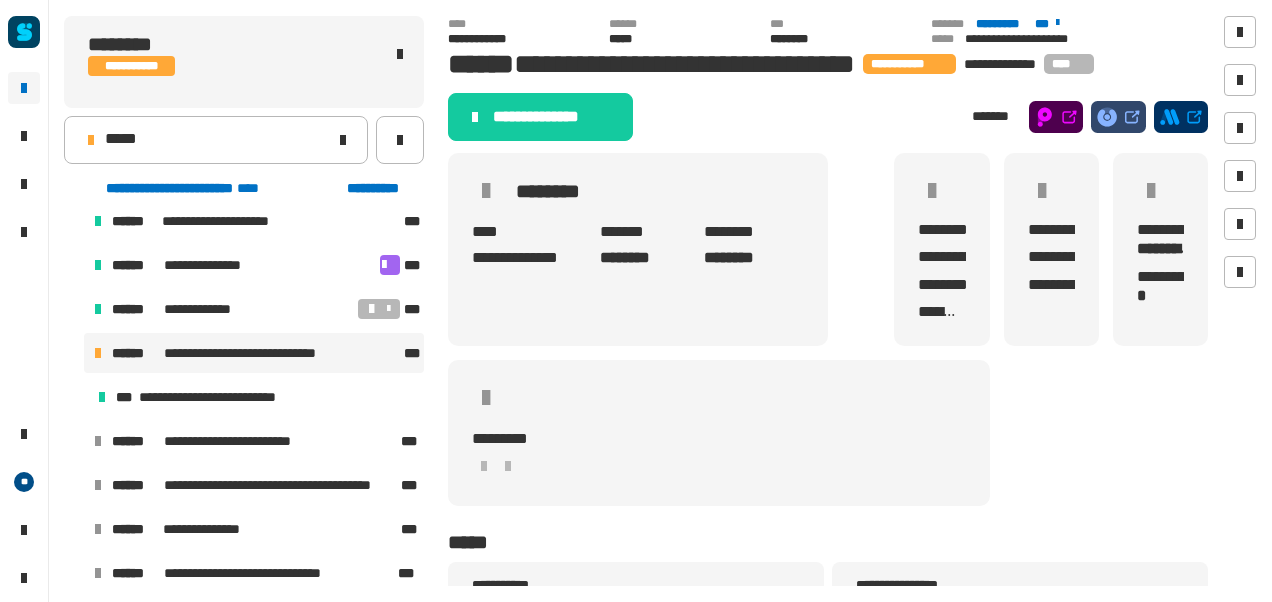 click on "**********" 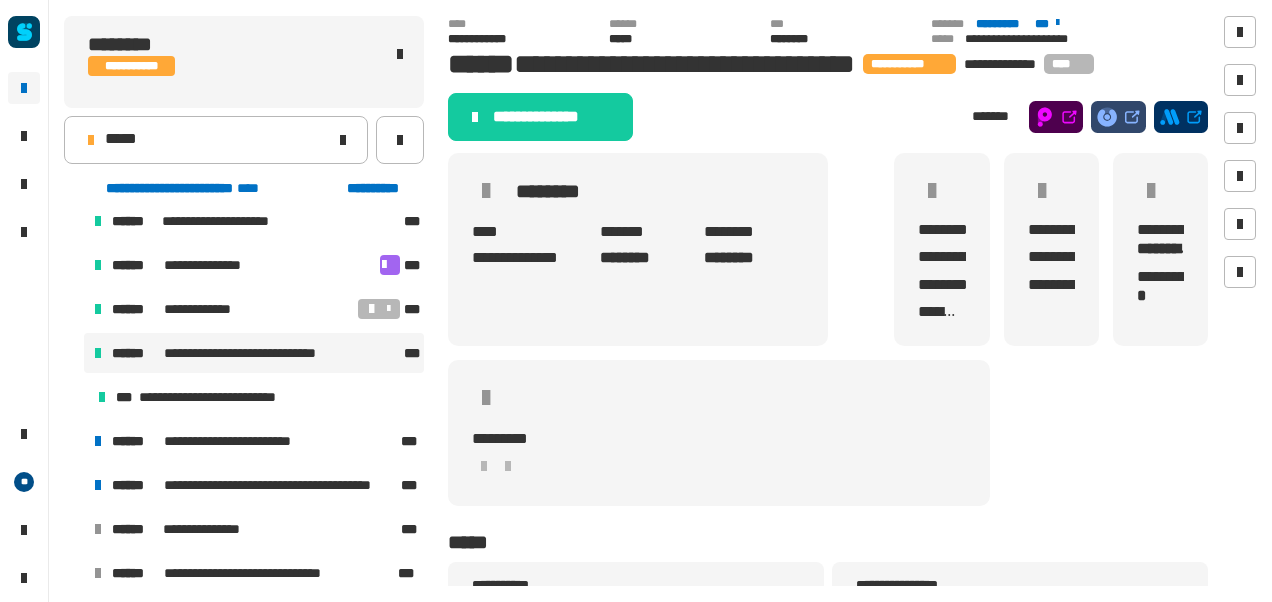 scroll, scrollTop: 502, scrollLeft: 0, axis: vertical 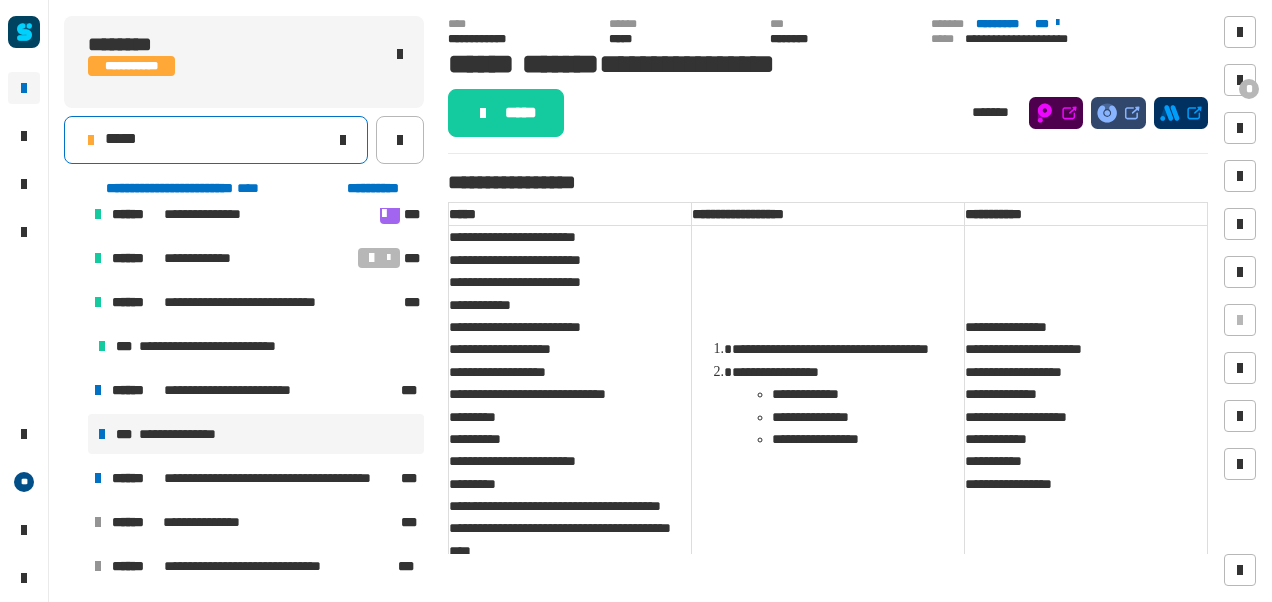 click on "*****" 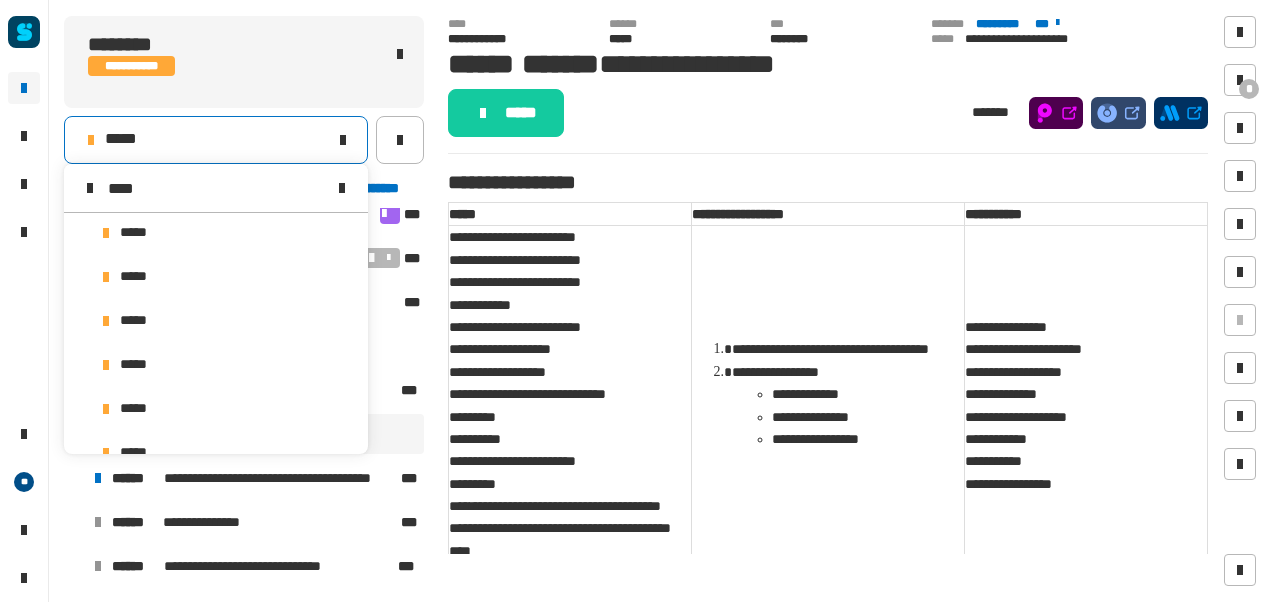 scroll, scrollTop: 0, scrollLeft: 0, axis: both 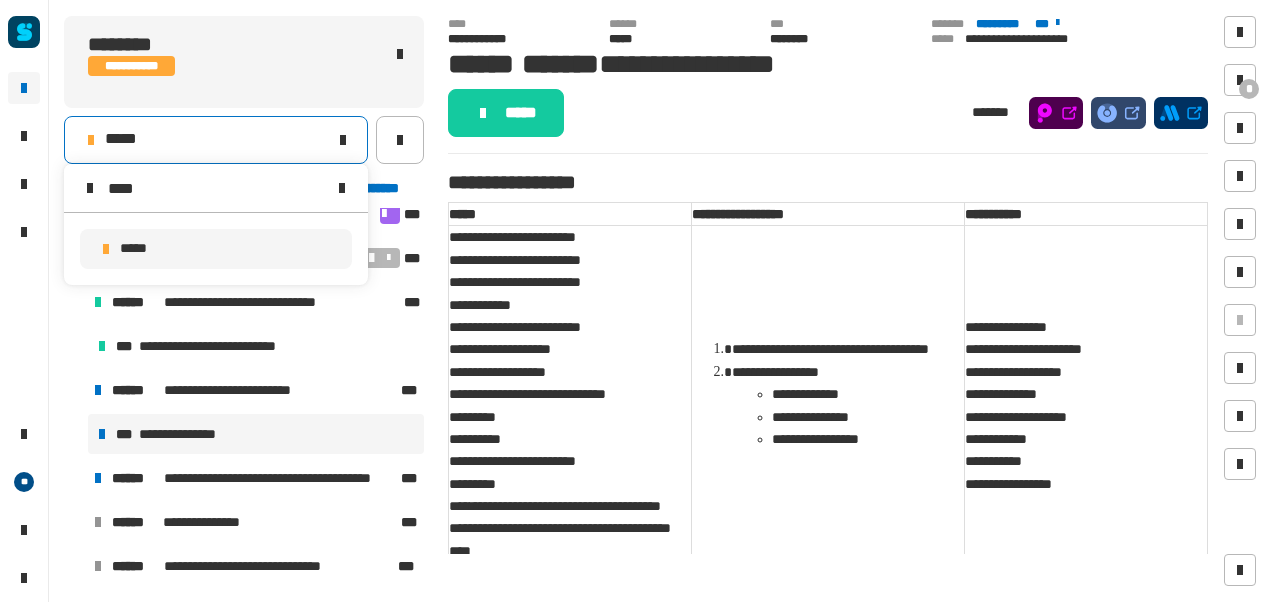 type on "****" 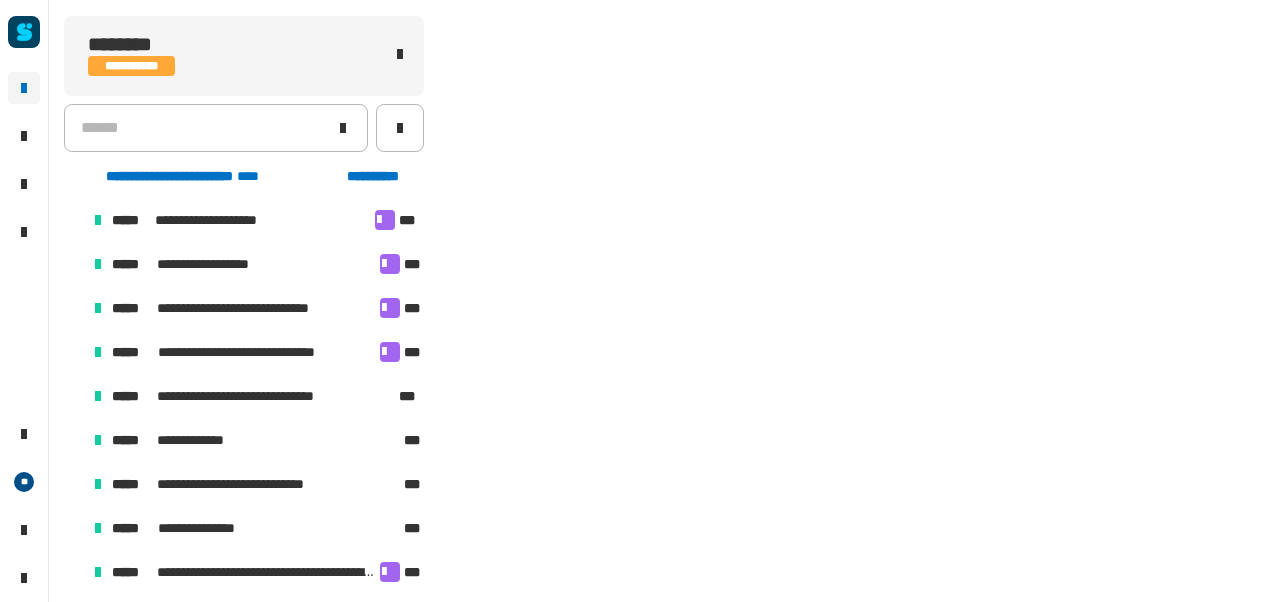 scroll, scrollTop: 451, scrollLeft: 0, axis: vertical 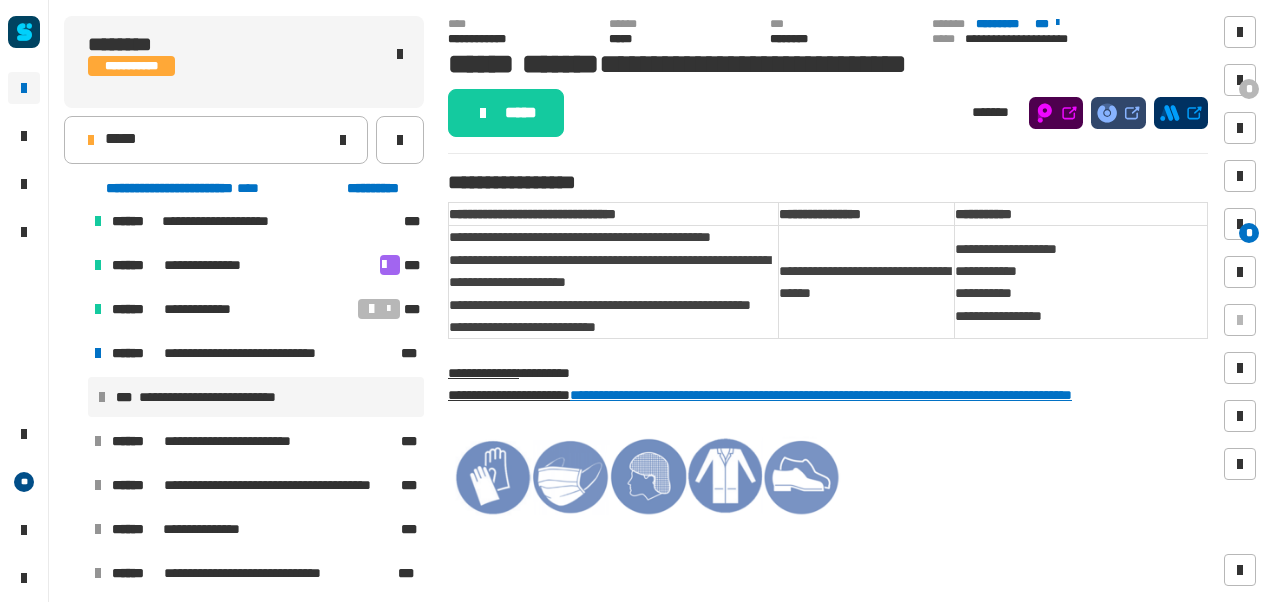 click on "**********" at bounding box center (256, 397) 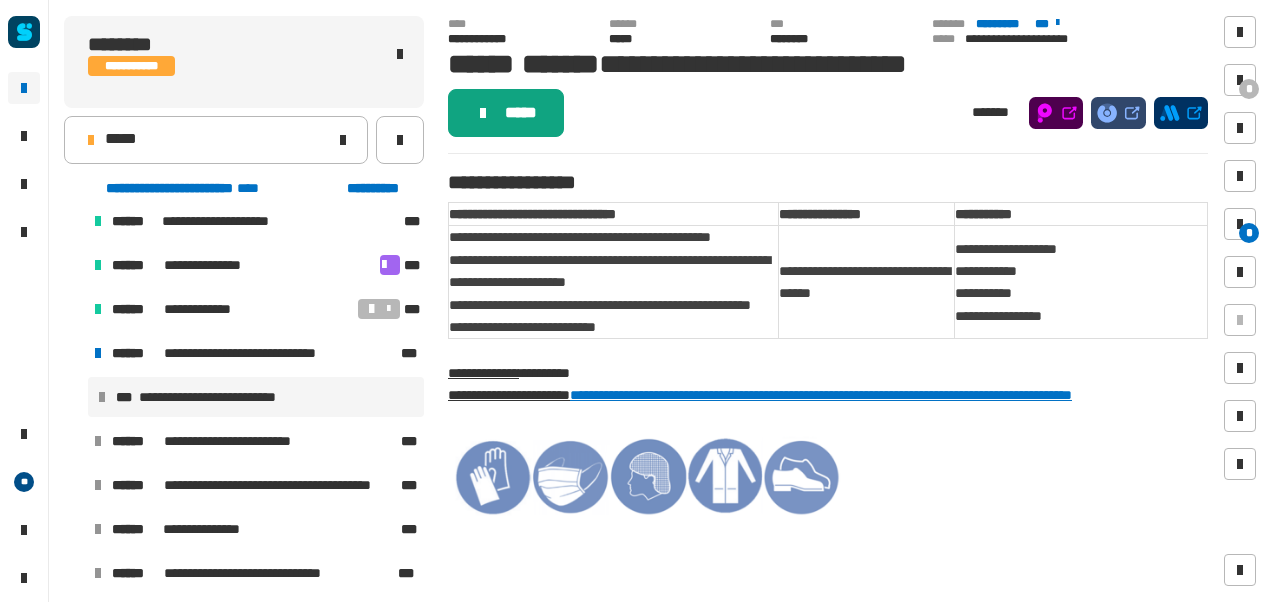 click 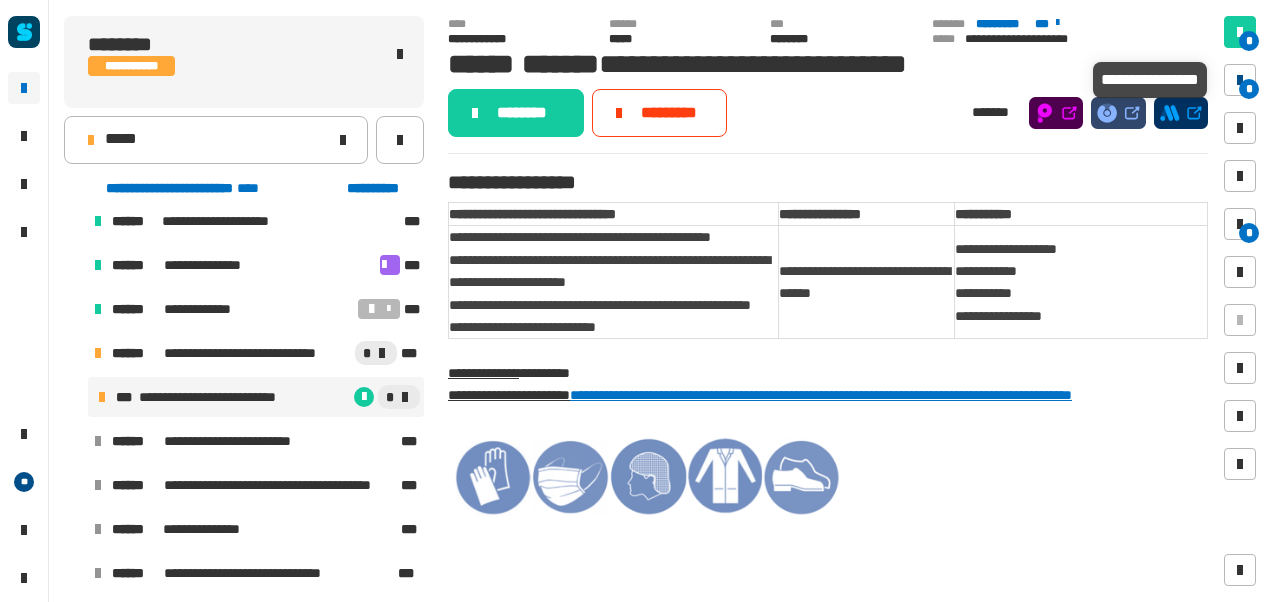 click on "*" at bounding box center (1240, 80) 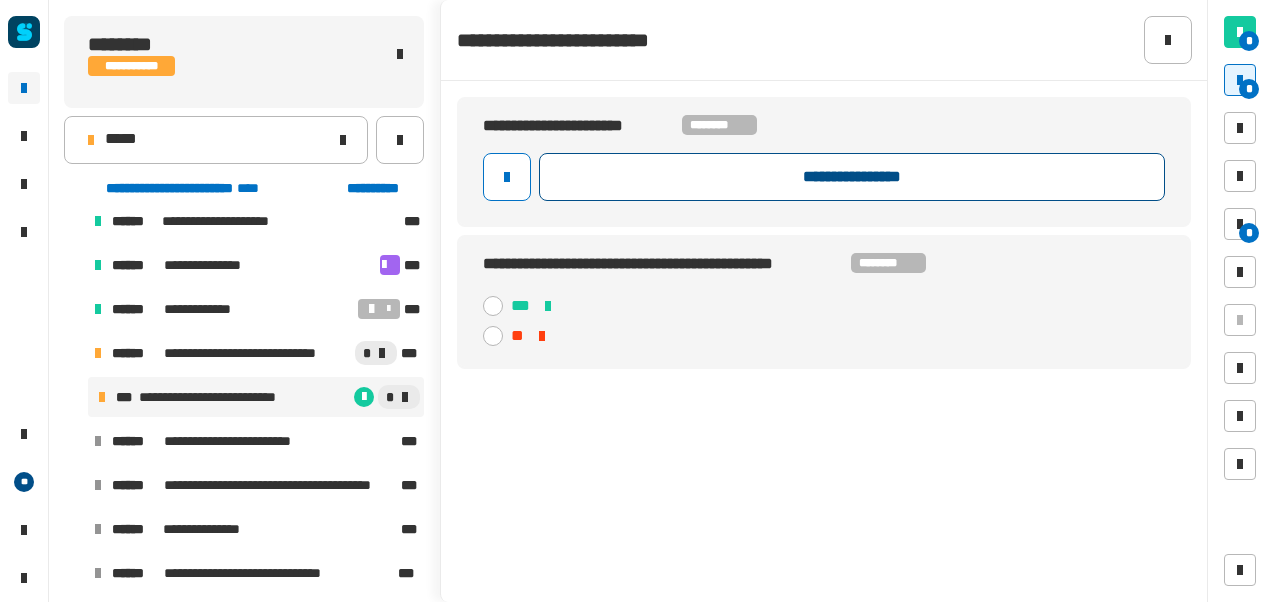 click on "**********" 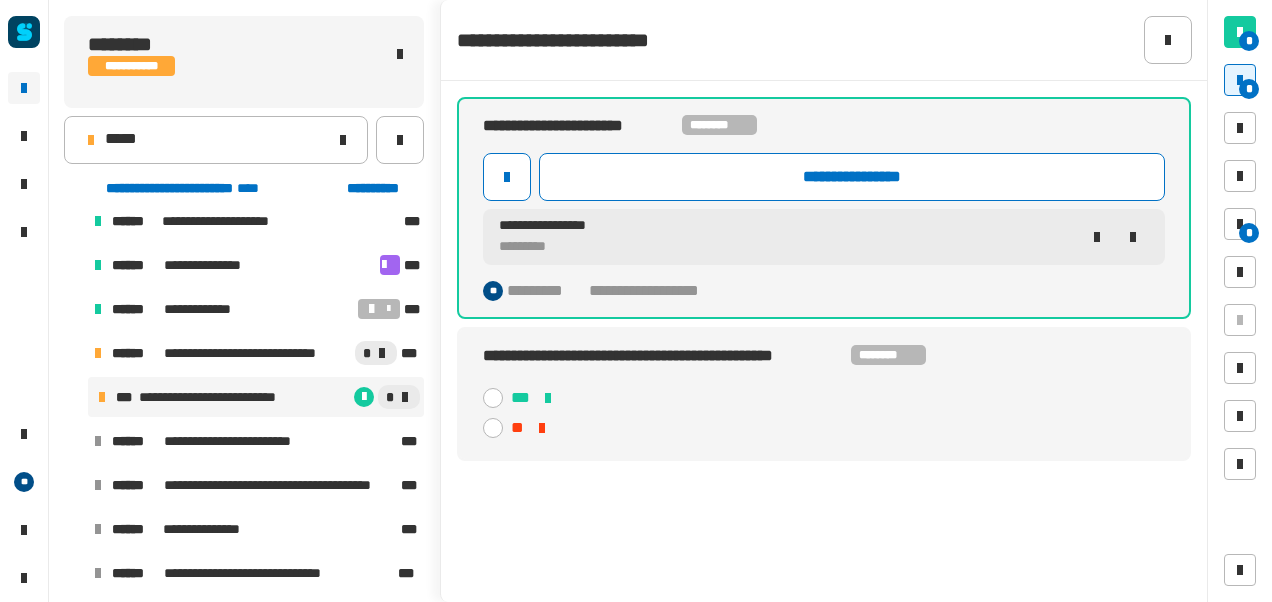 click 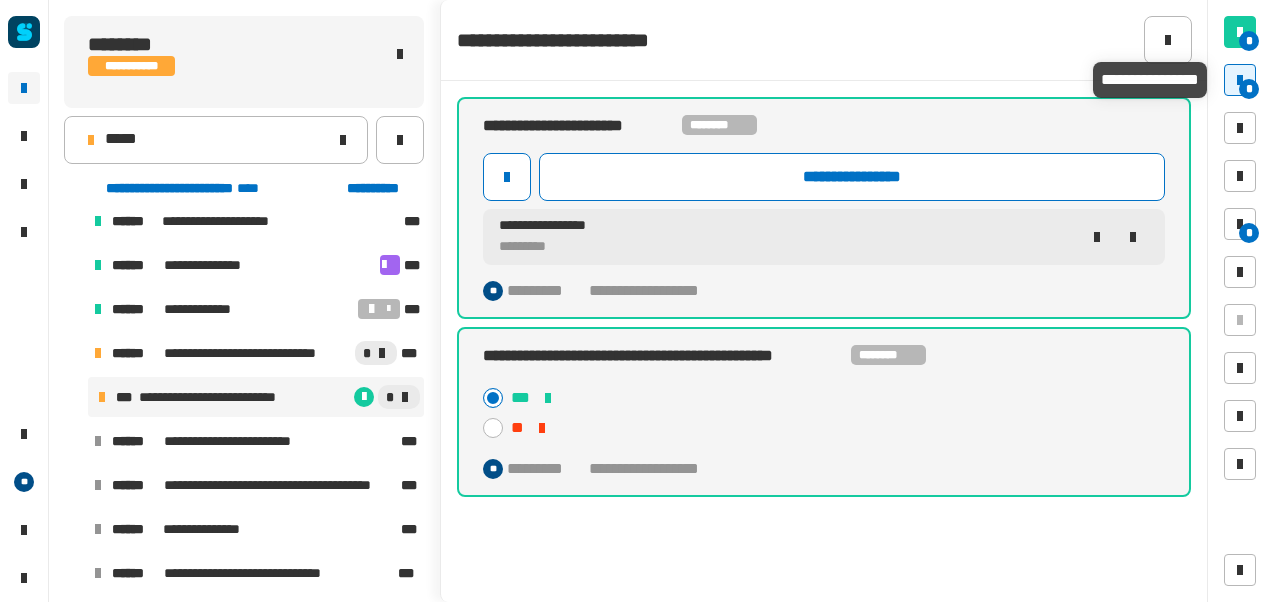 click on "*" at bounding box center (1249, 89) 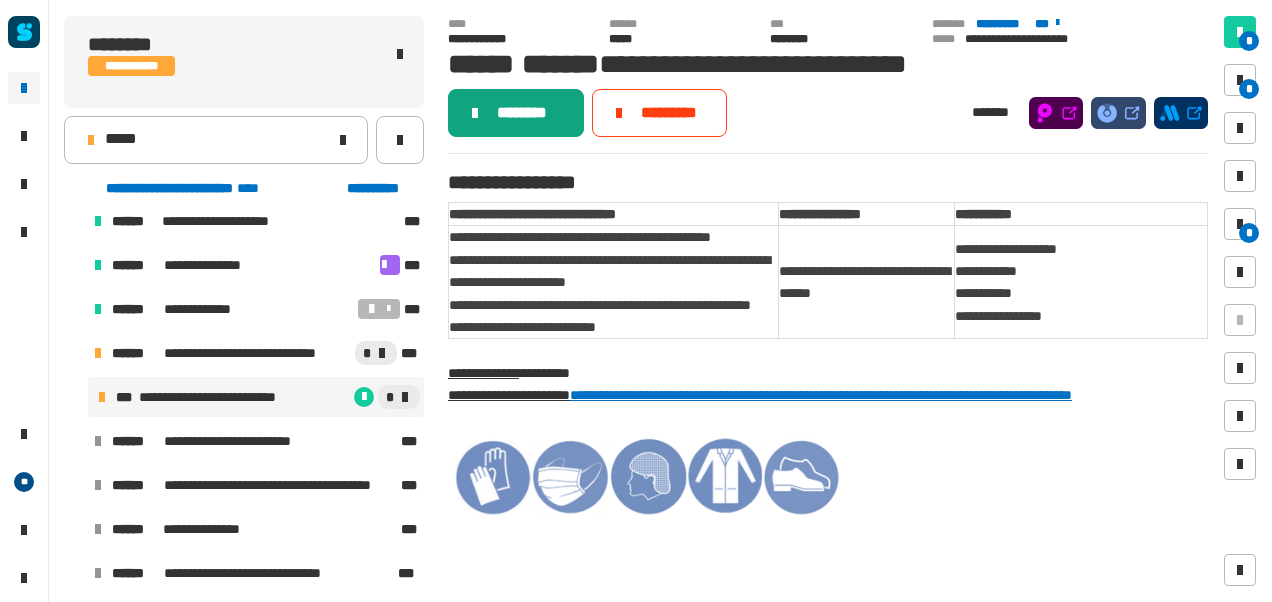 click on "********" 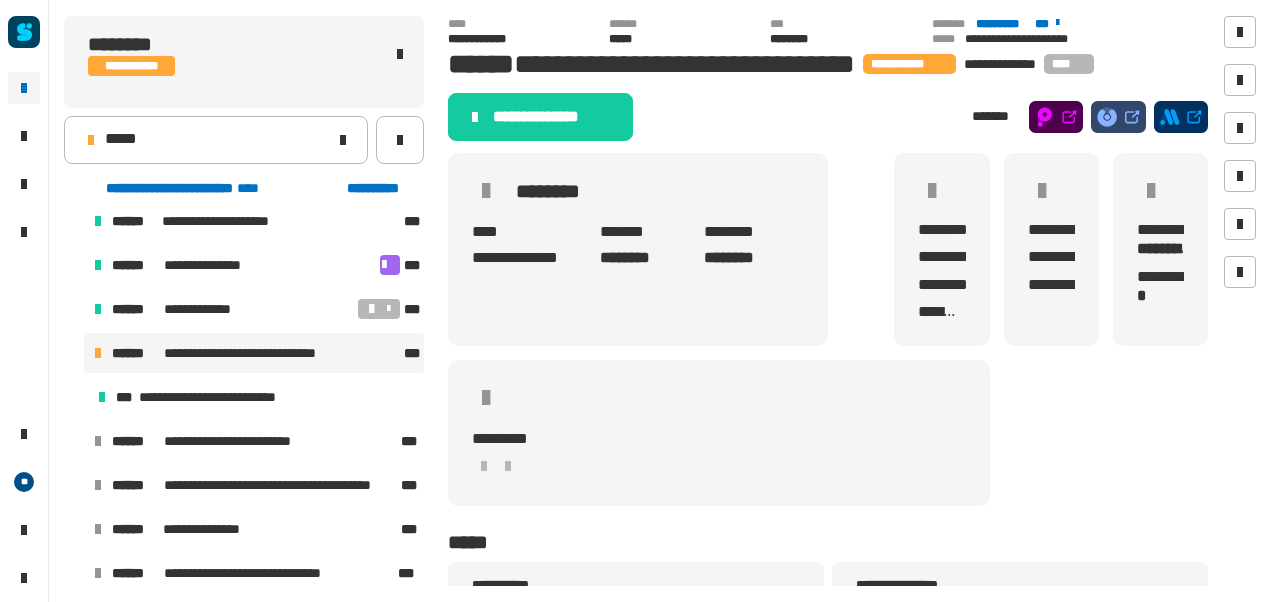 click on "**********" 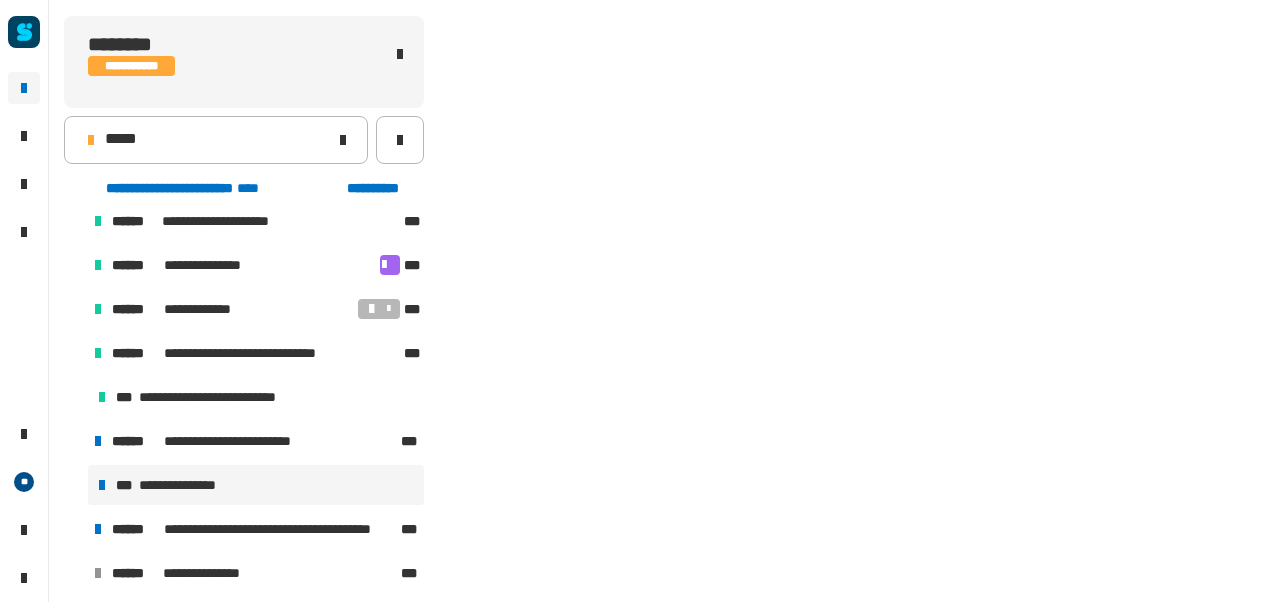scroll, scrollTop: 502, scrollLeft: 0, axis: vertical 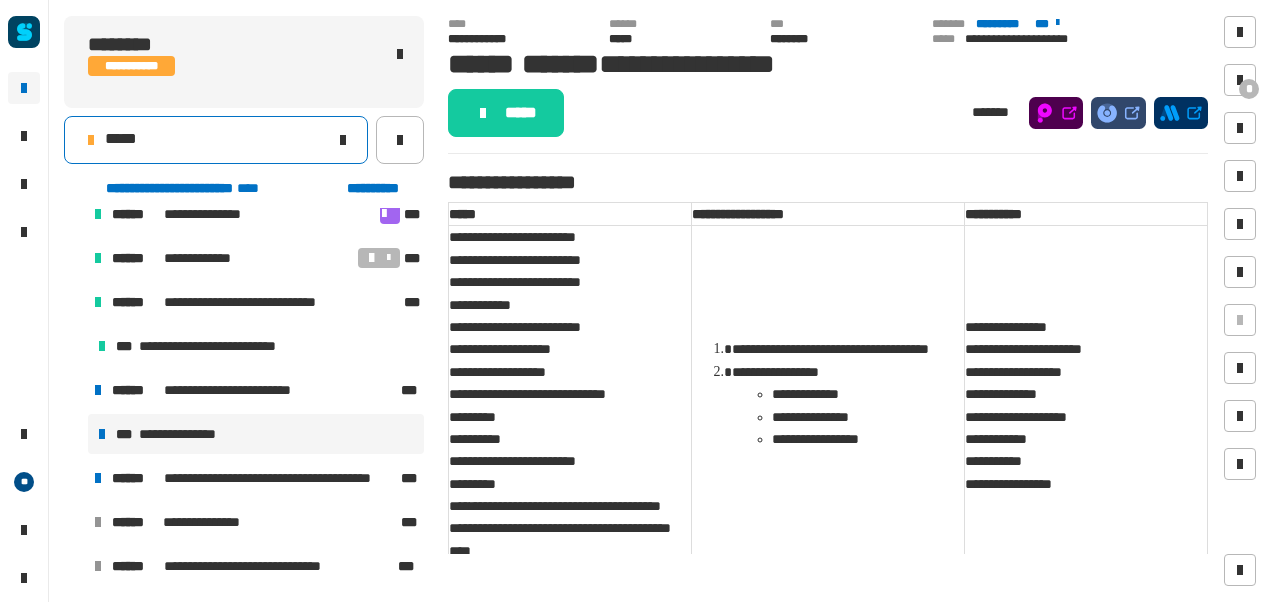 click on "*****" 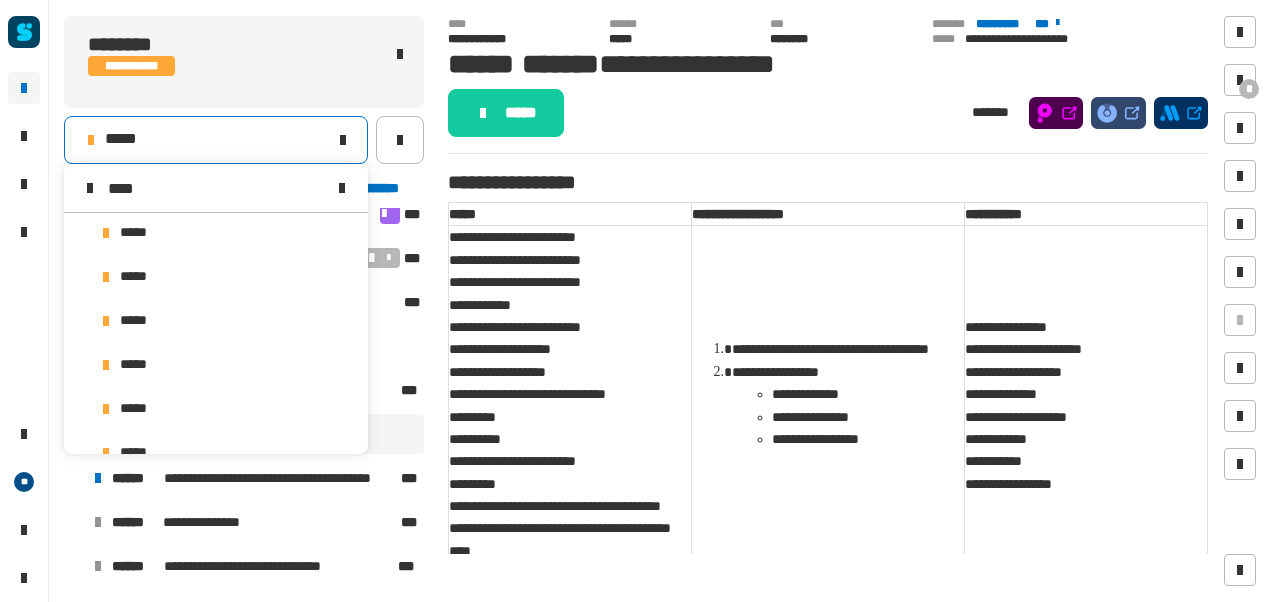 scroll, scrollTop: 0, scrollLeft: 0, axis: both 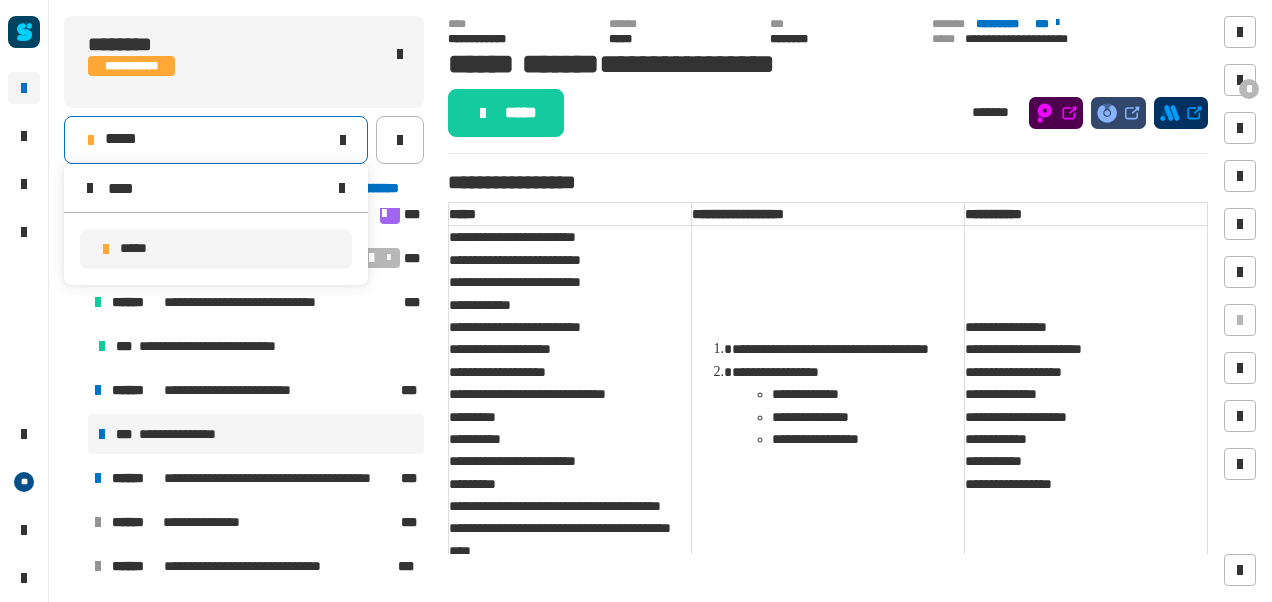 type on "****" 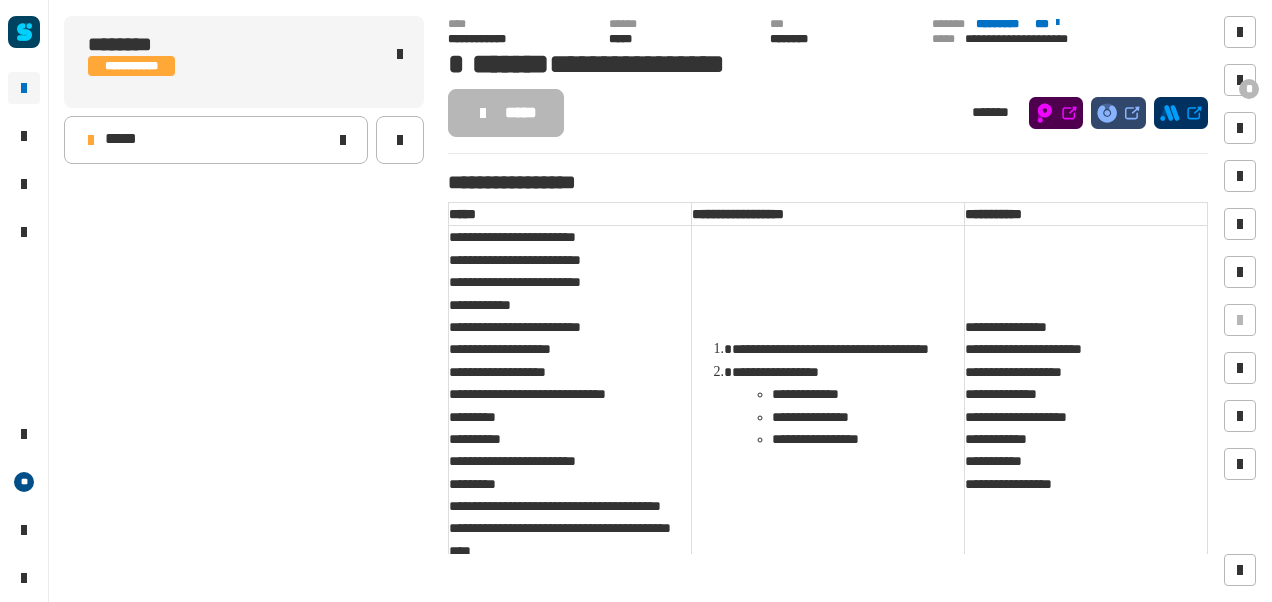 scroll, scrollTop: 0, scrollLeft: 0, axis: both 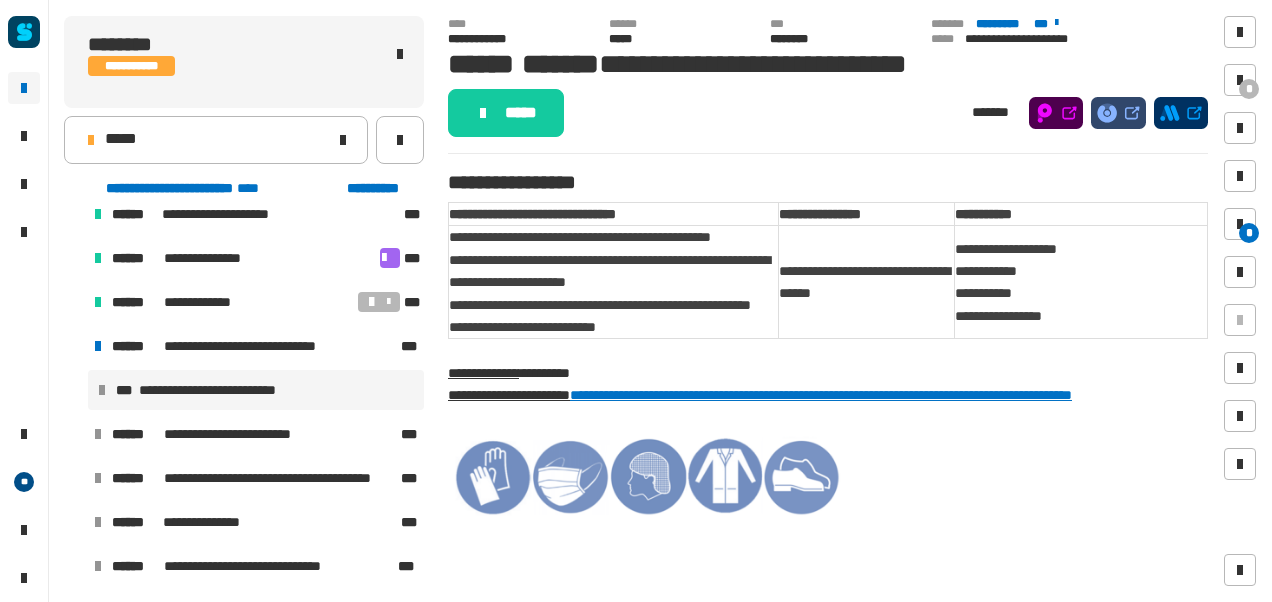 click 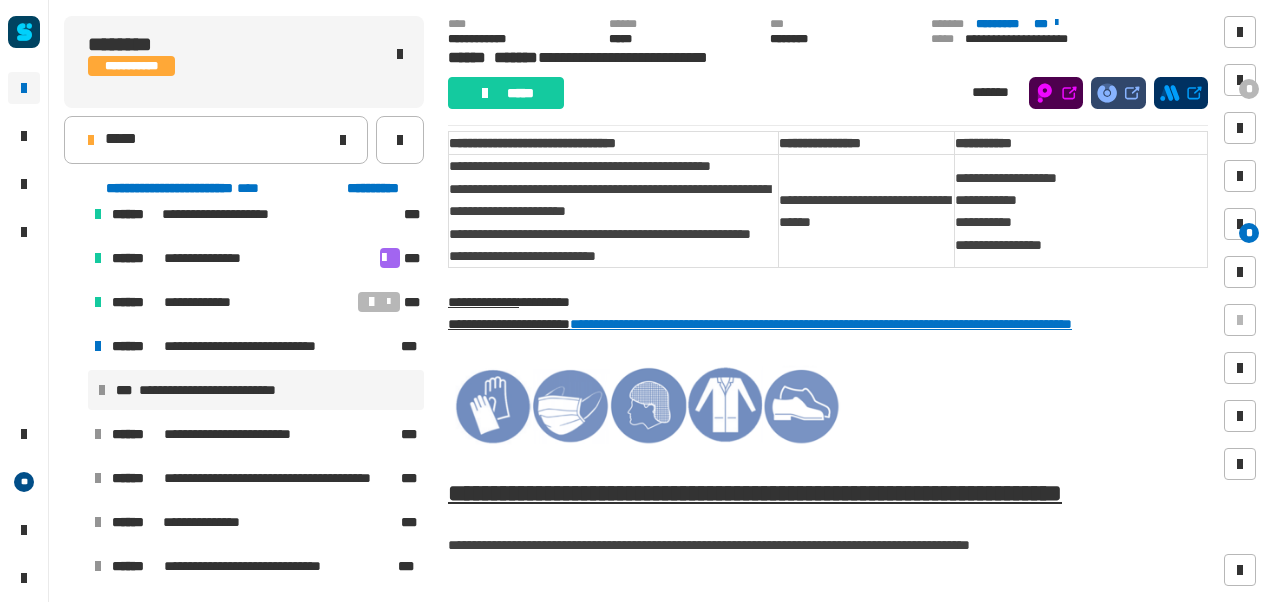 scroll, scrollTop: 0, scrollLeft: 0, axis: both 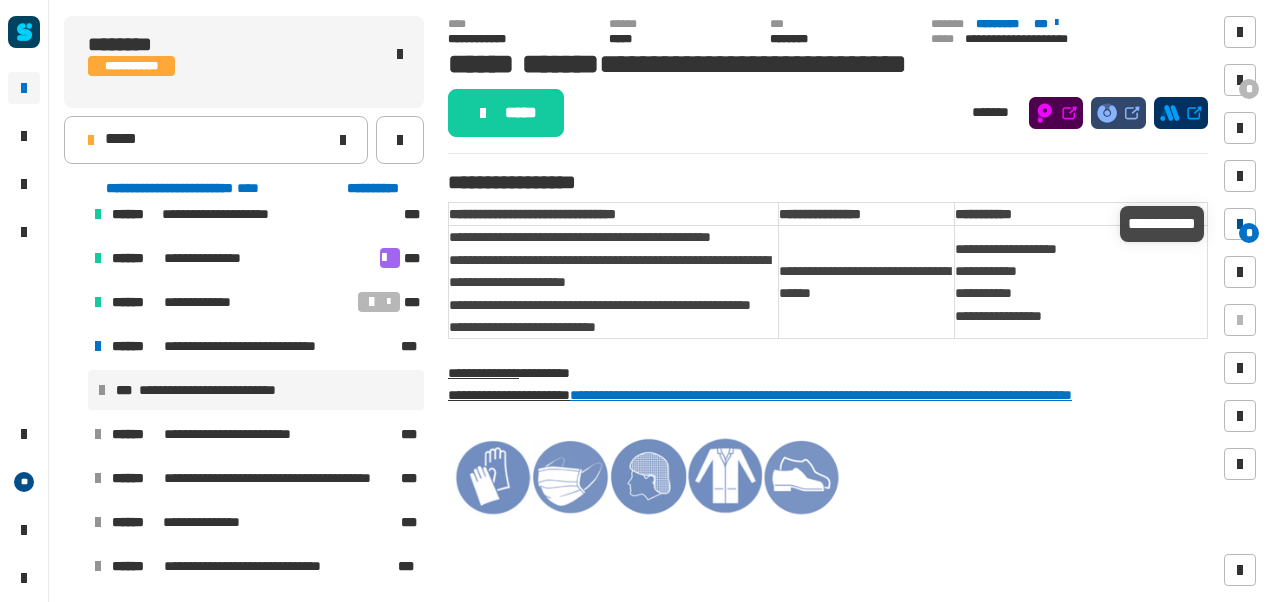 click at bounding box center [1240, 224] 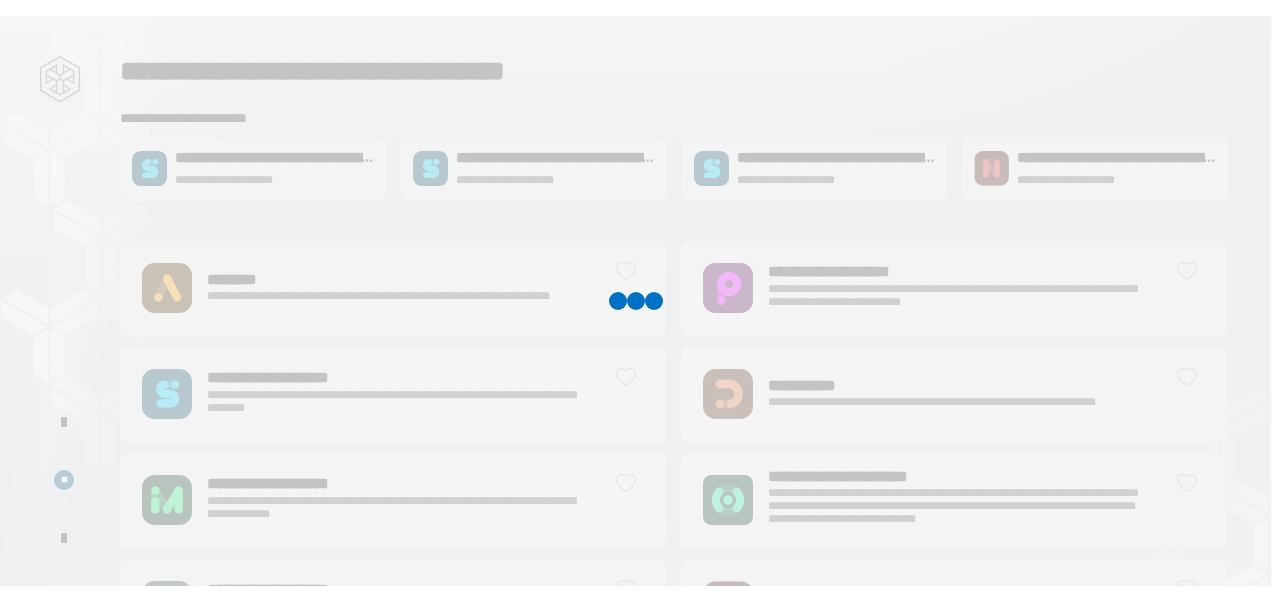 scroll, scrollTop: 0, scrollLeft: 0, axis: both 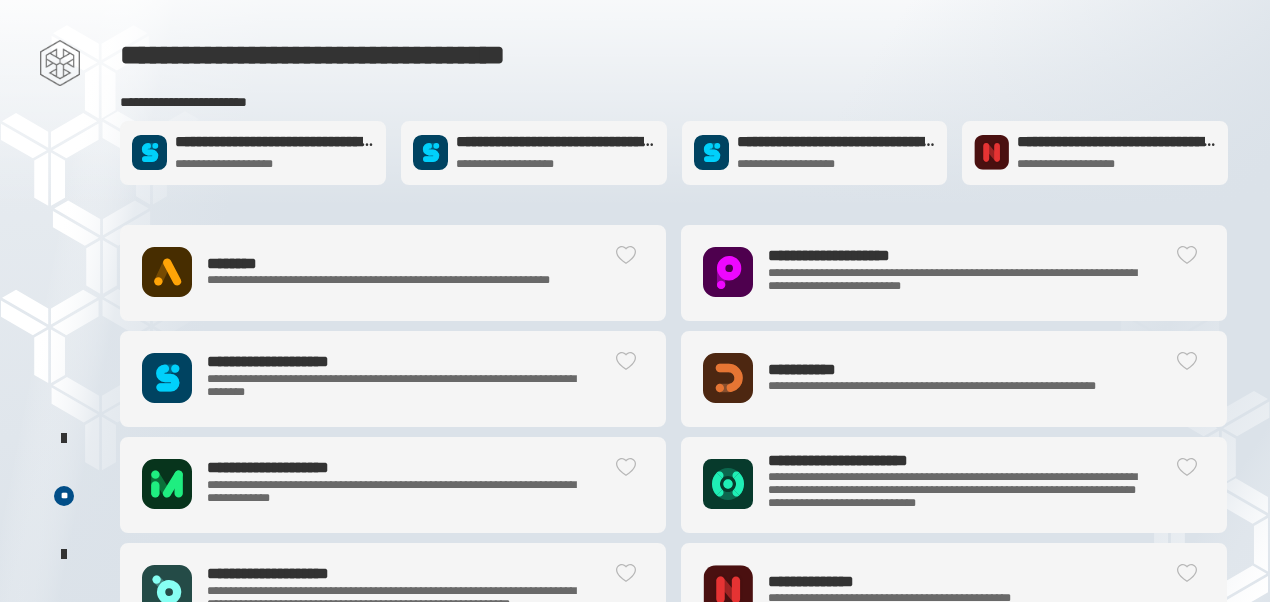 click on "**********" 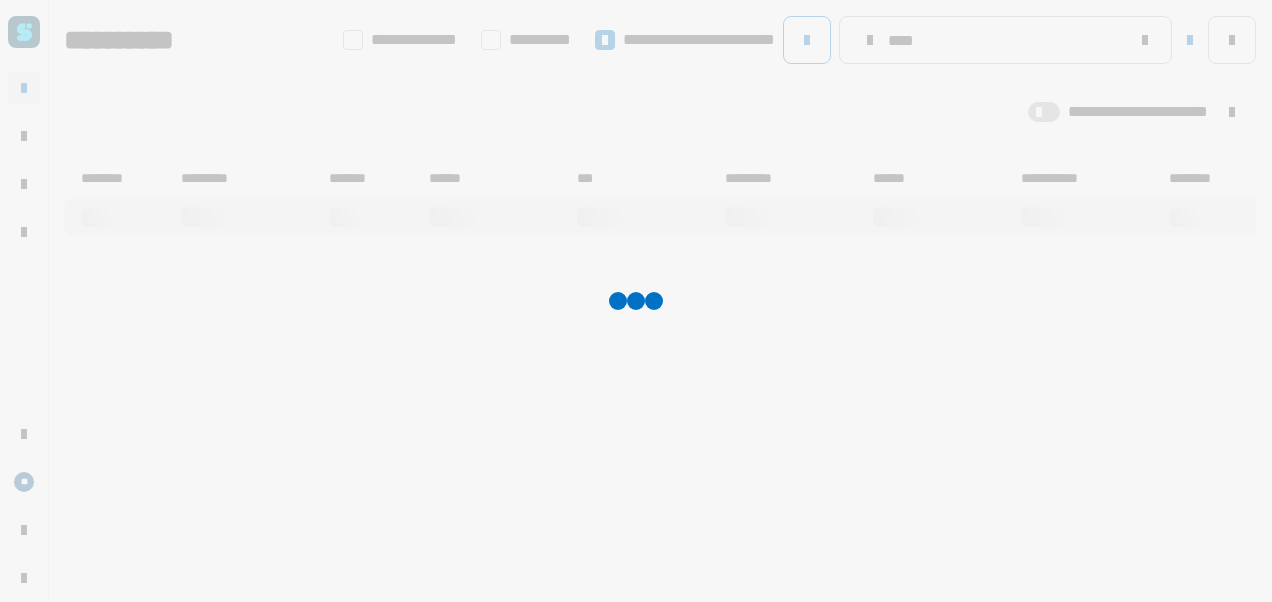 type on "****" 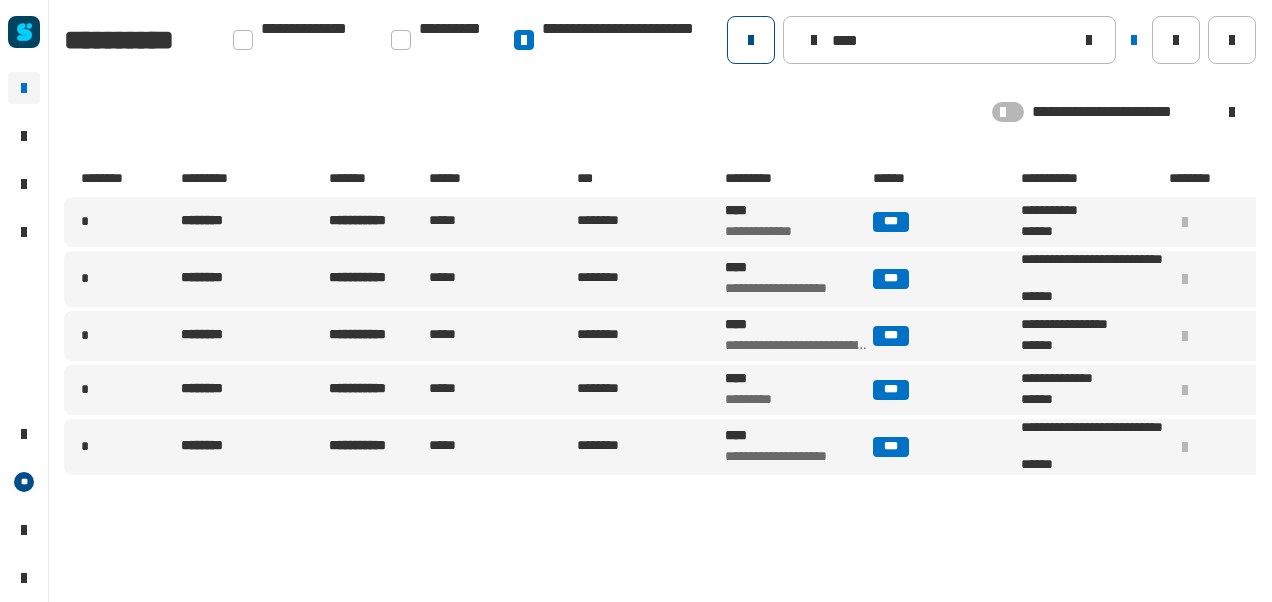 drag, startPoint x: 879, startPoint y: 58, endPoint x: 768, endPoint y: 57, distance: 111.0045 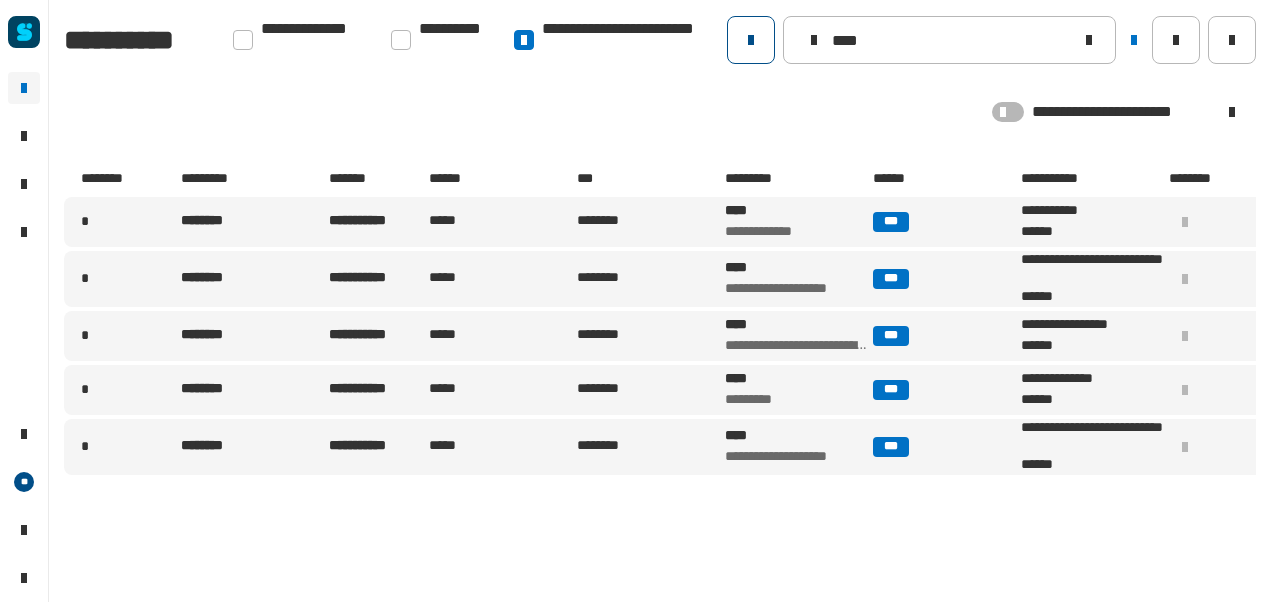 click on "**********" 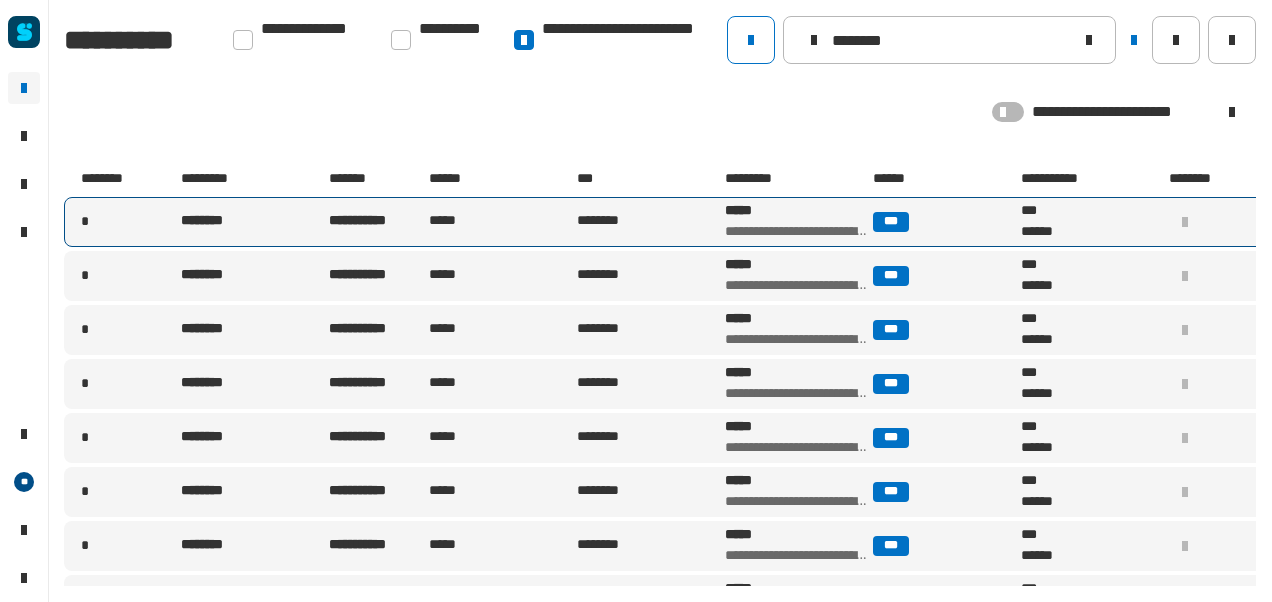 type on "********" 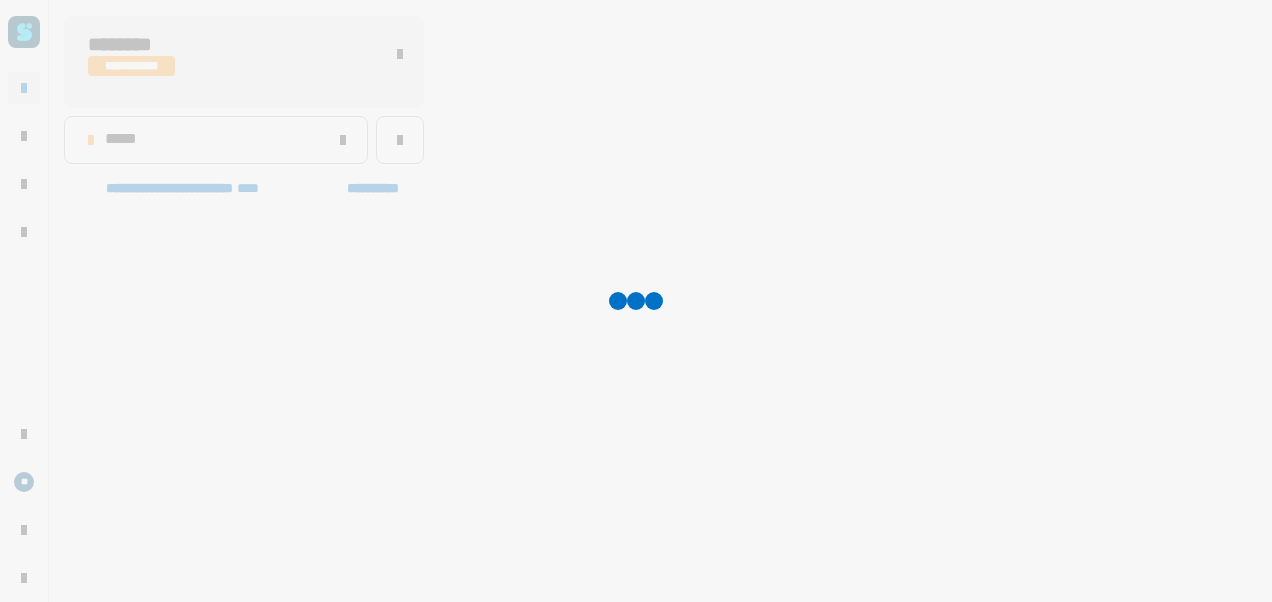 scroll, scrollTop: 451, scrollLeft: 0, axis: vertical 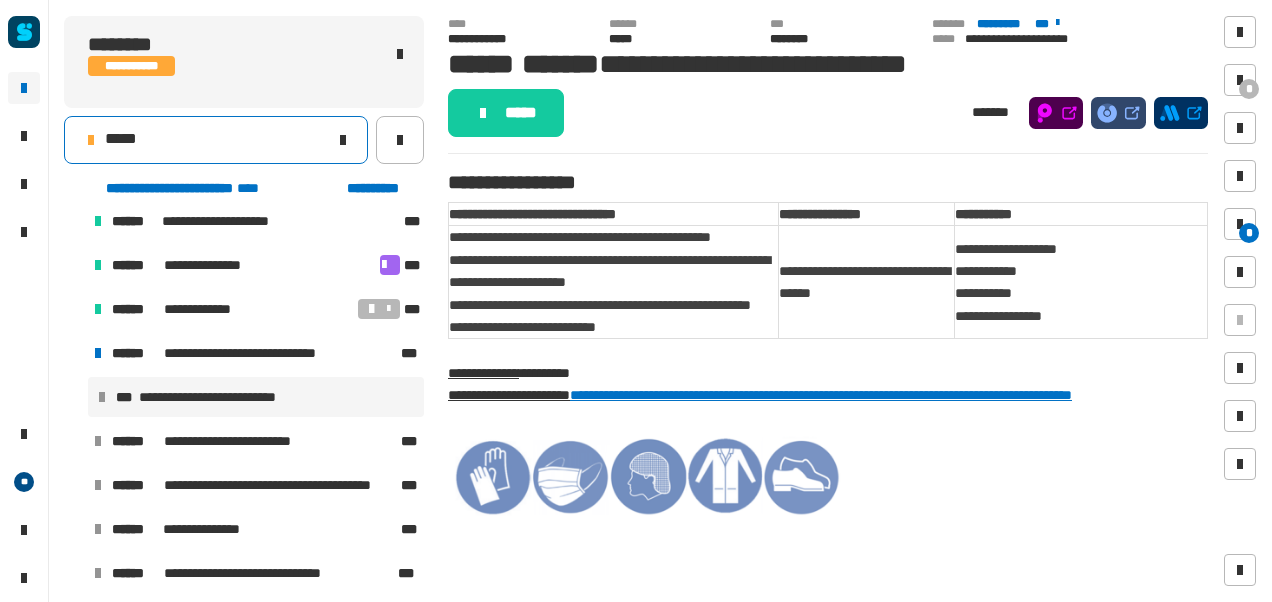 click on "*****" 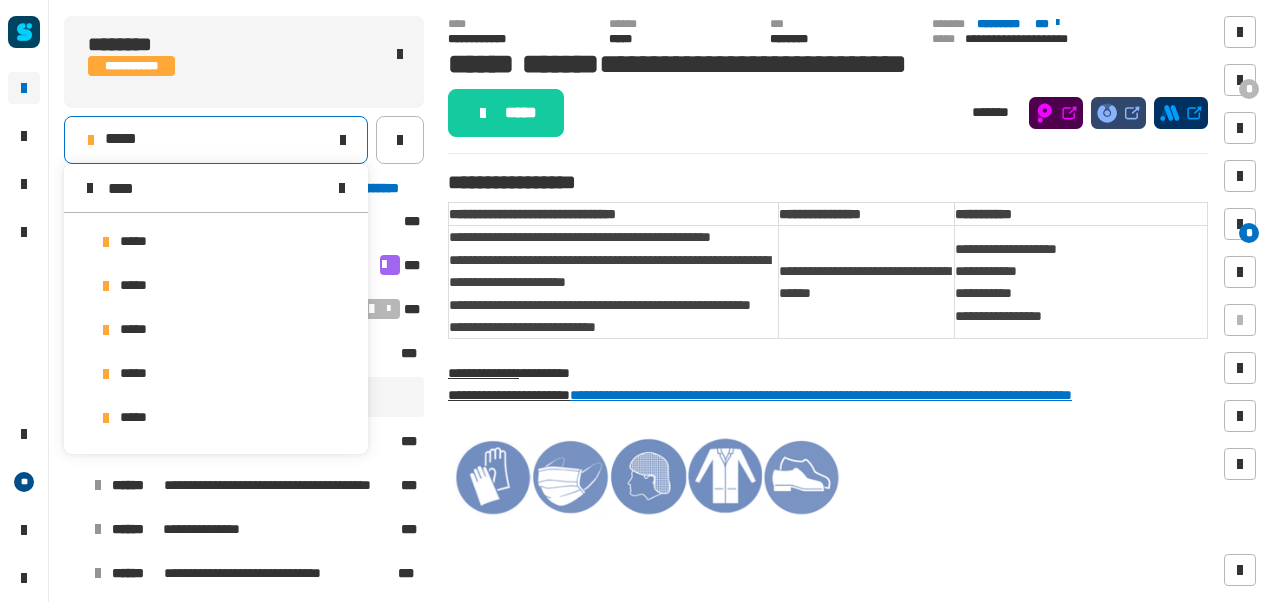 scroll, scrollTop: 0, scrollLeft: 0, axis: both 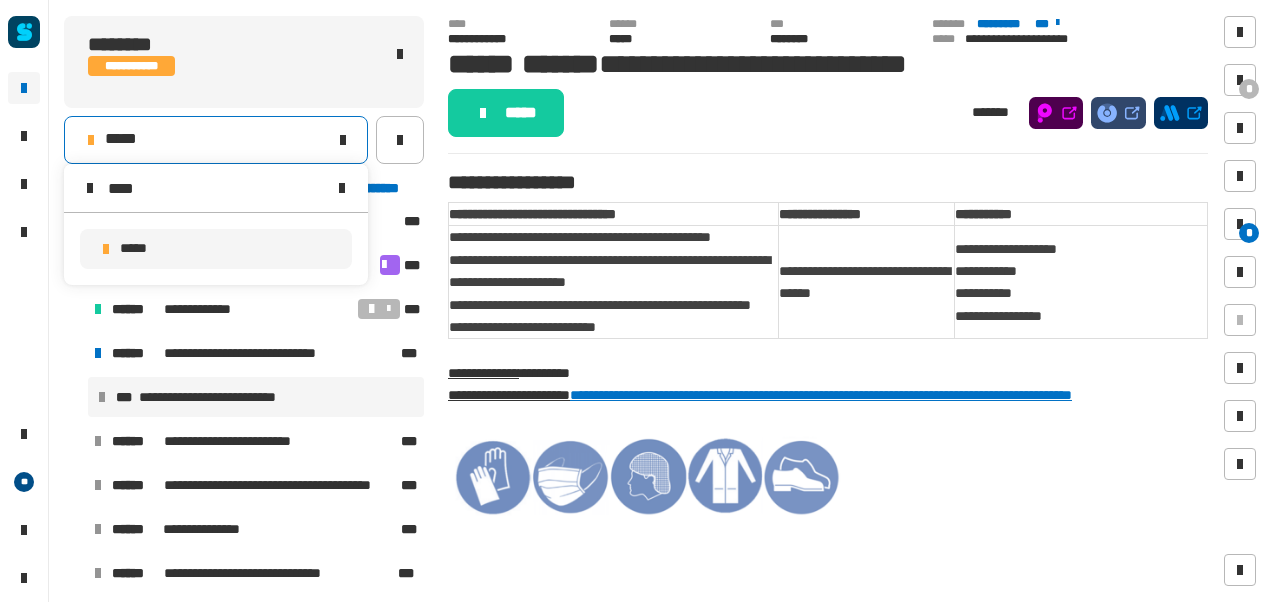 type on "****" 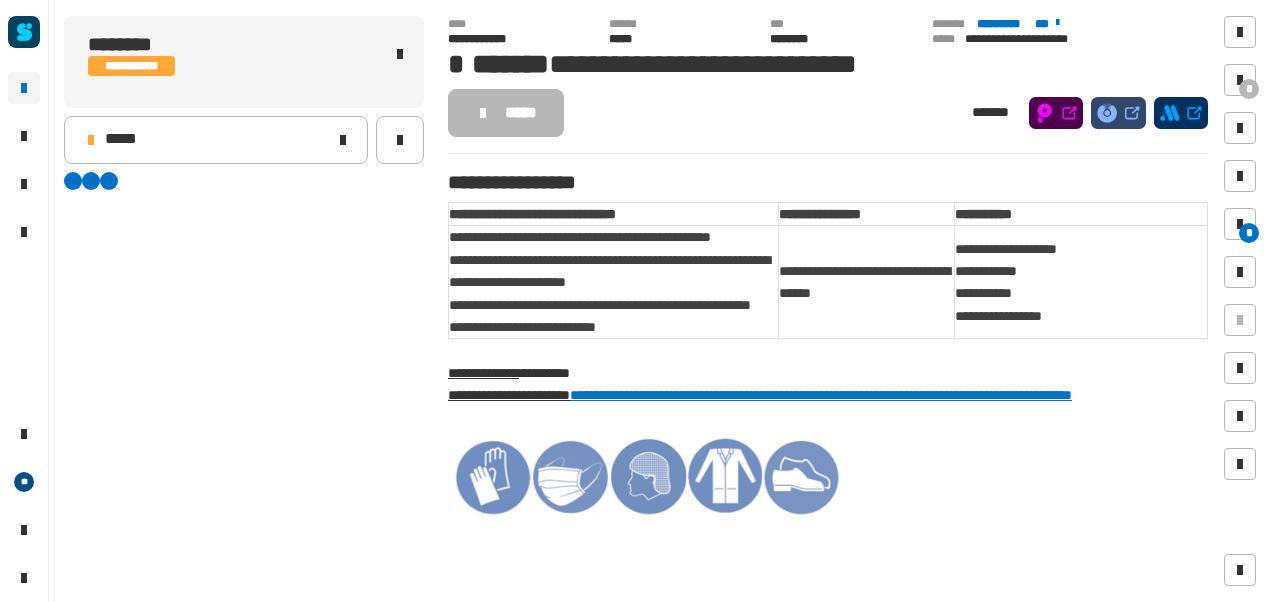 scroll, scrollTop: 0, scrollLeft: 0, axis: both 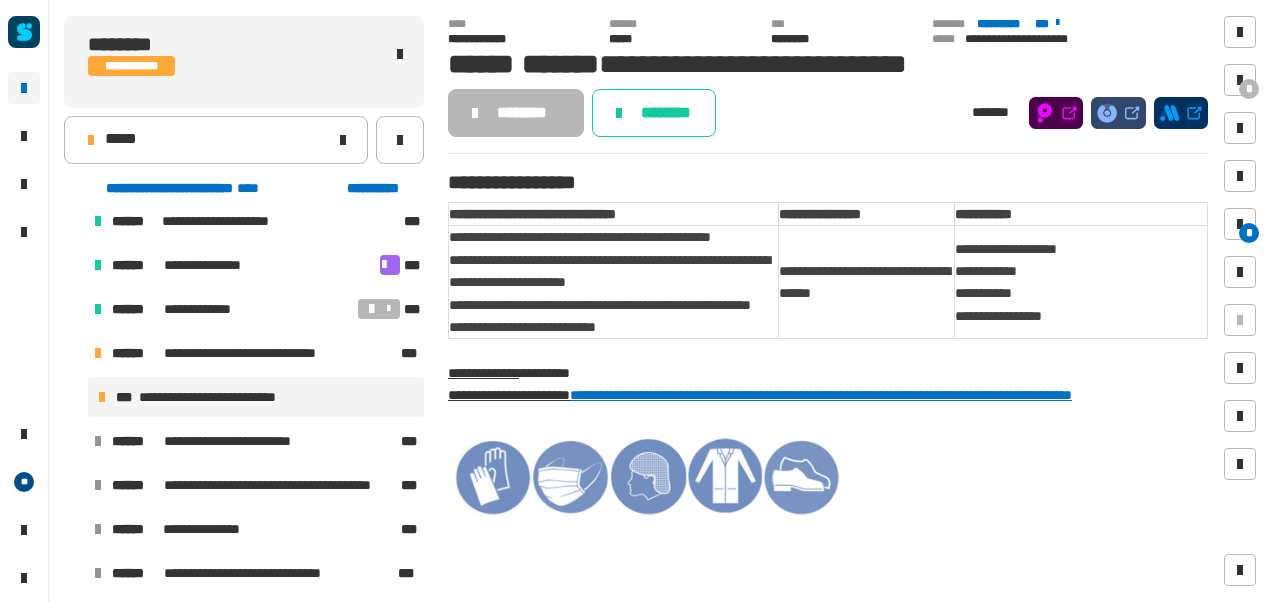 click on "**********" at bounding box center (231, 397) 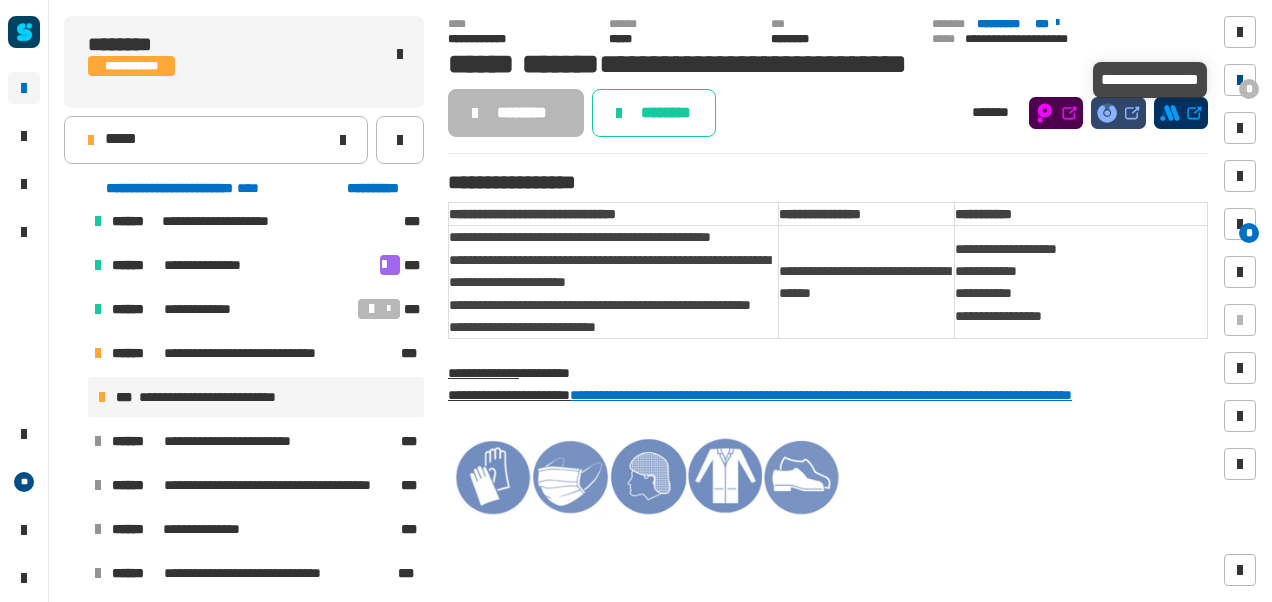 click on "*" at bounding box center (1240, 80) 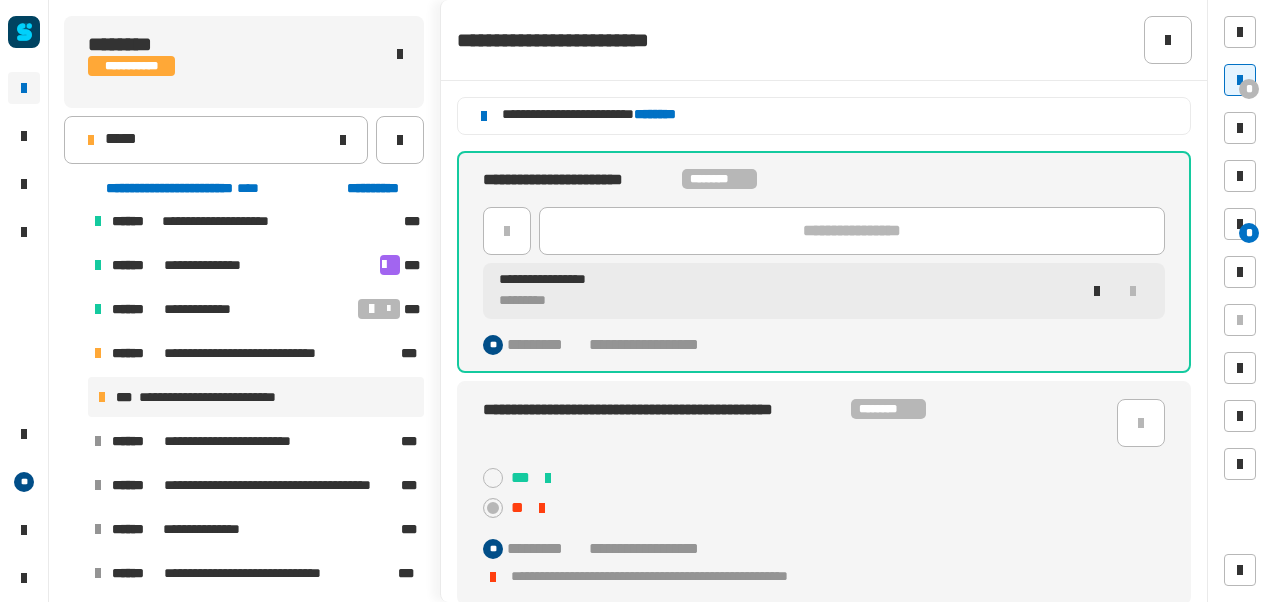 scroll, scrollTop: 2, scrollLeft: 0, axis: vertical 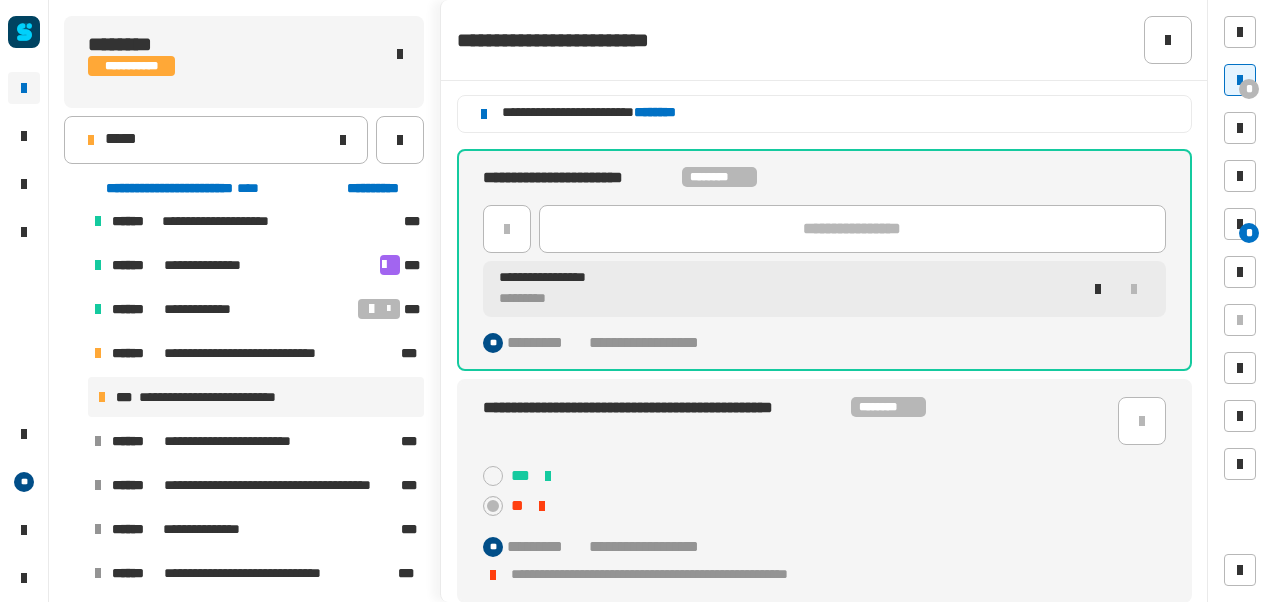 click on "********" 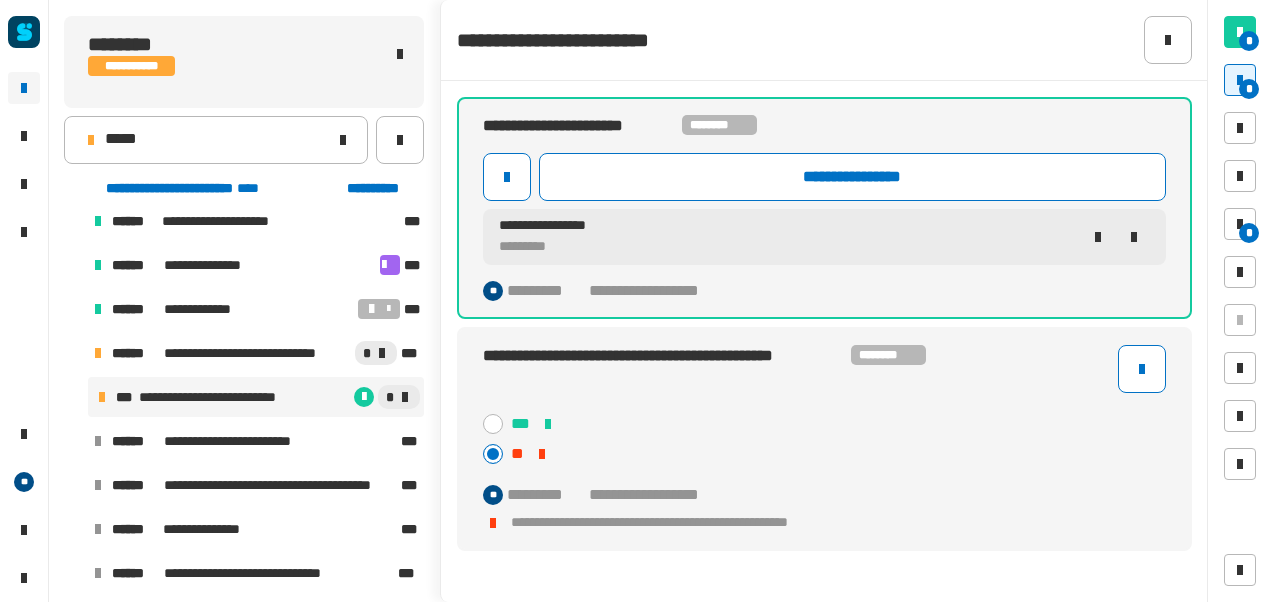scroll, scrollTop: 0, scrollLeft: 0, axis: both 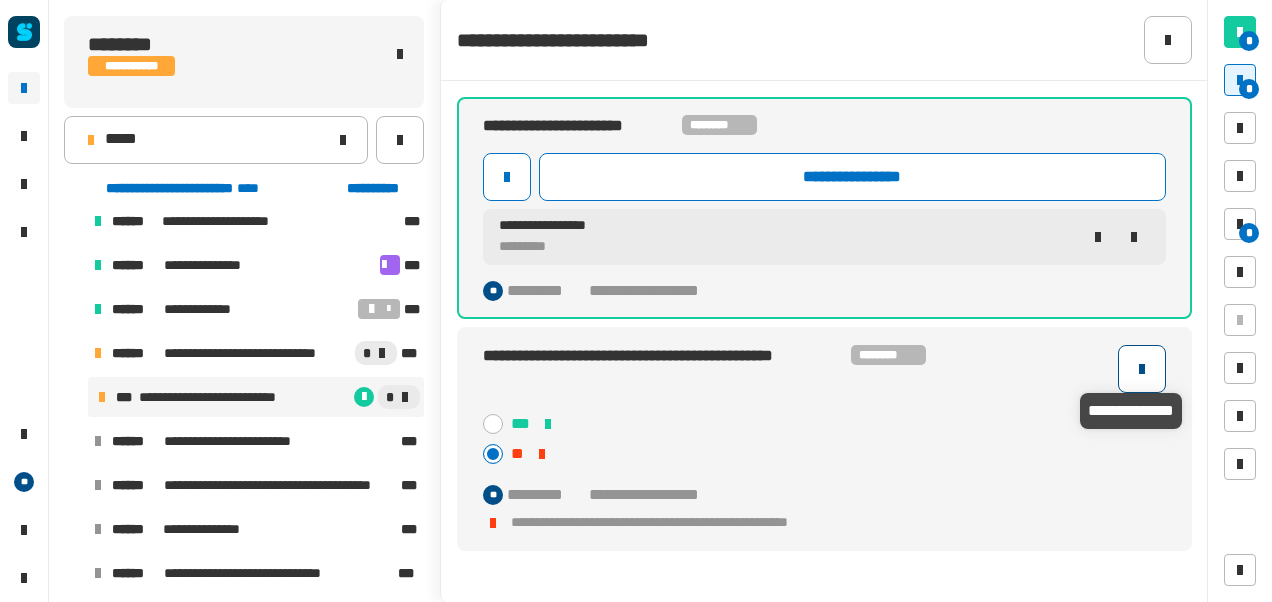 click 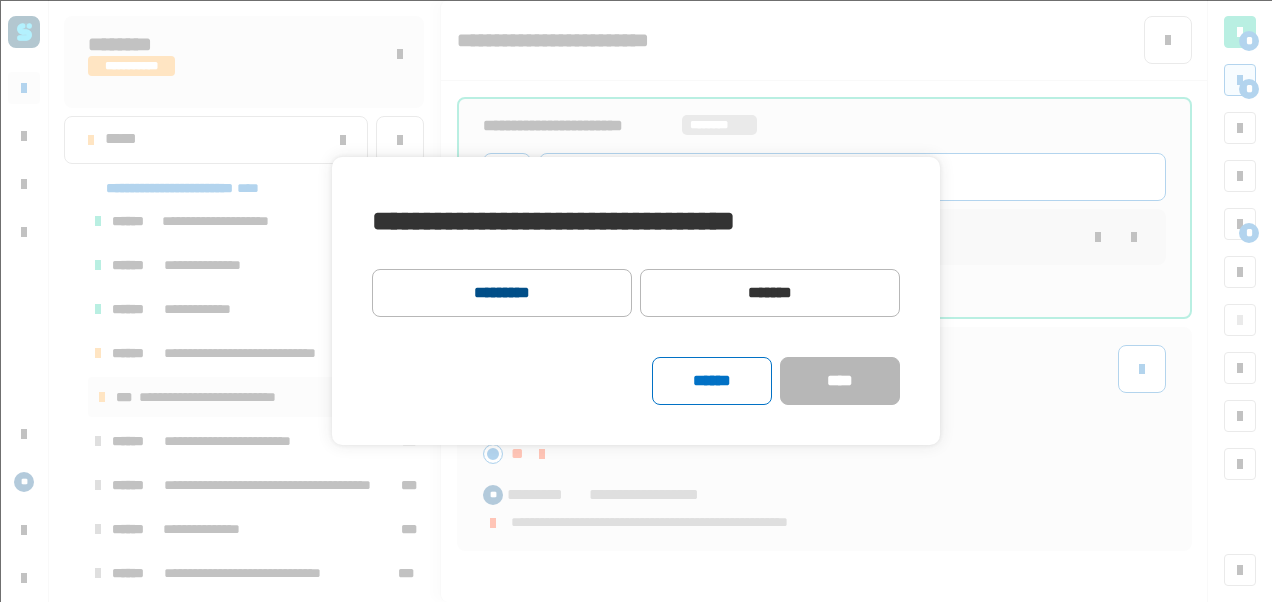 click on "*********" 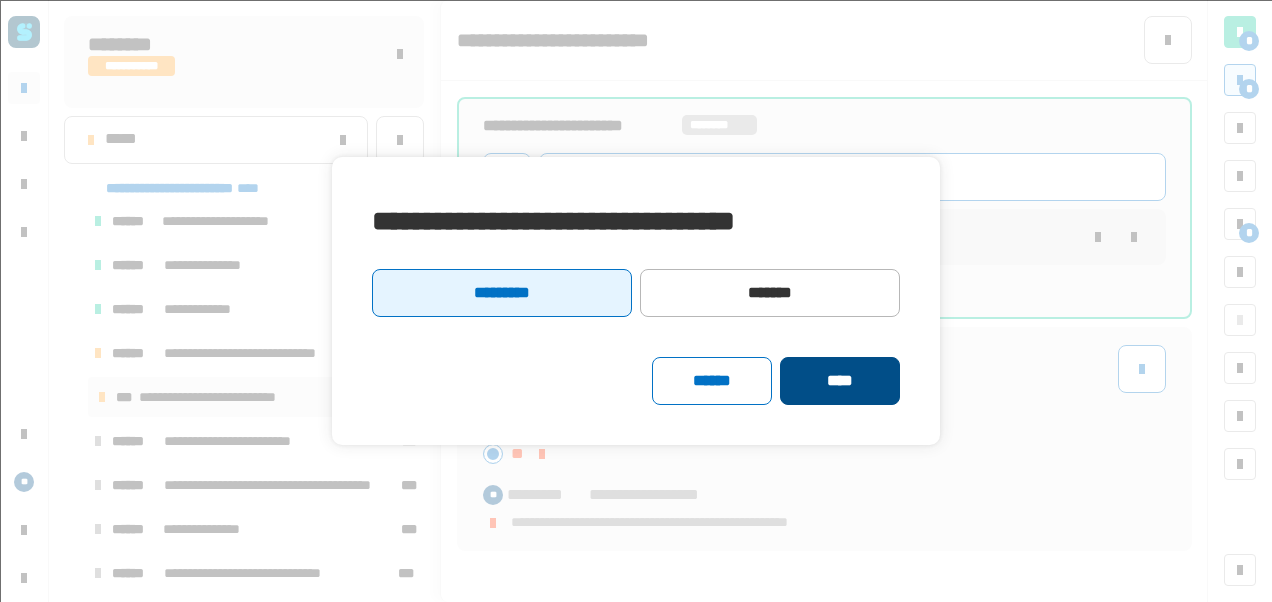 click on "****" 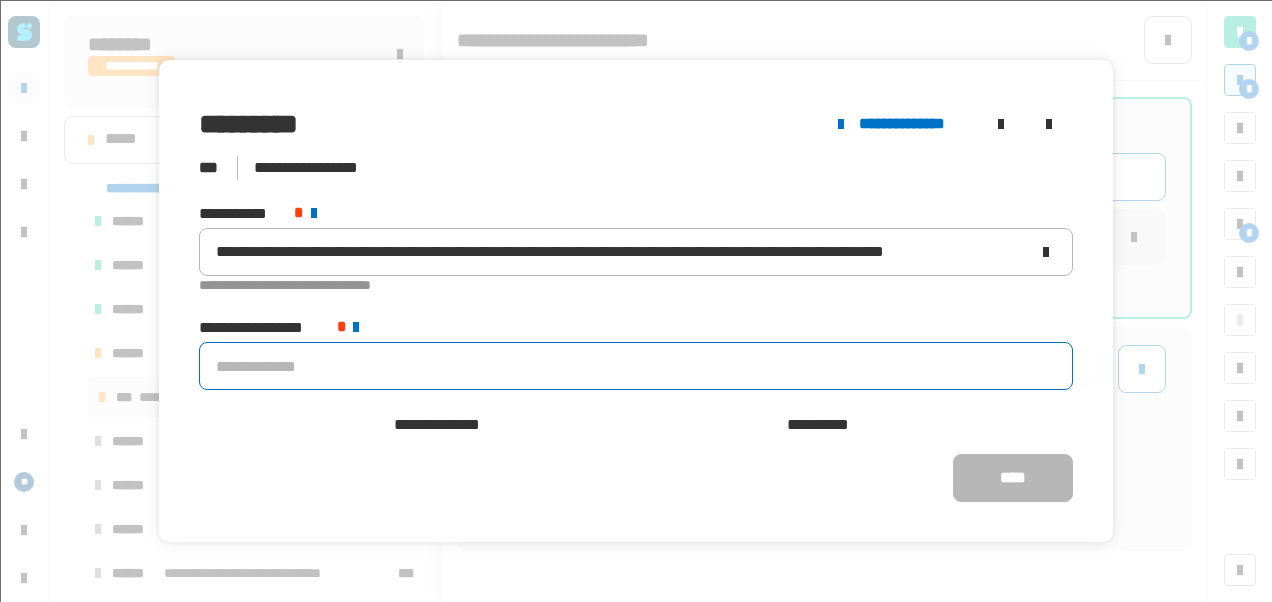 click 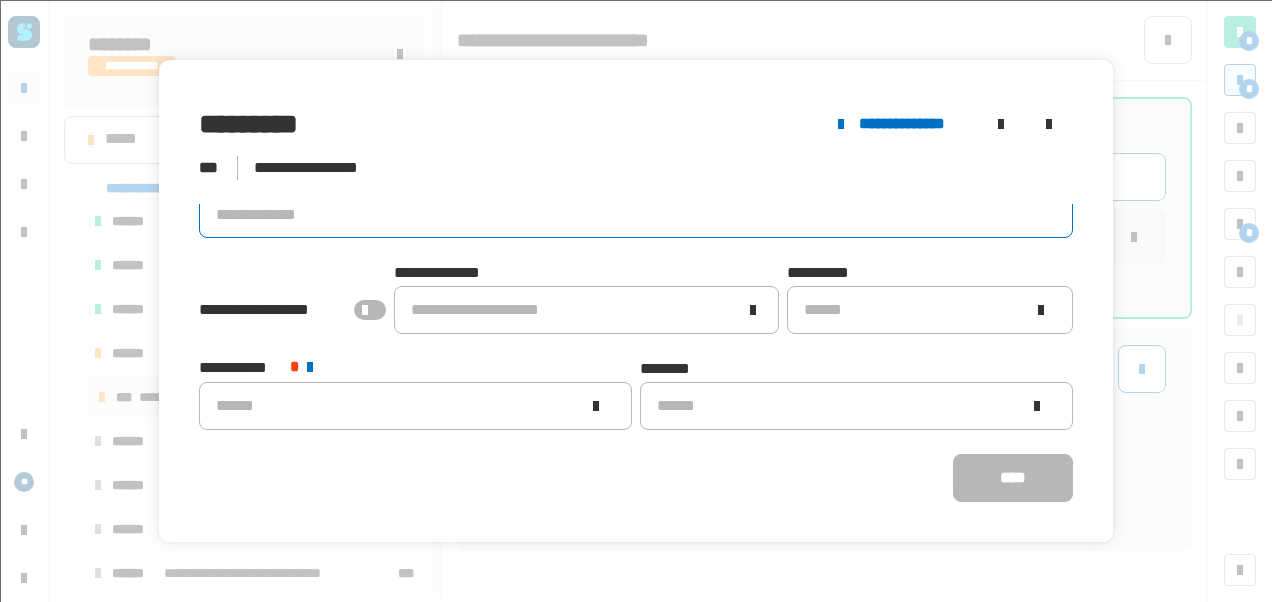 scroll, scrollTop: 0, scrollLeft: 0, axis: both 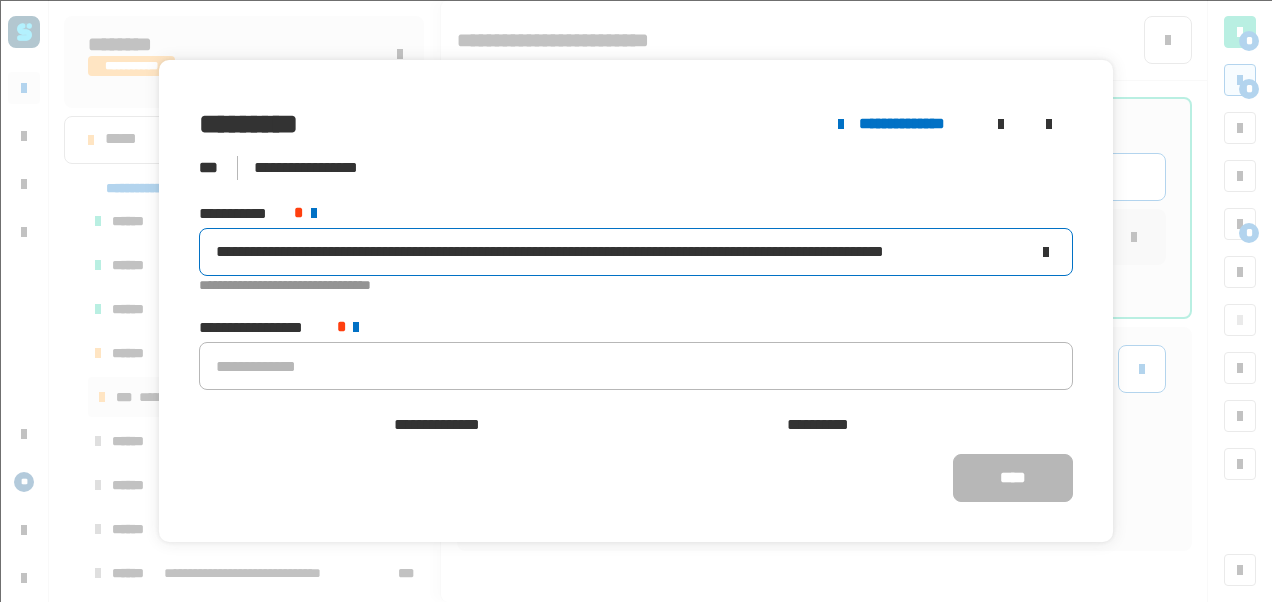 click on "**********" 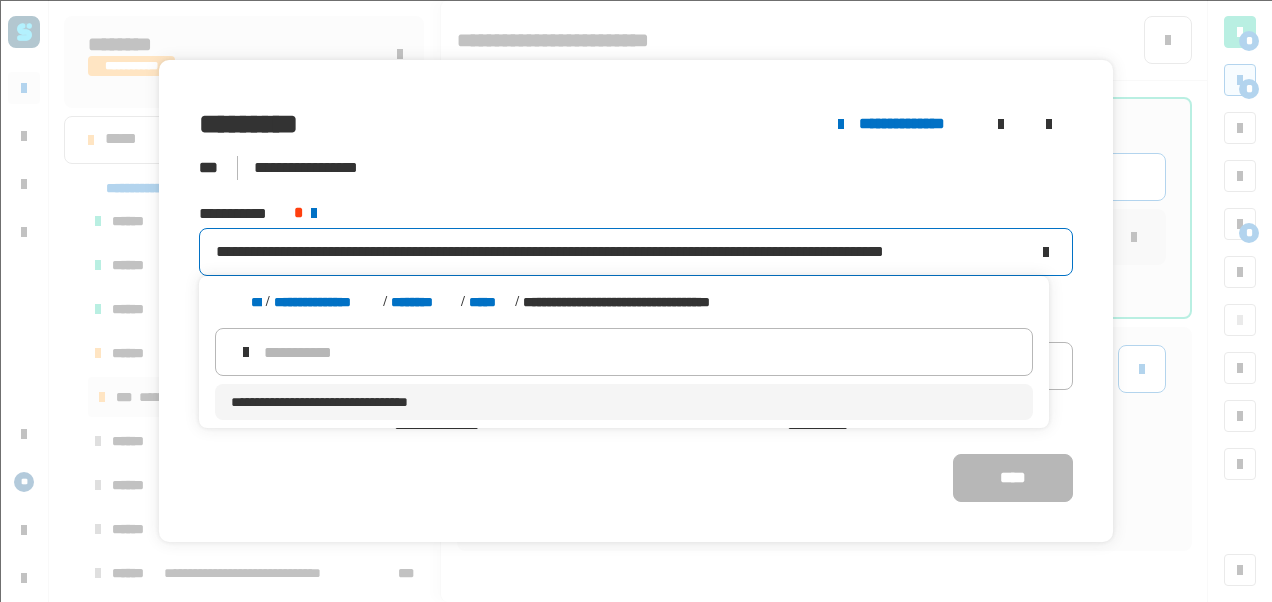 click on "**********" 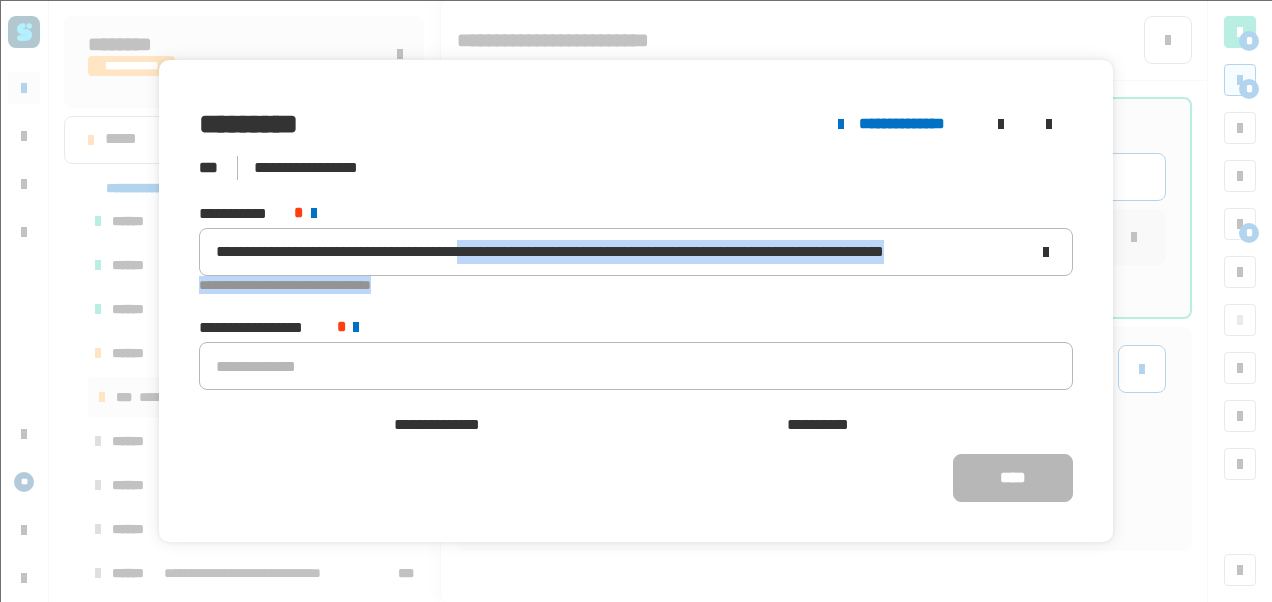 click on "**********" 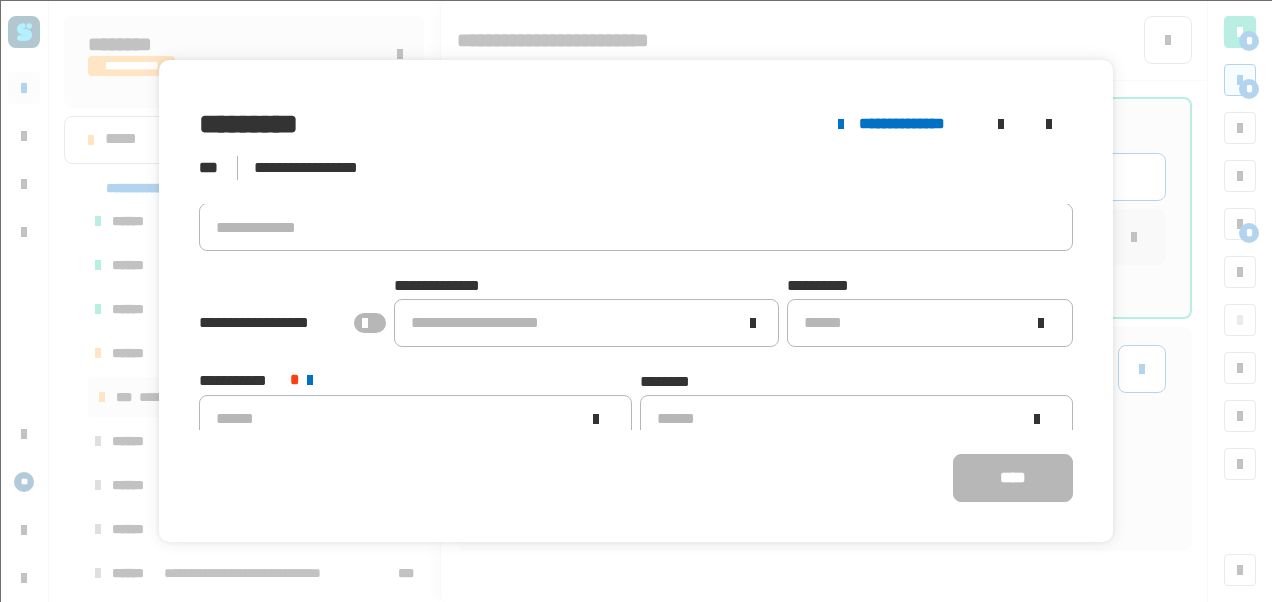 scroll, scrollTop: 152, scrollLeft: 0, axis: vertical 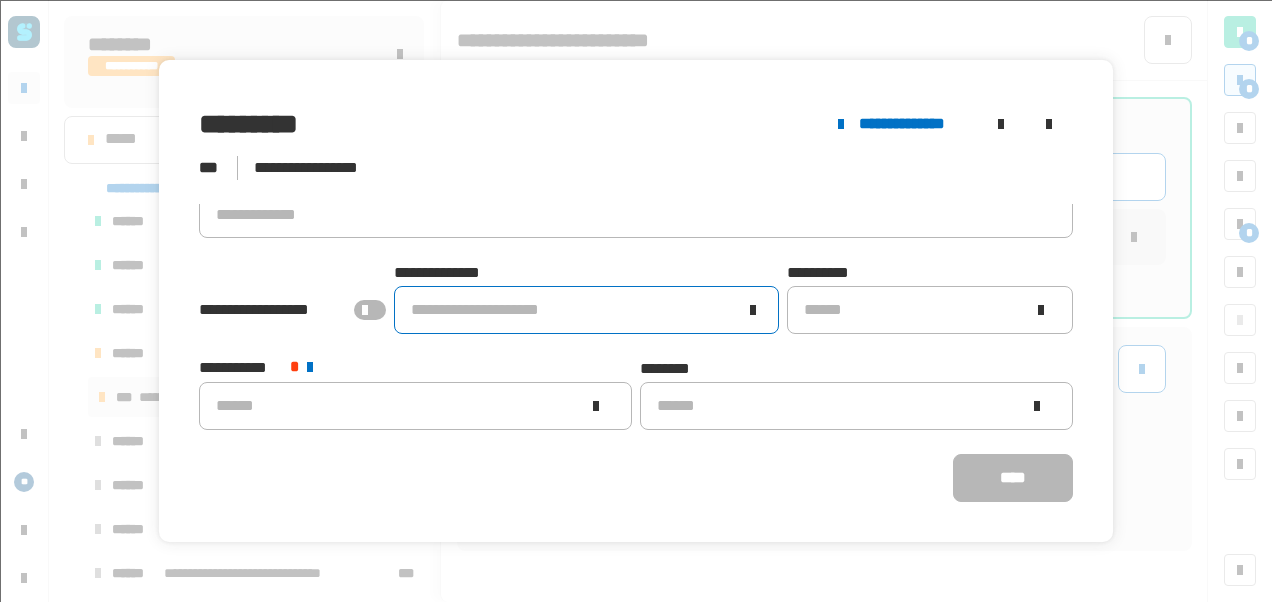click on "**********" 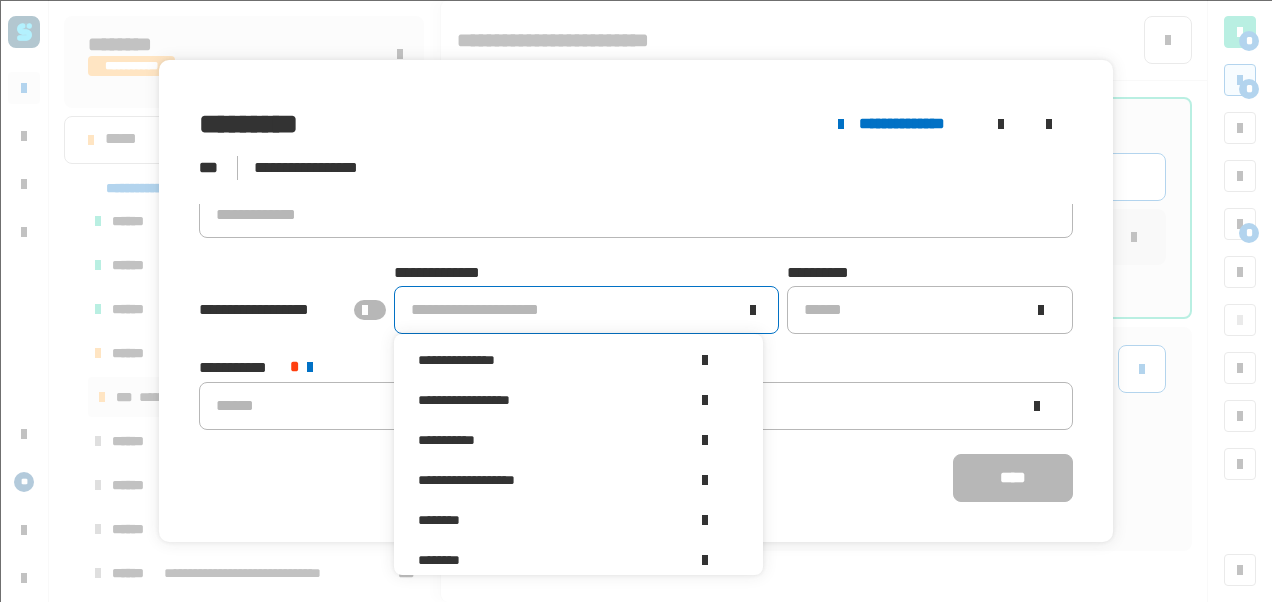 click on "**********" 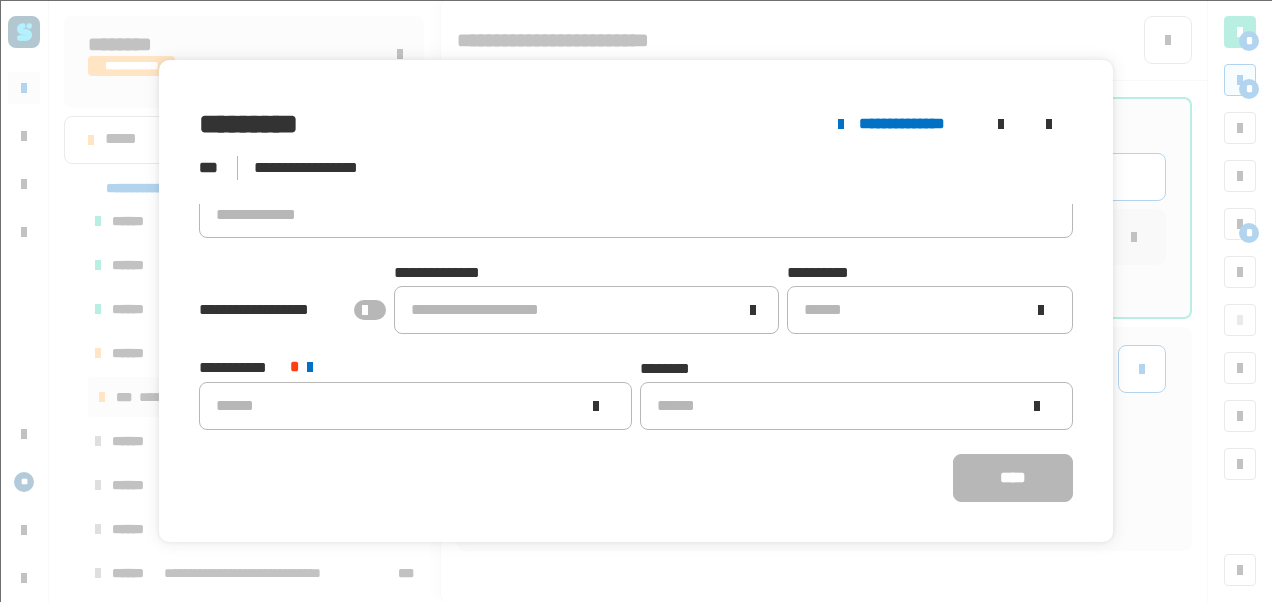 scroll, scrollTop: 0, scrollLeft: 0, axis: both 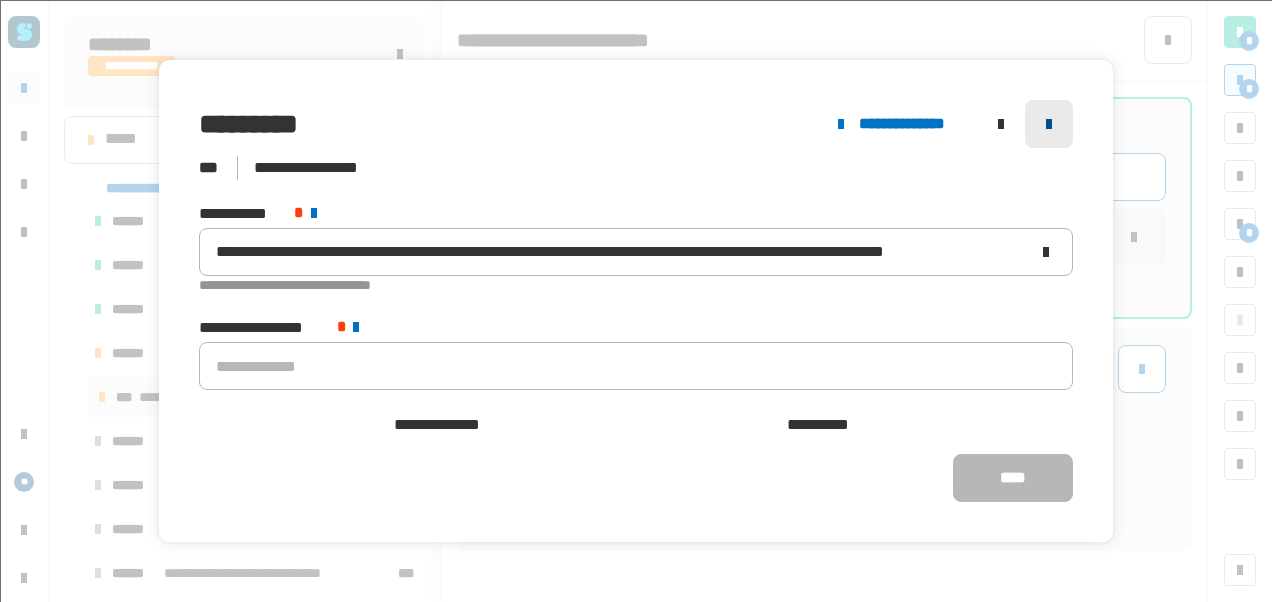 click 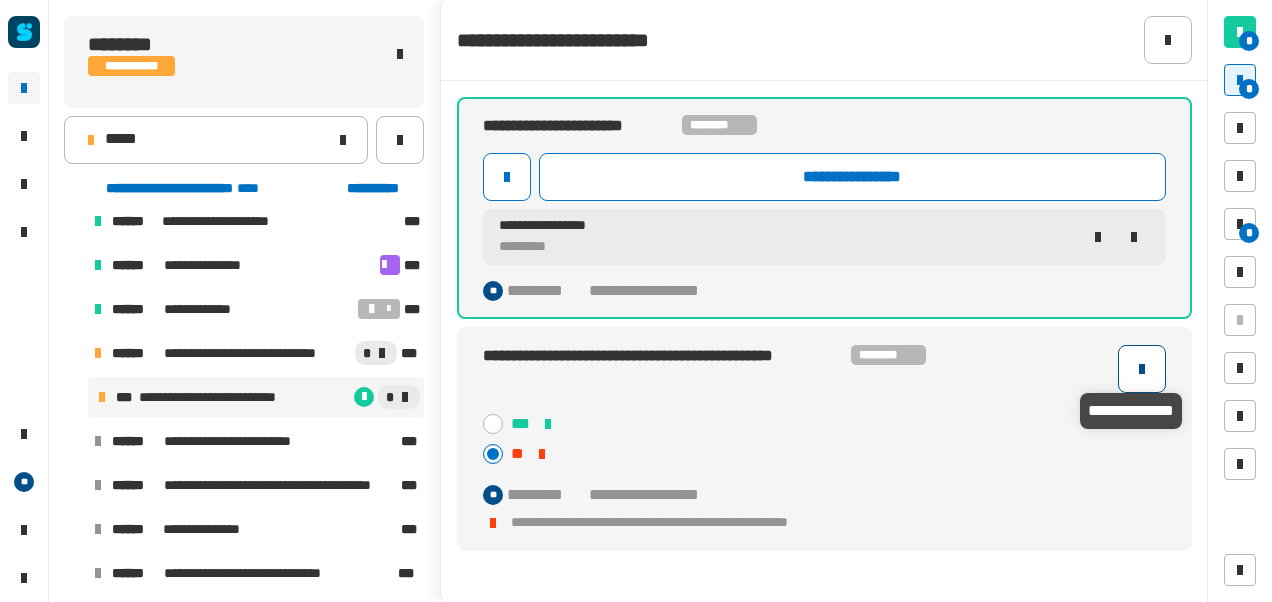 click 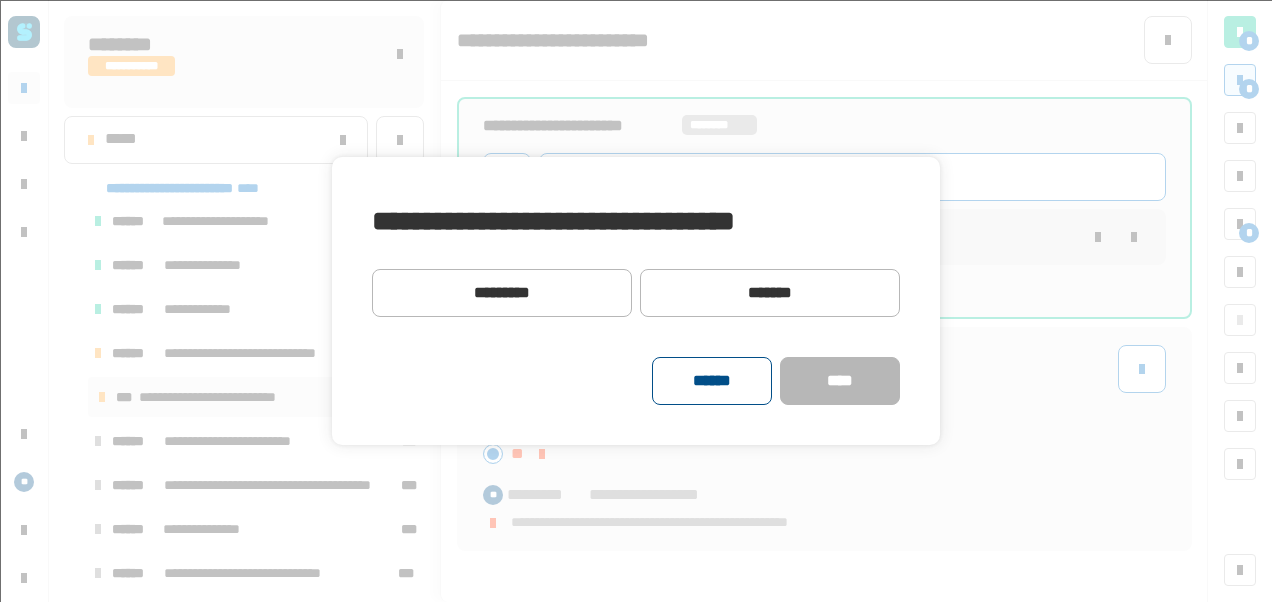 click on "******" 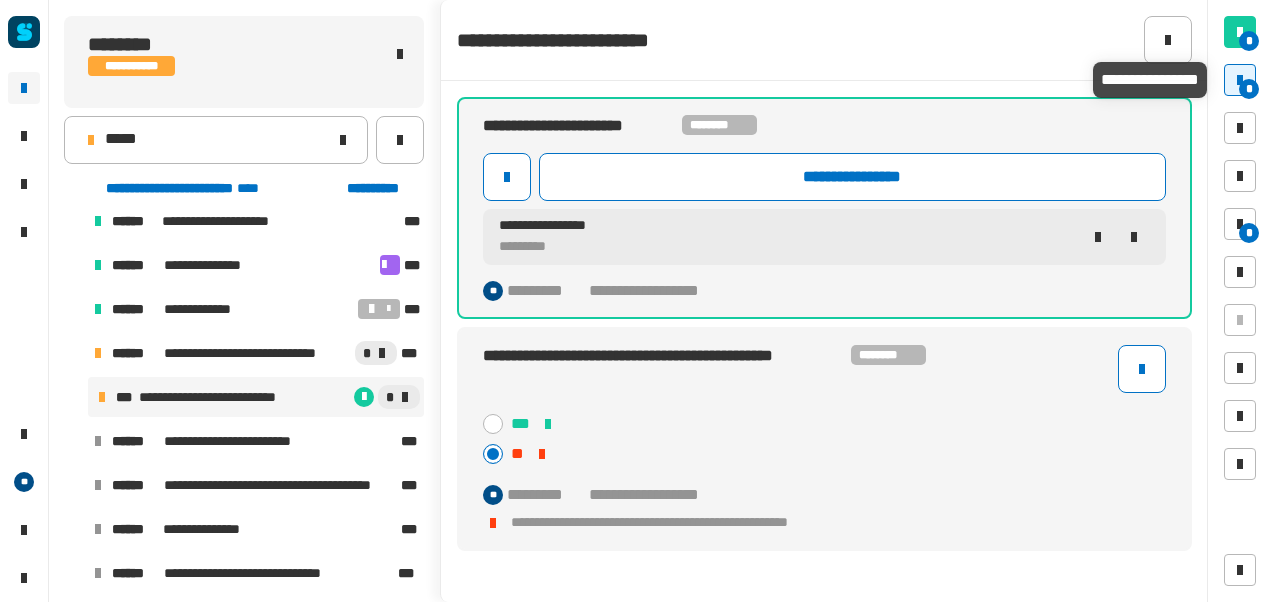 click at bounding box center [1240, 80] 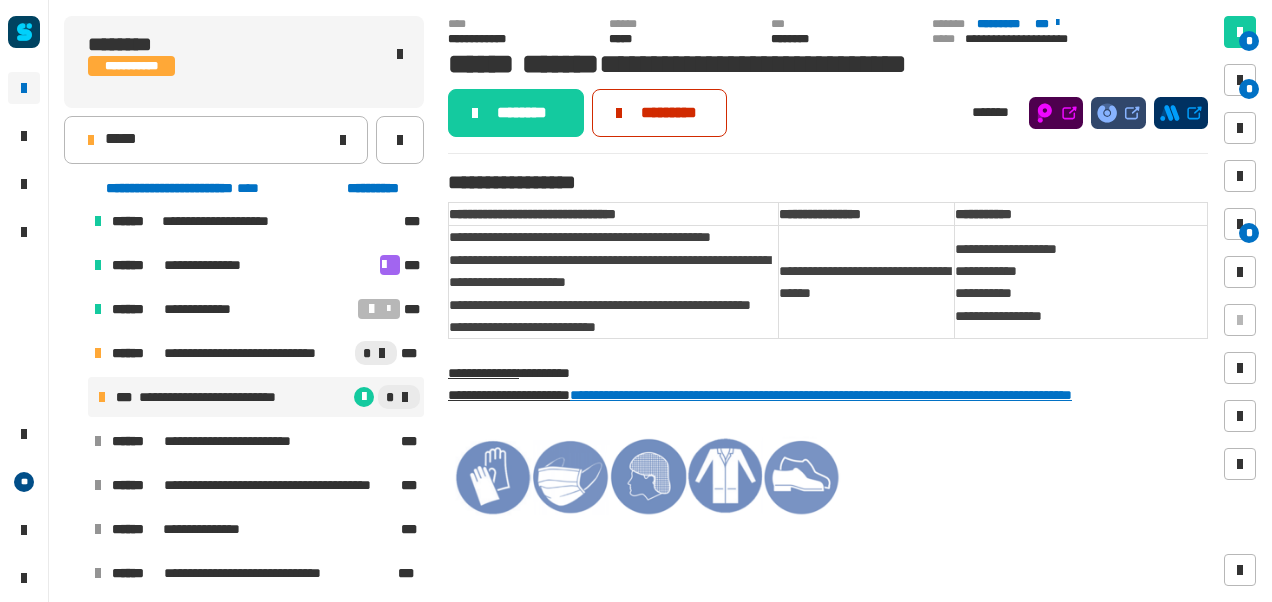 click on "*********" 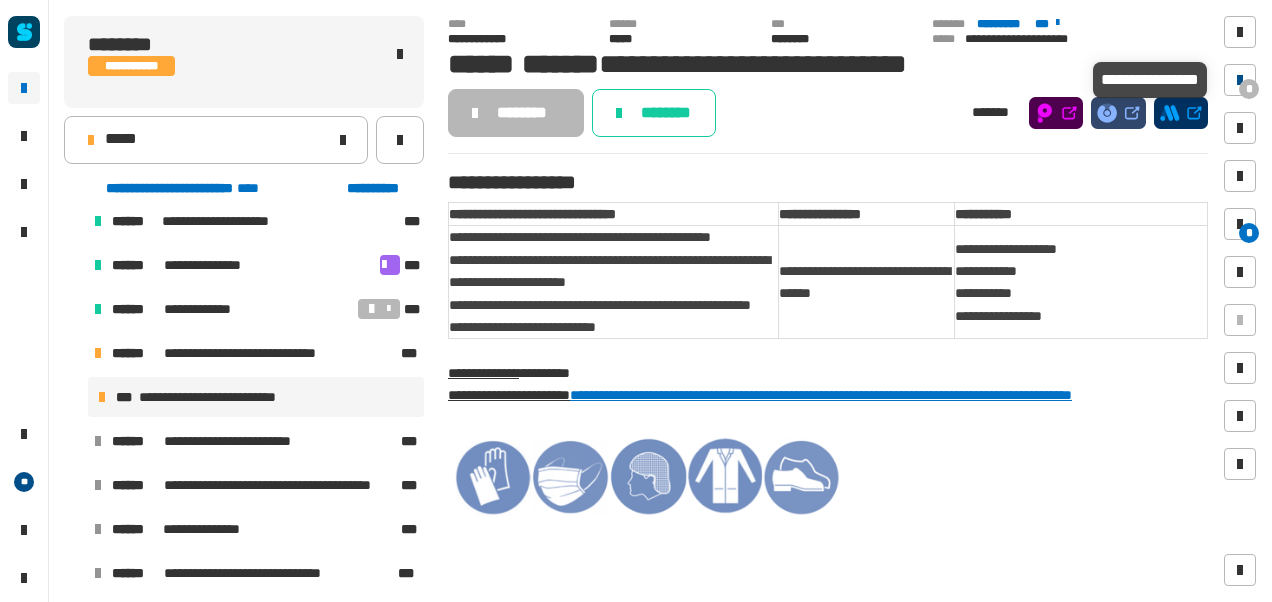 click on "*" at bounding box center (1249, 89) 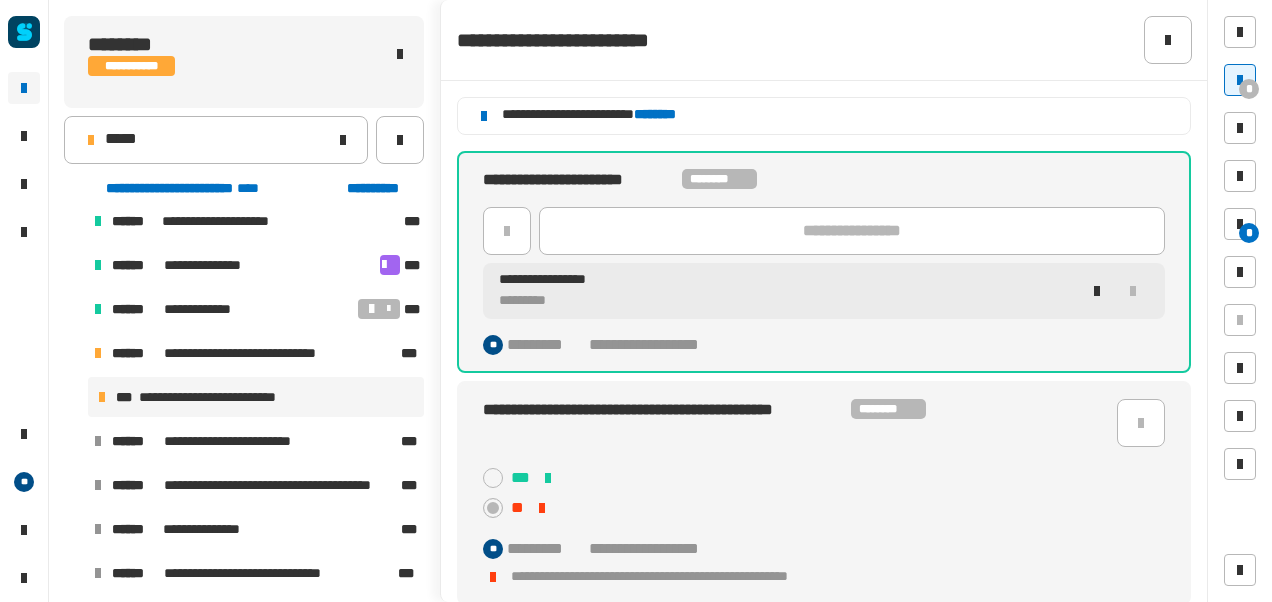 scroll, scrollTop: 2, scrollLeft: 0, axis: vertical 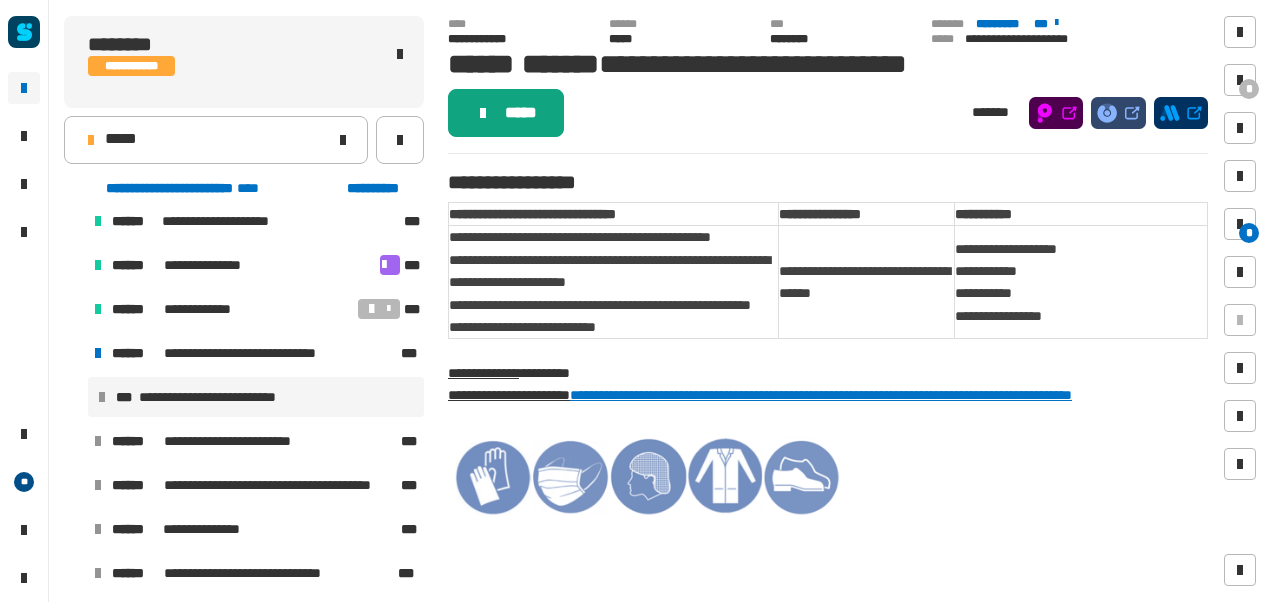 click on "*****" 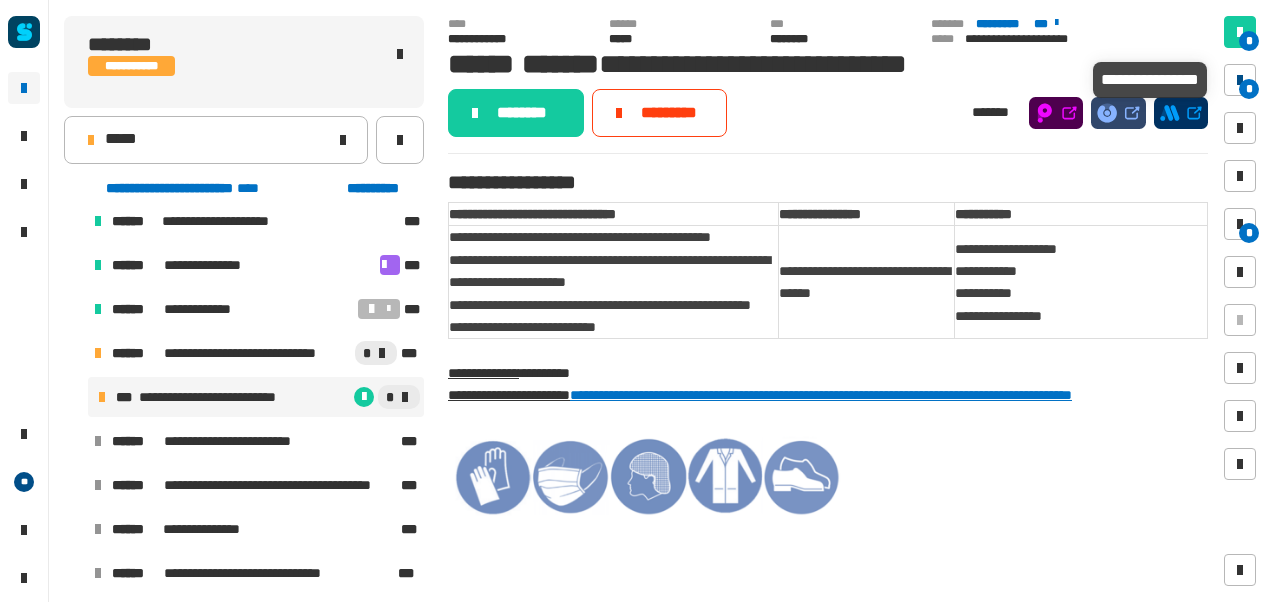 click at bounding box center [1240, 80] 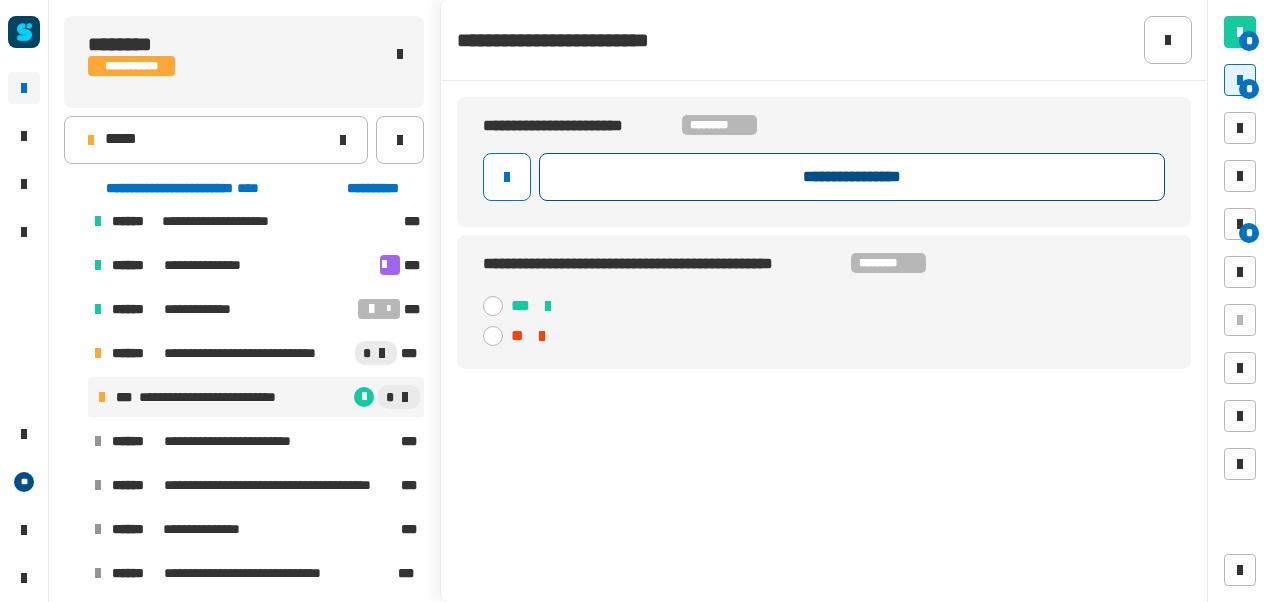 click on "**********" 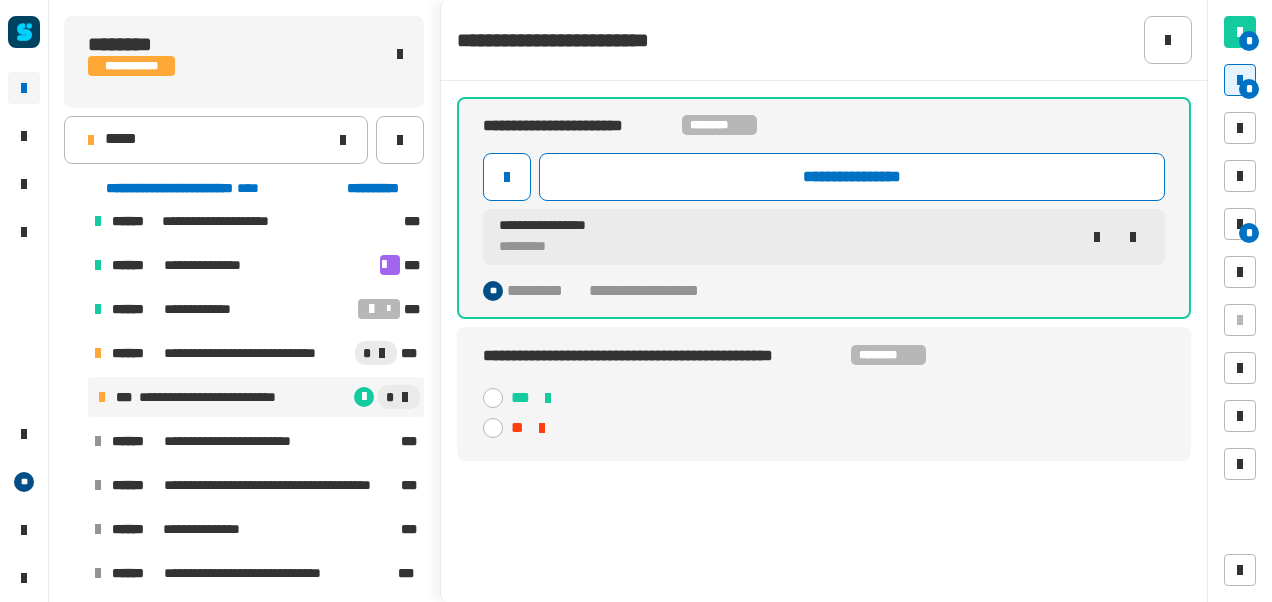 click 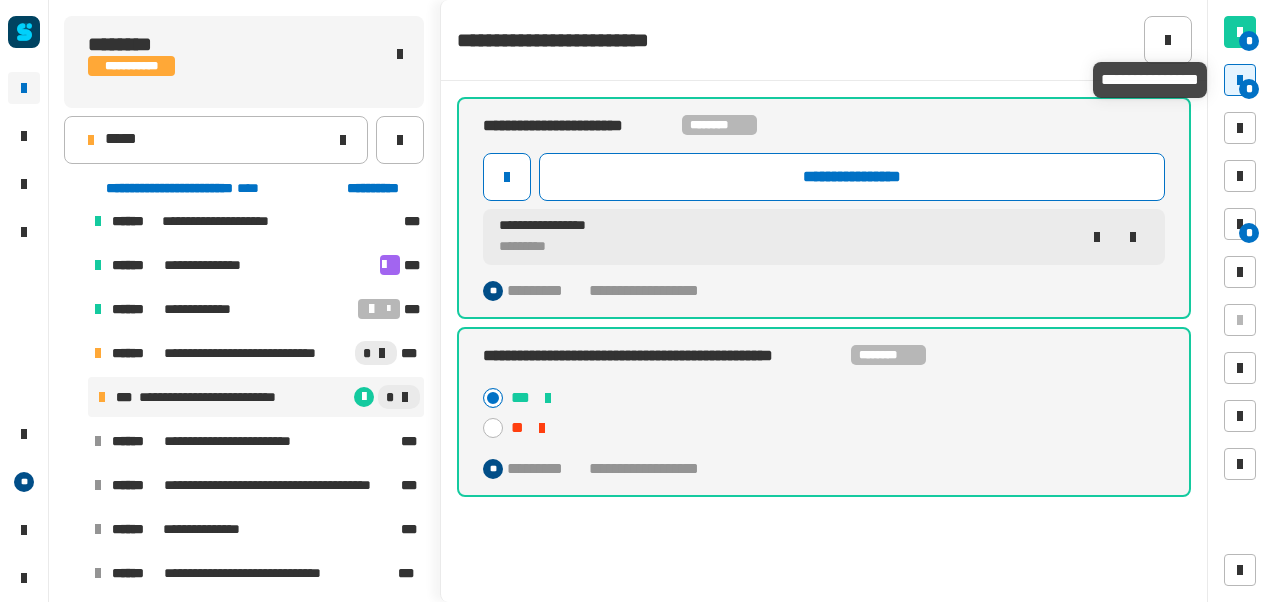 click on "*" at bounding box center [1249, 89] 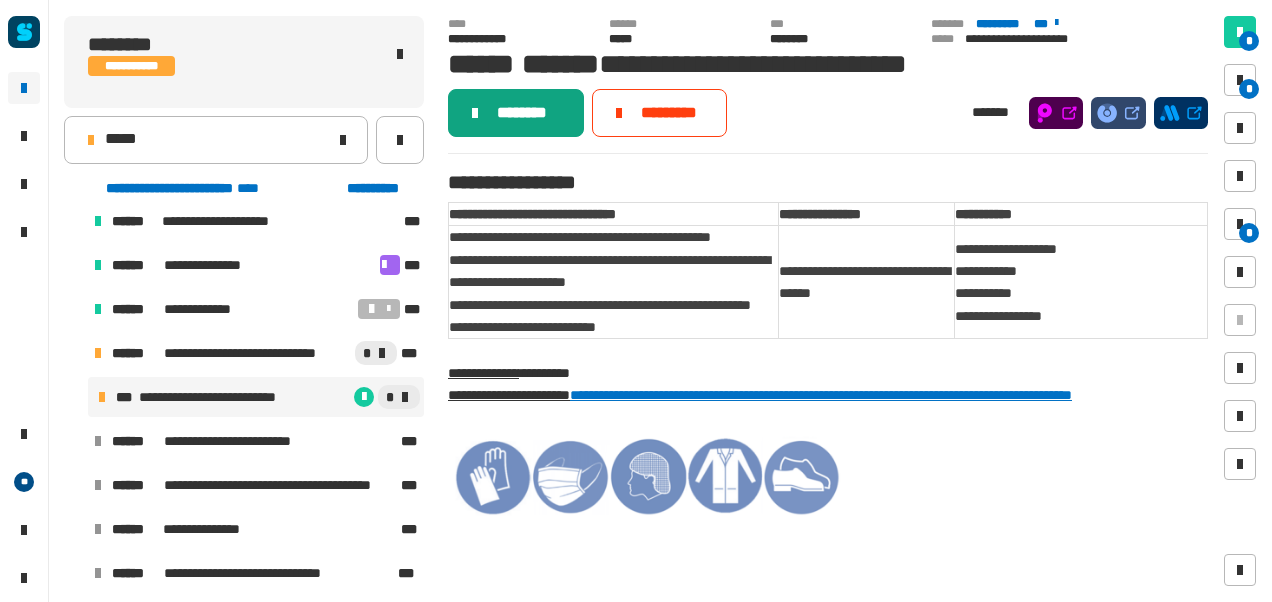 click 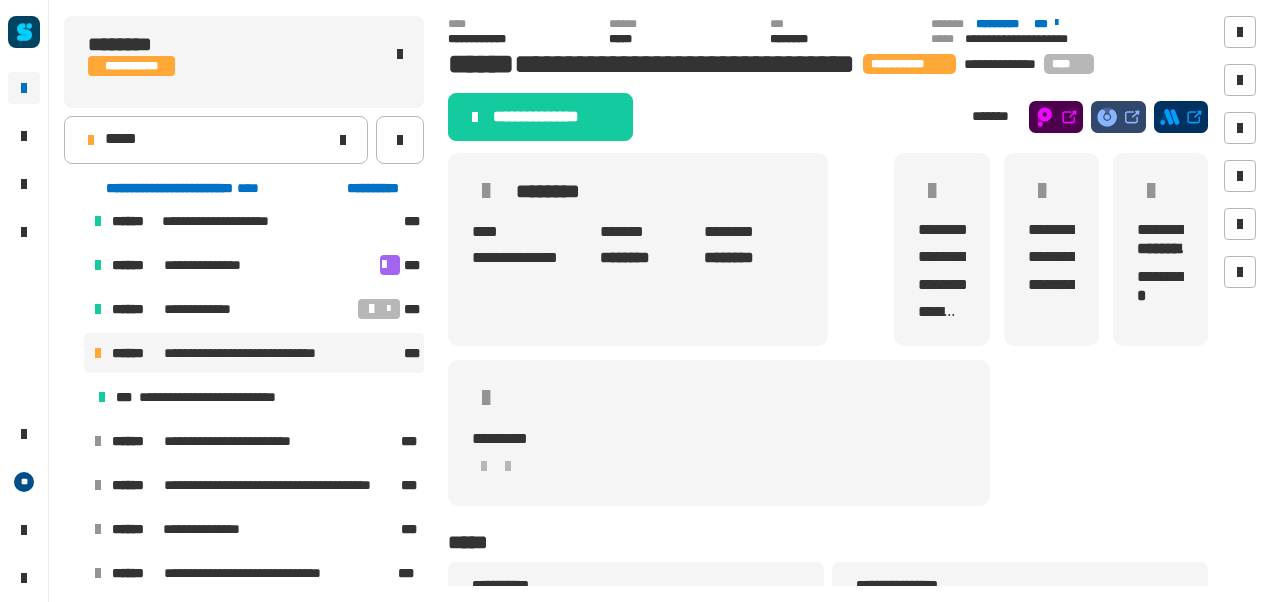 click 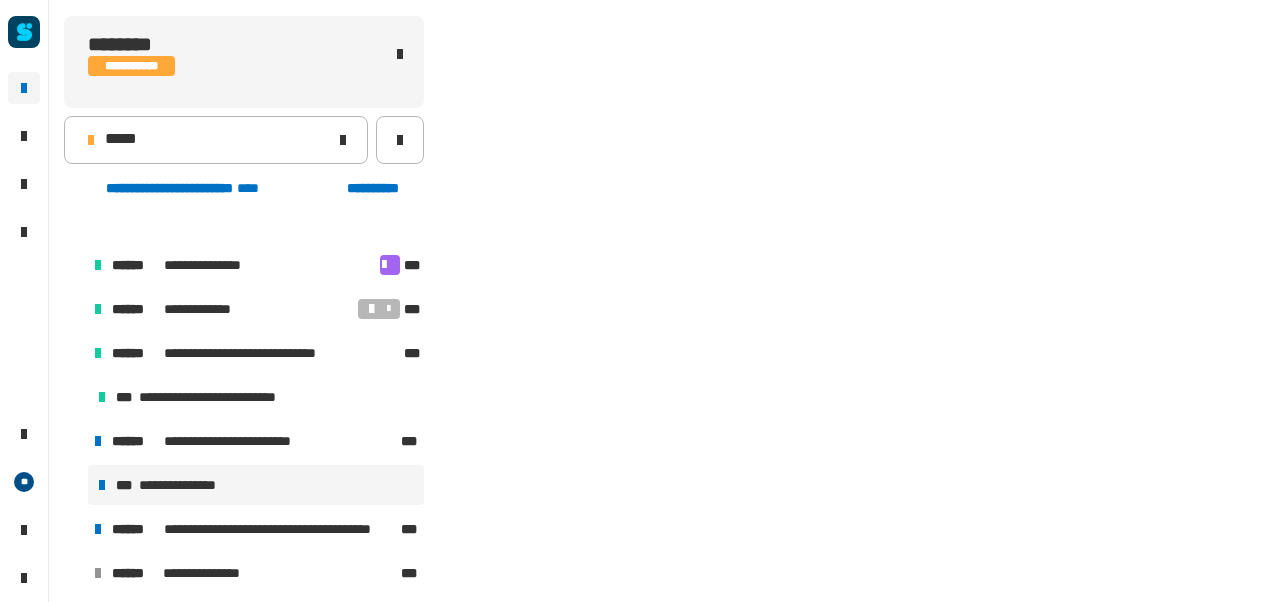 scroll, scrollTop: 502, scrollLeft: 0, axis: vertical 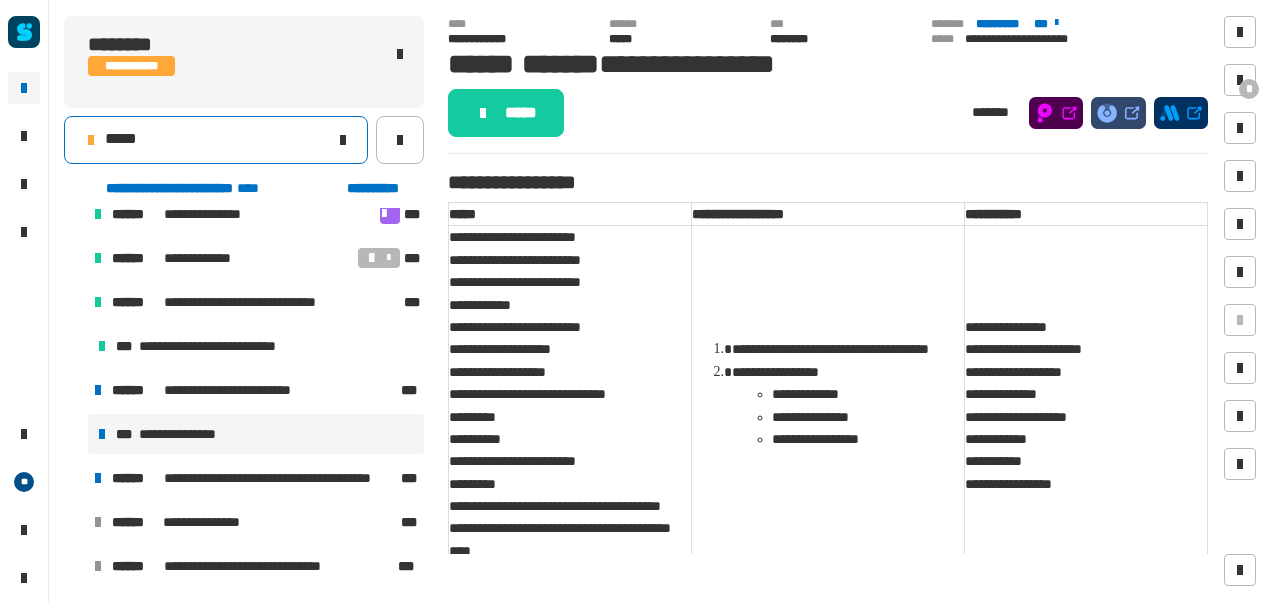 click on "*****" 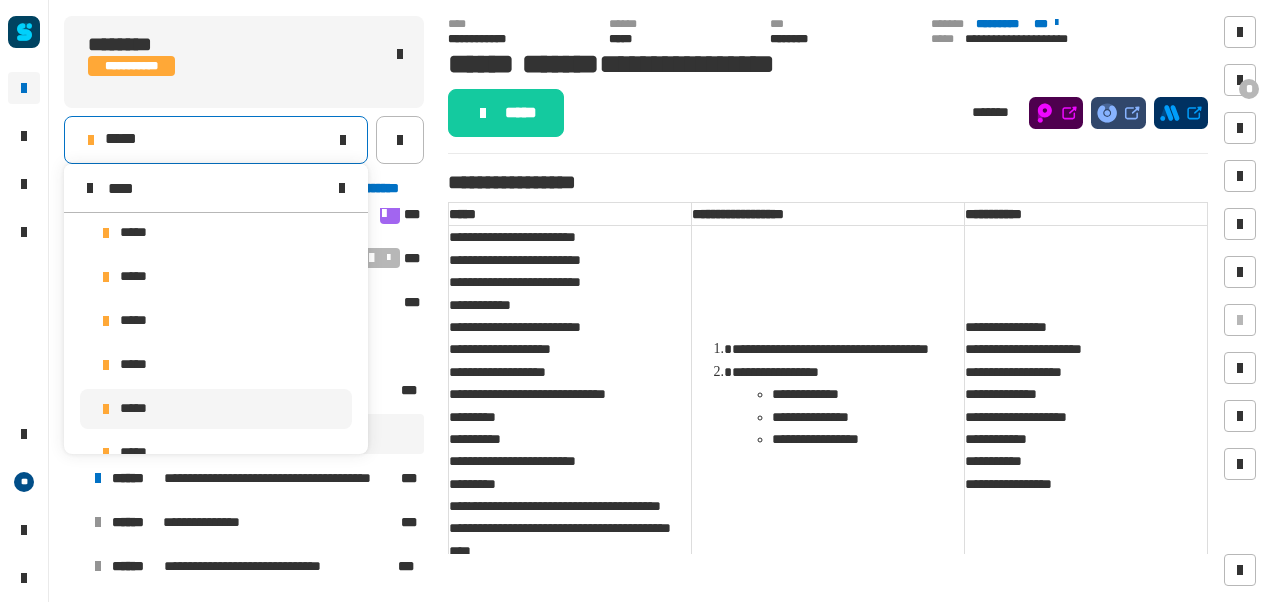 scroll, scrollTop: 0, scrollLeft: 0, axis: both 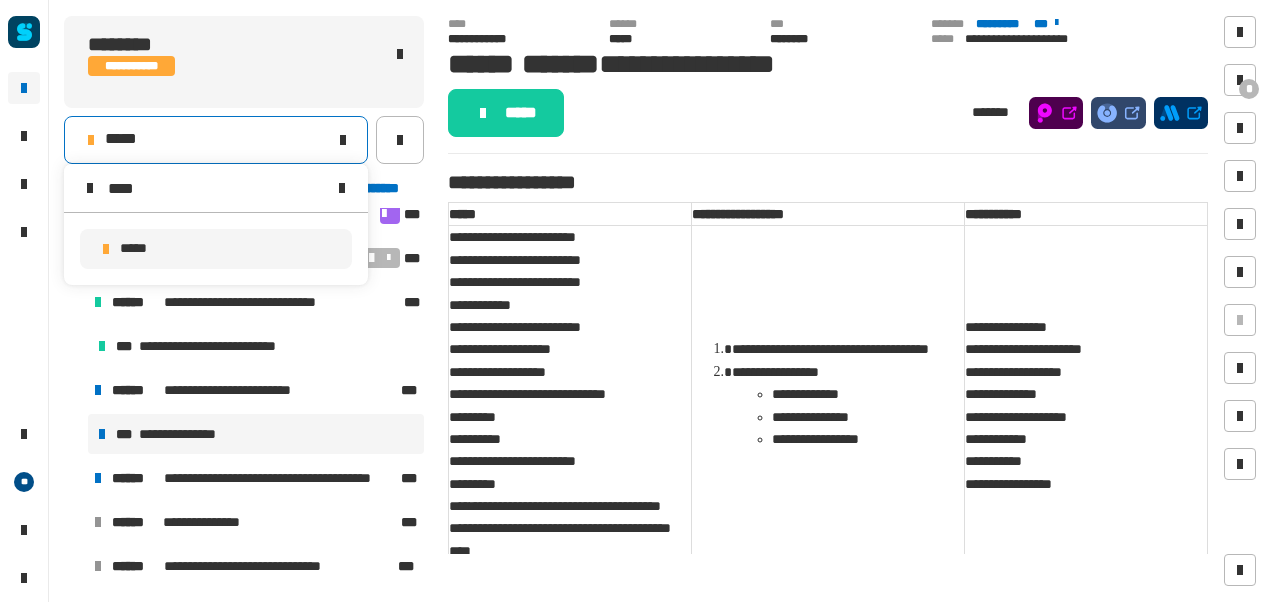 type on "****" 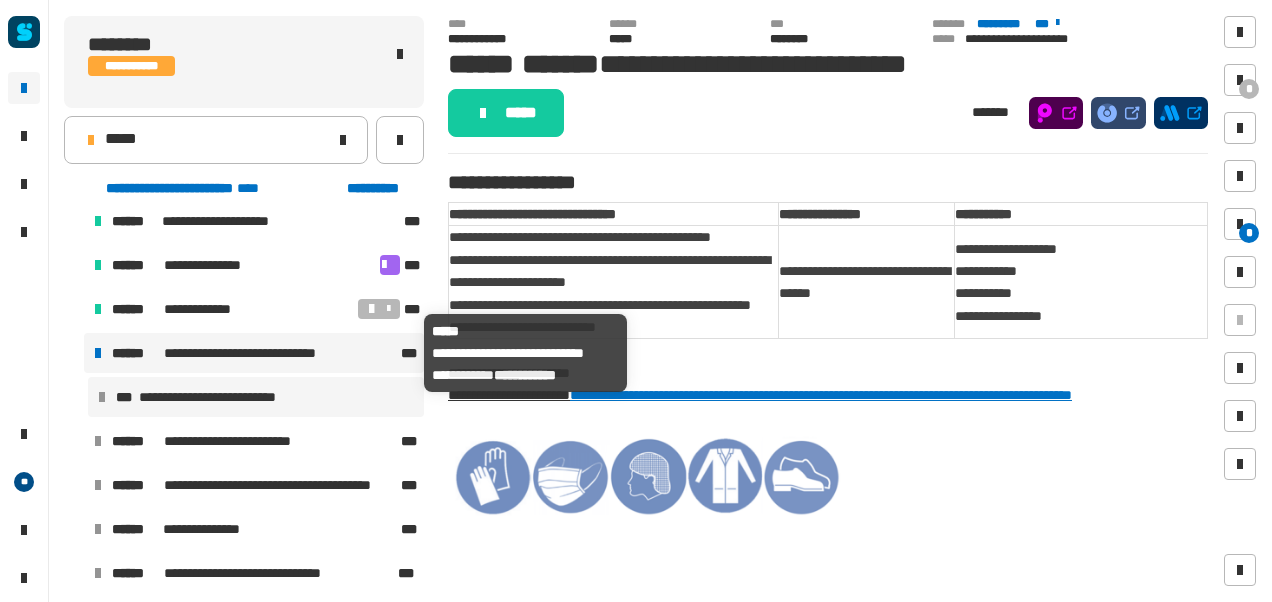 scroll, scrollTop: 458, scrollLeft: 0, axis: vertical 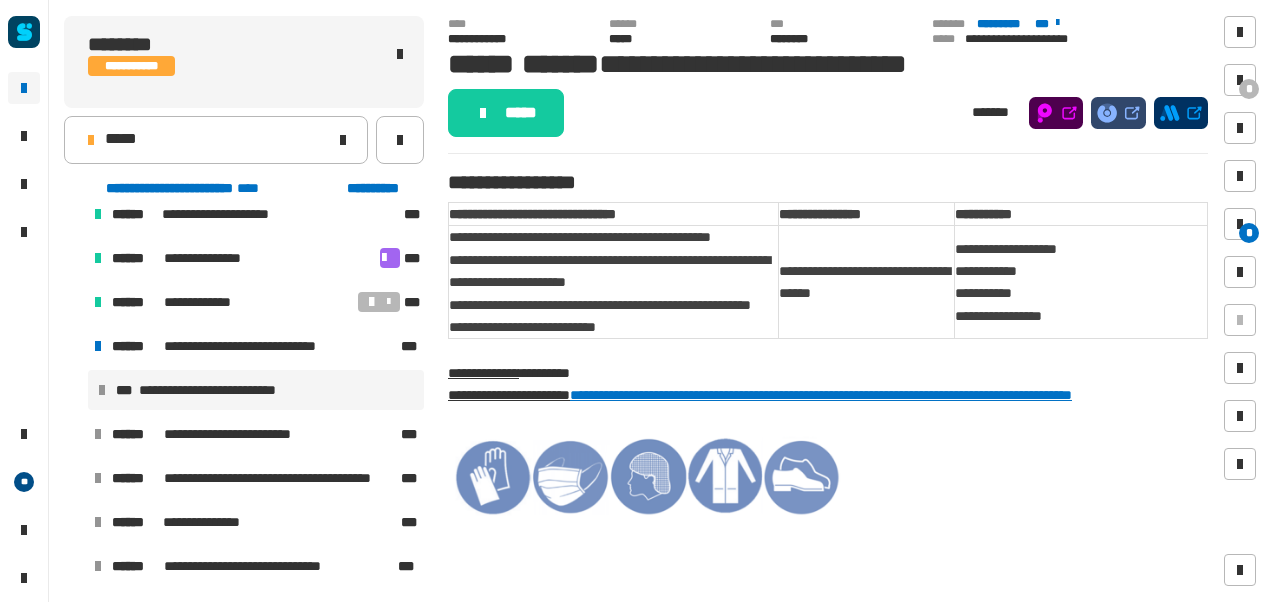 click on "* *" 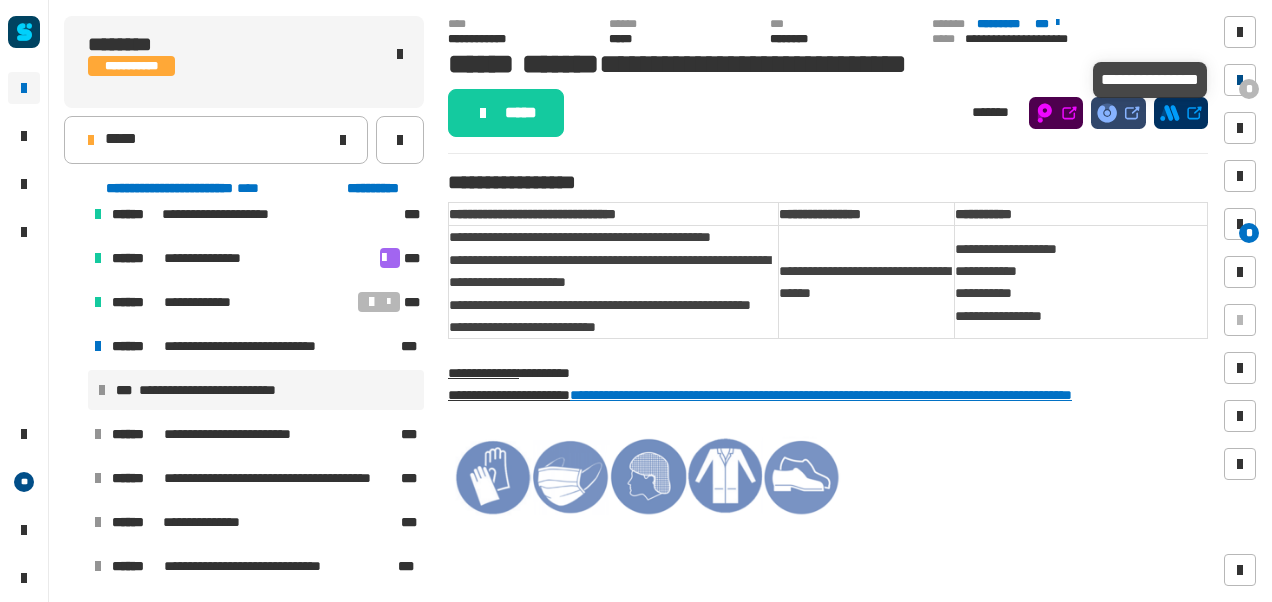 click at bounding box center [1240, 80] 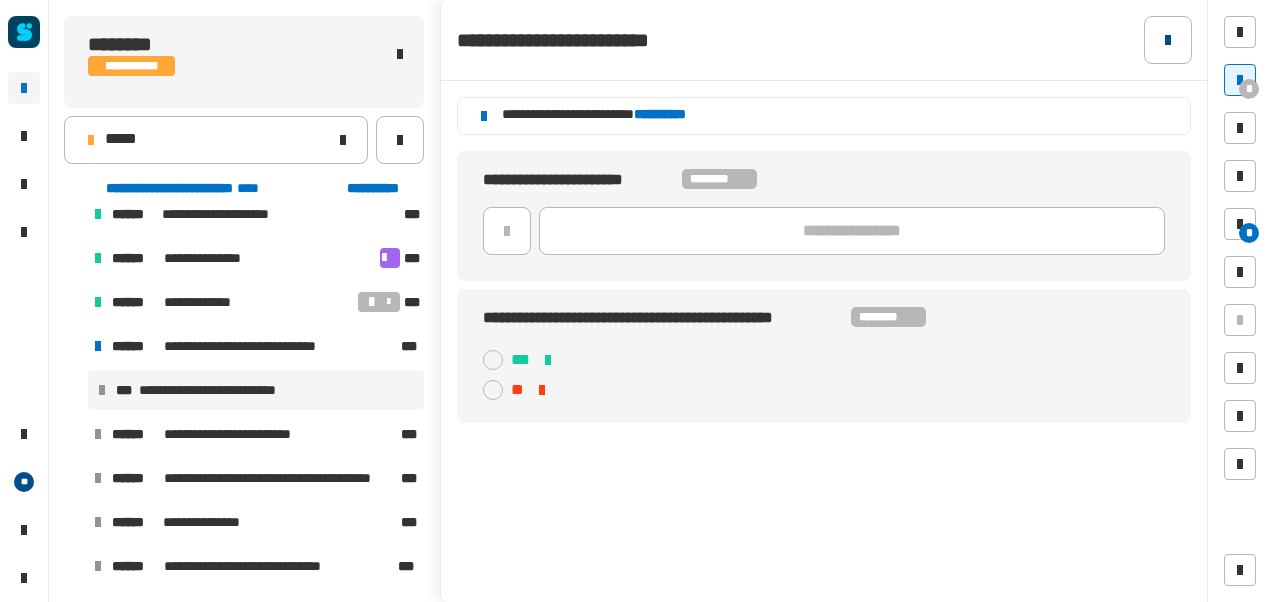 click 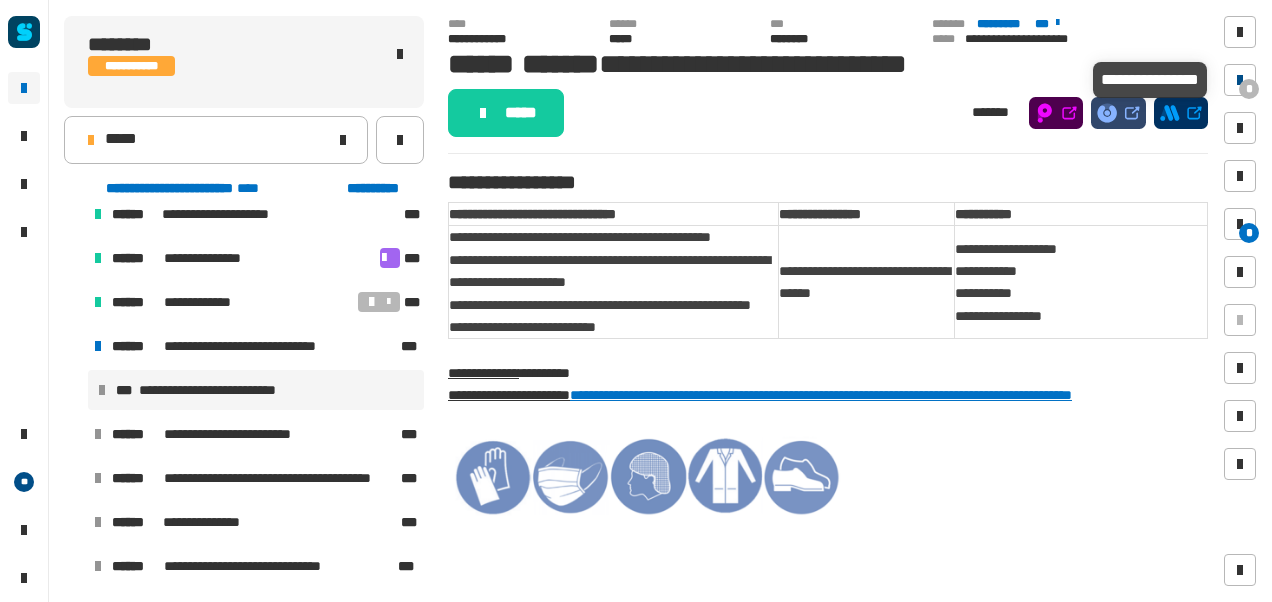 click on "*" at bounding box center [1249, 89] 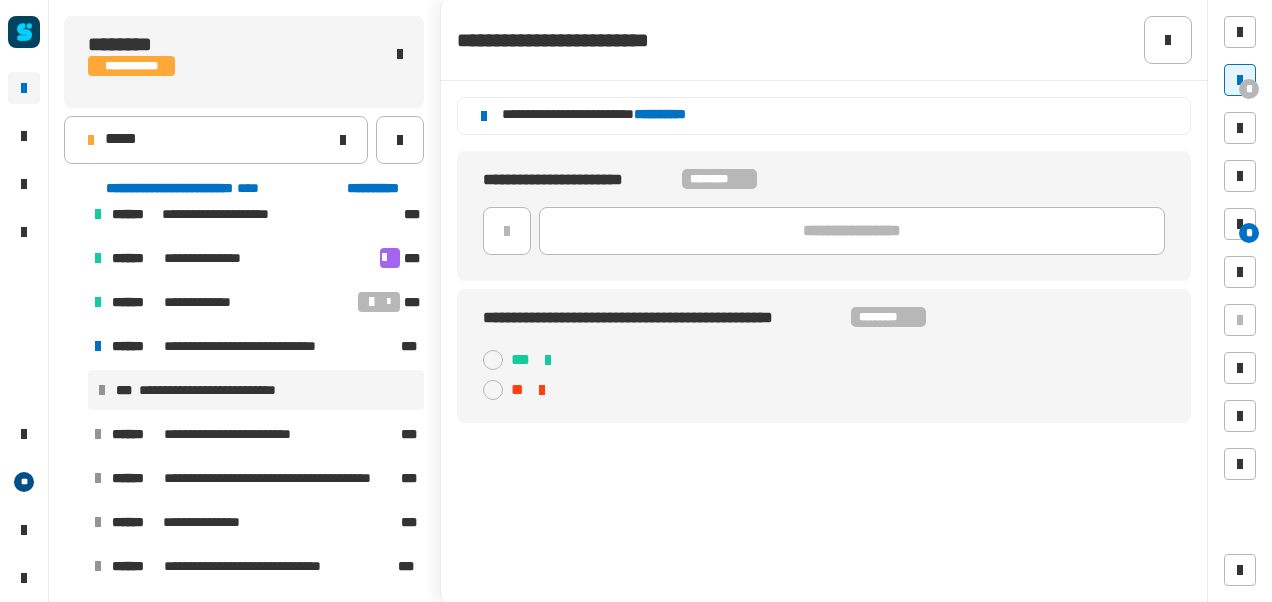 click on "**********" 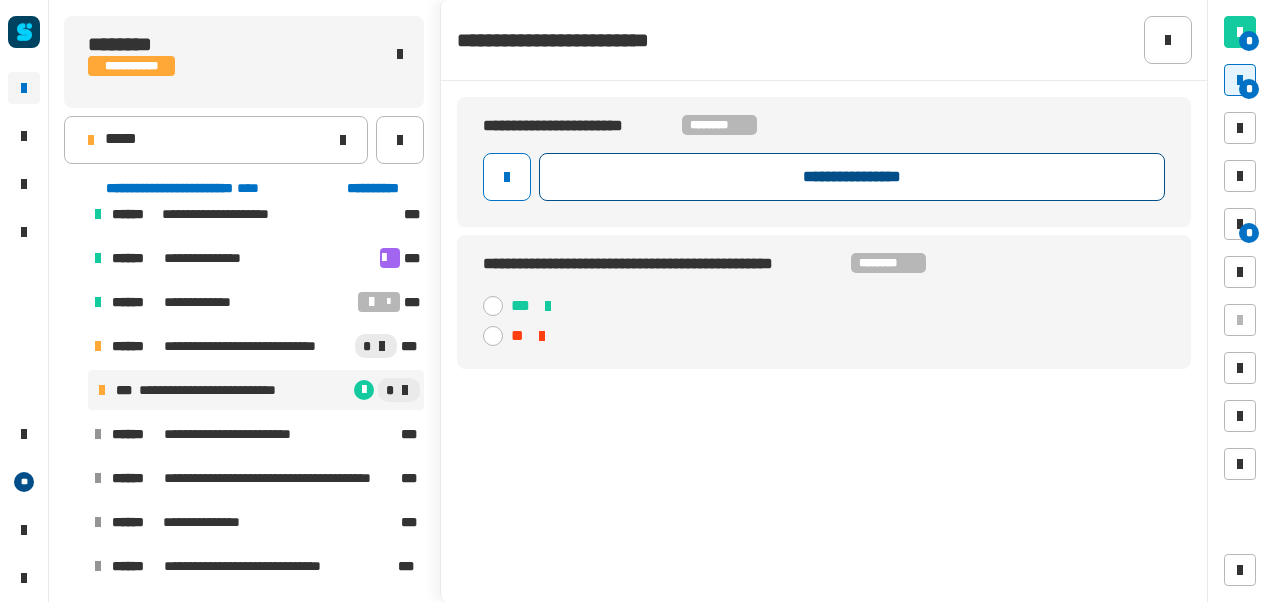 click on "**********" 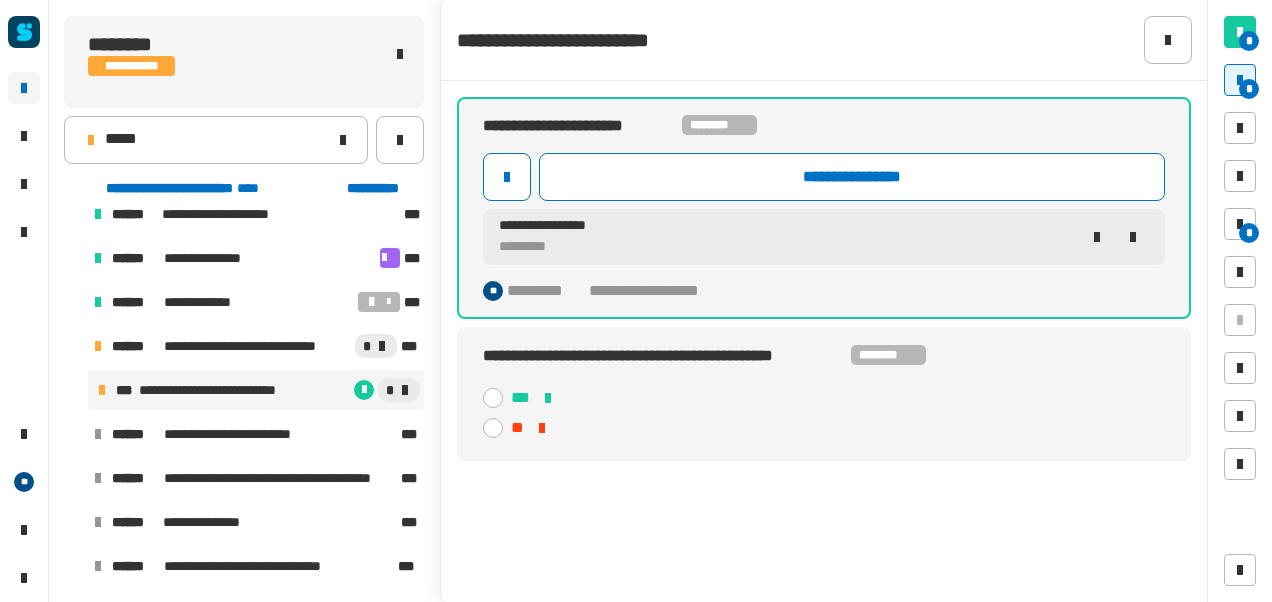 click 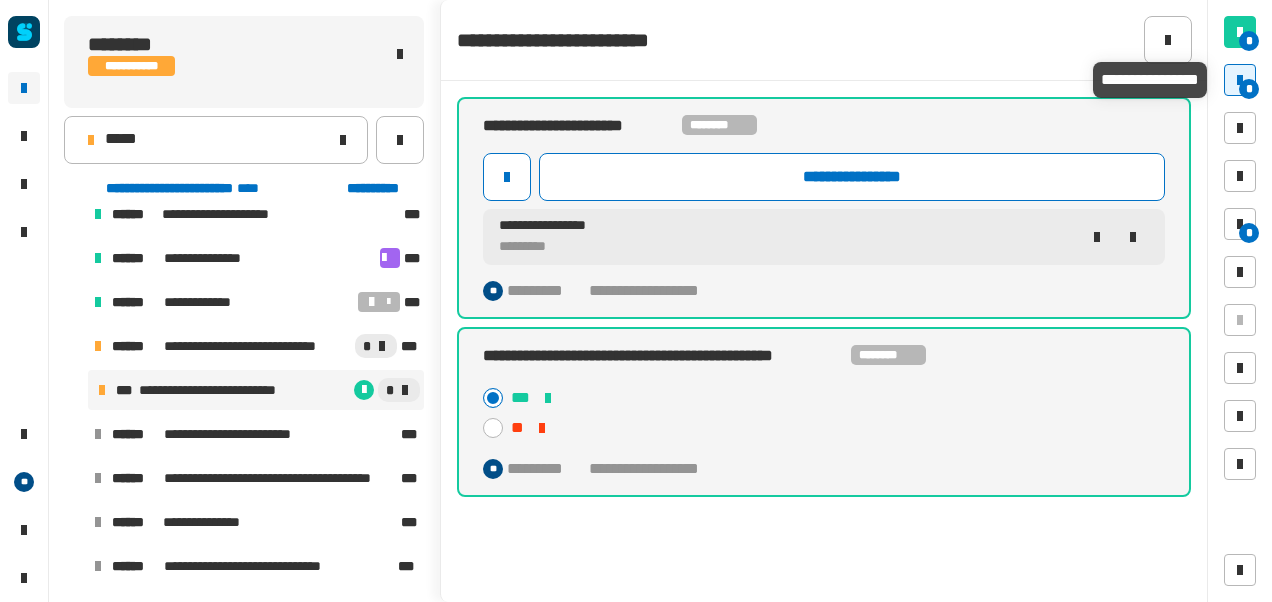 click on "*" at bounding box center [1249, 89] 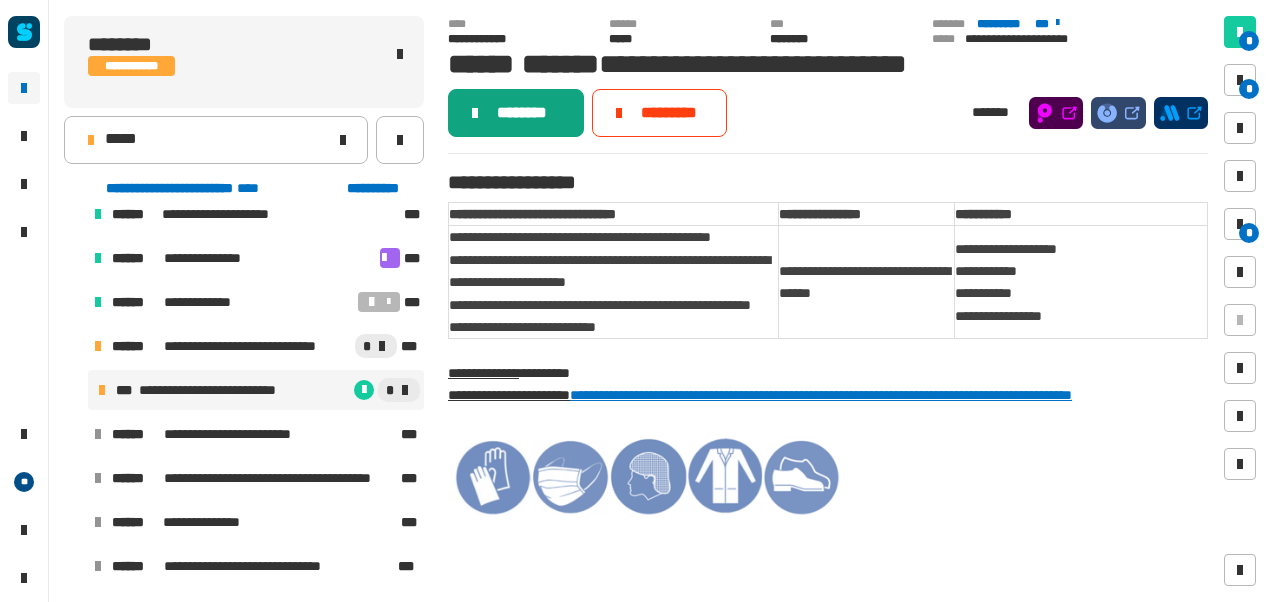 click on "********" 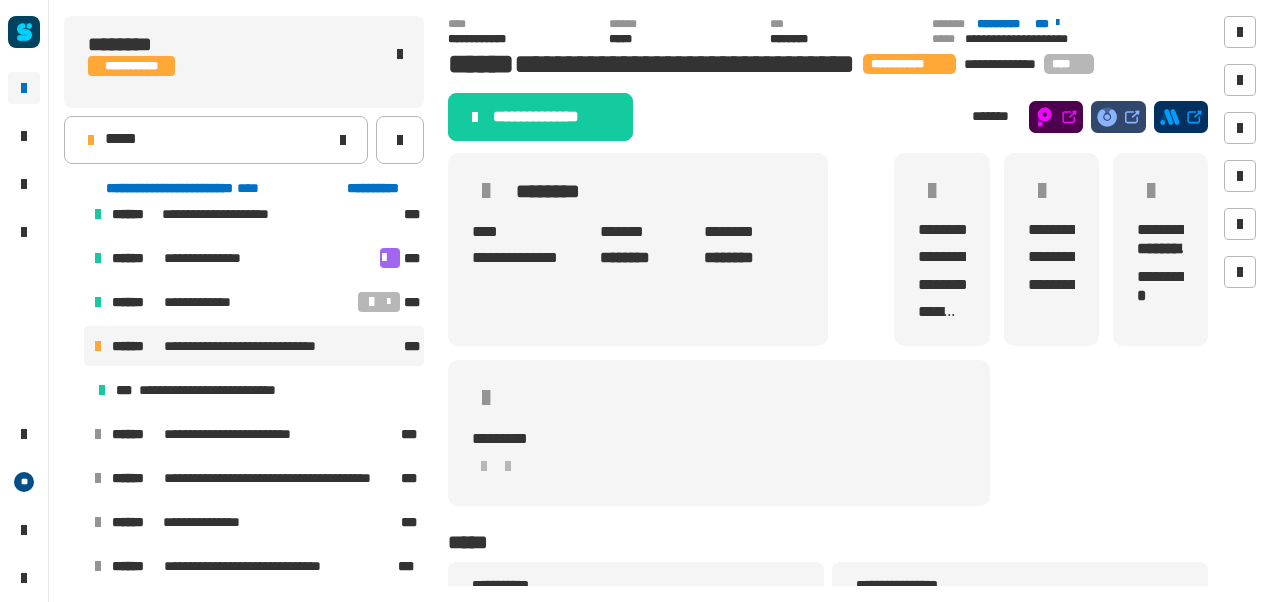 click on "**********" 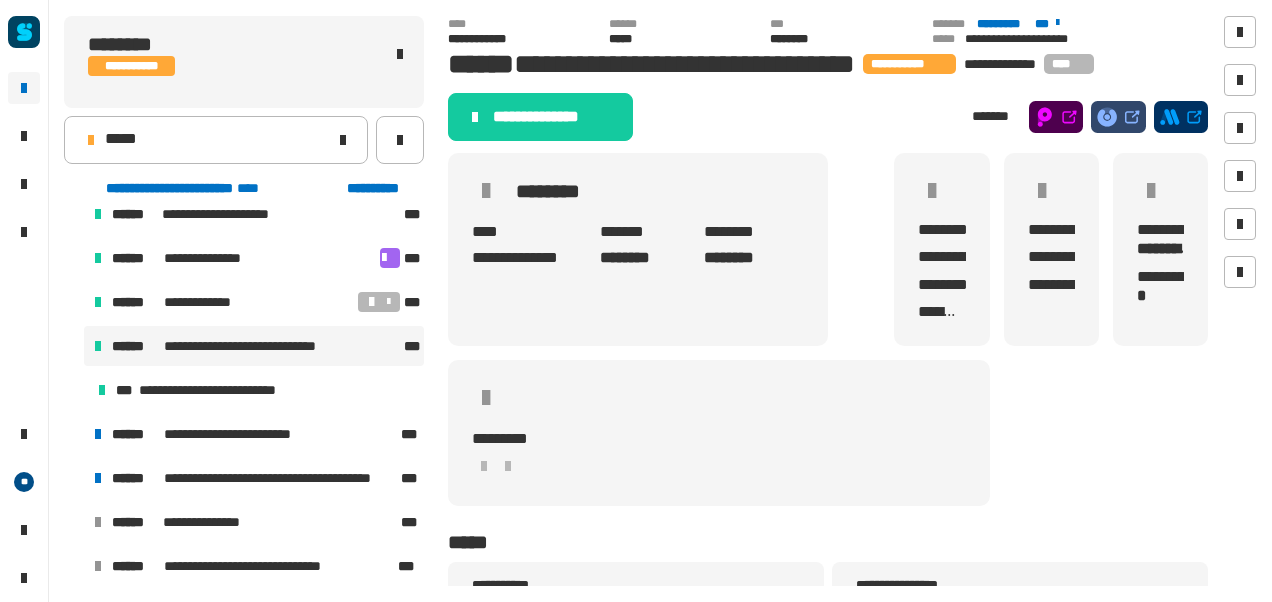 scroll, scrollTop: 502, scrollLeft: 0, axis: vertical 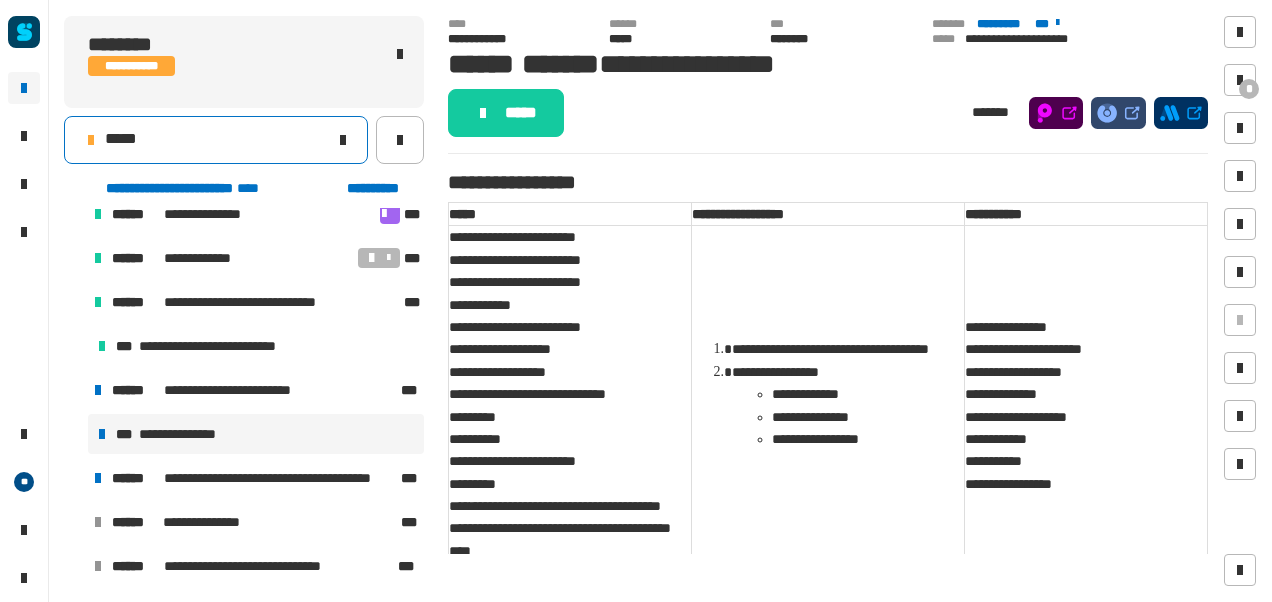 click on "*****" 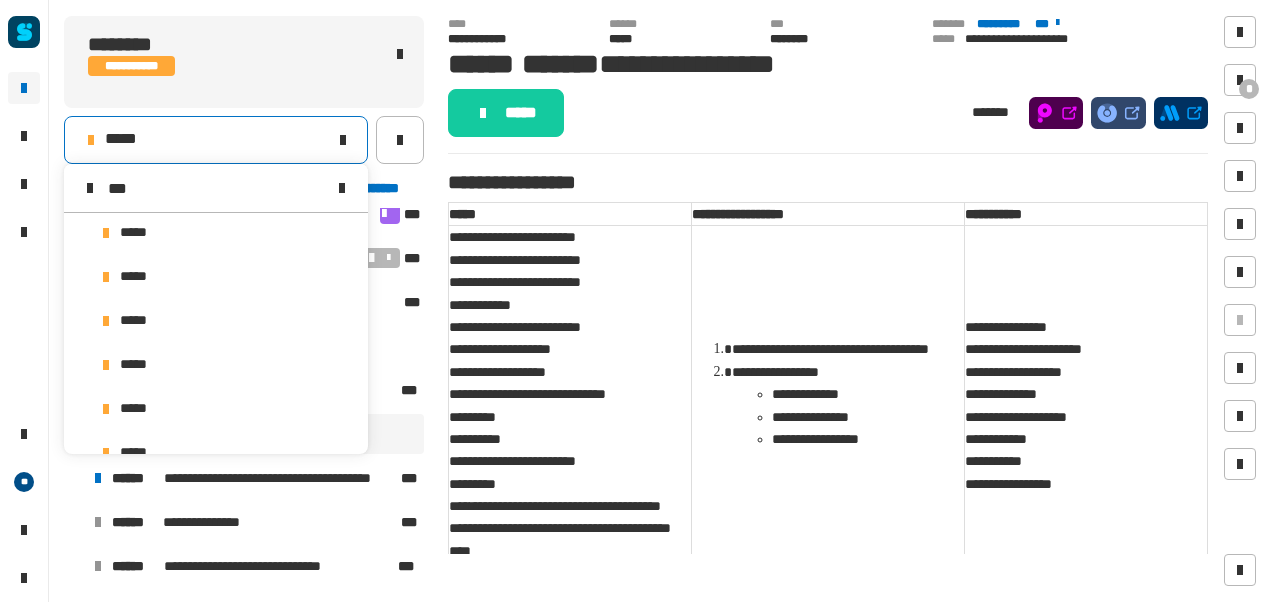 scroll, scrollTop: 0, scrollLeft: 0, axis: both 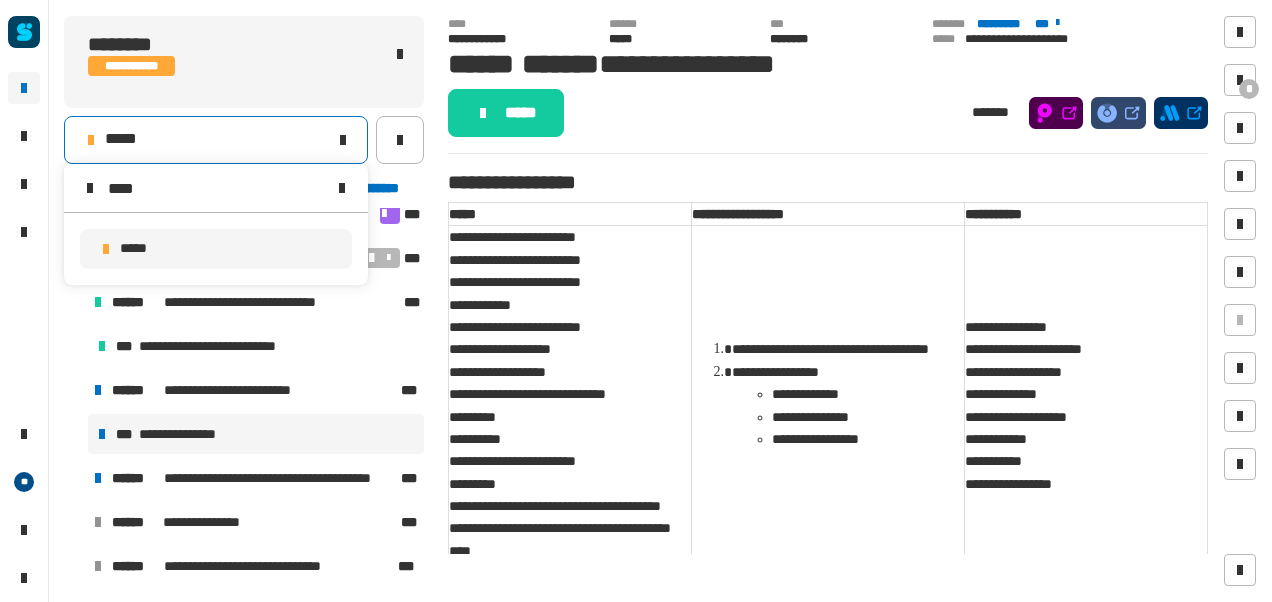 type on "****" 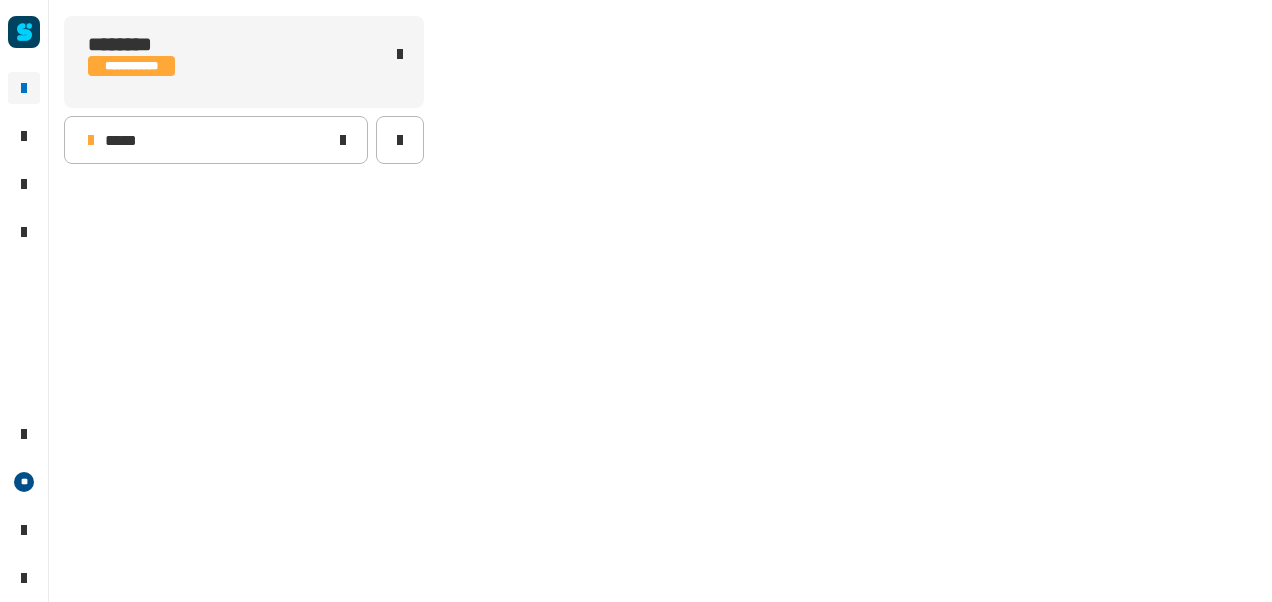 scroll, scrollTop: 0, scrollLeft: 0, axis: both 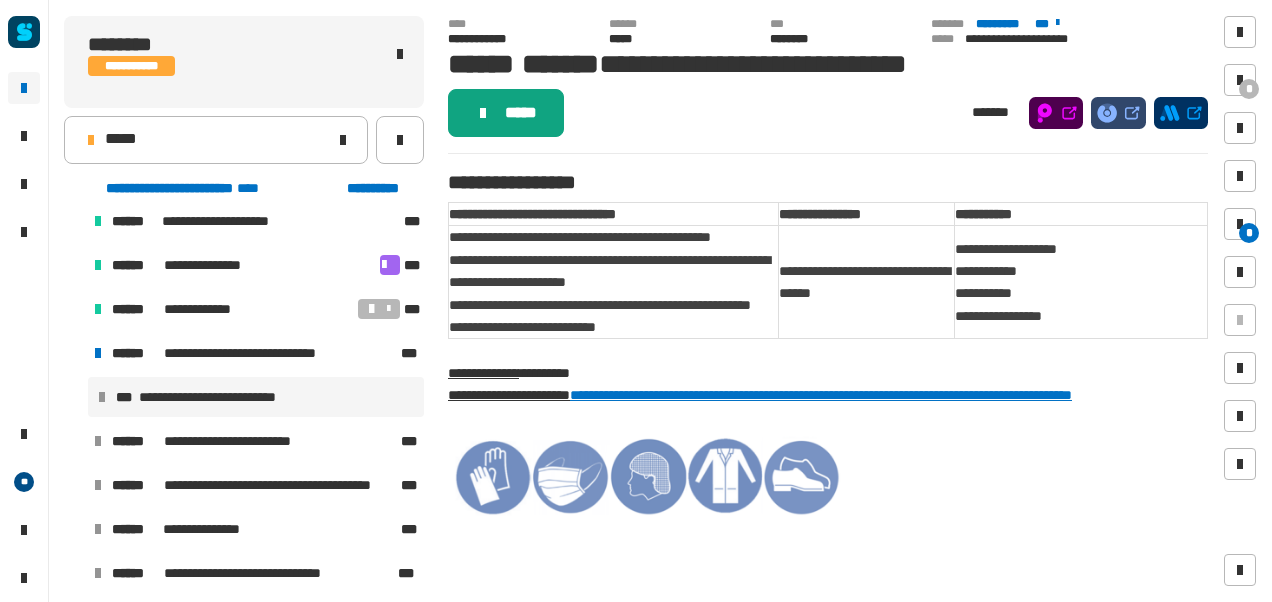 click on "*****" 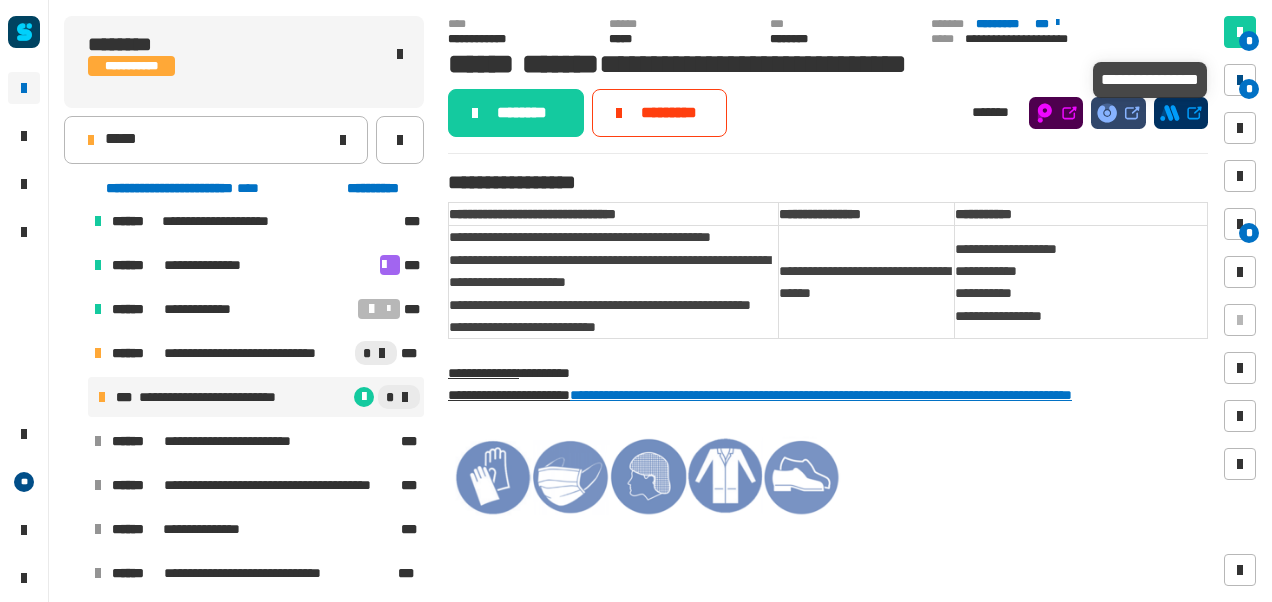 click on "*" at bounding box center [1249, 89] 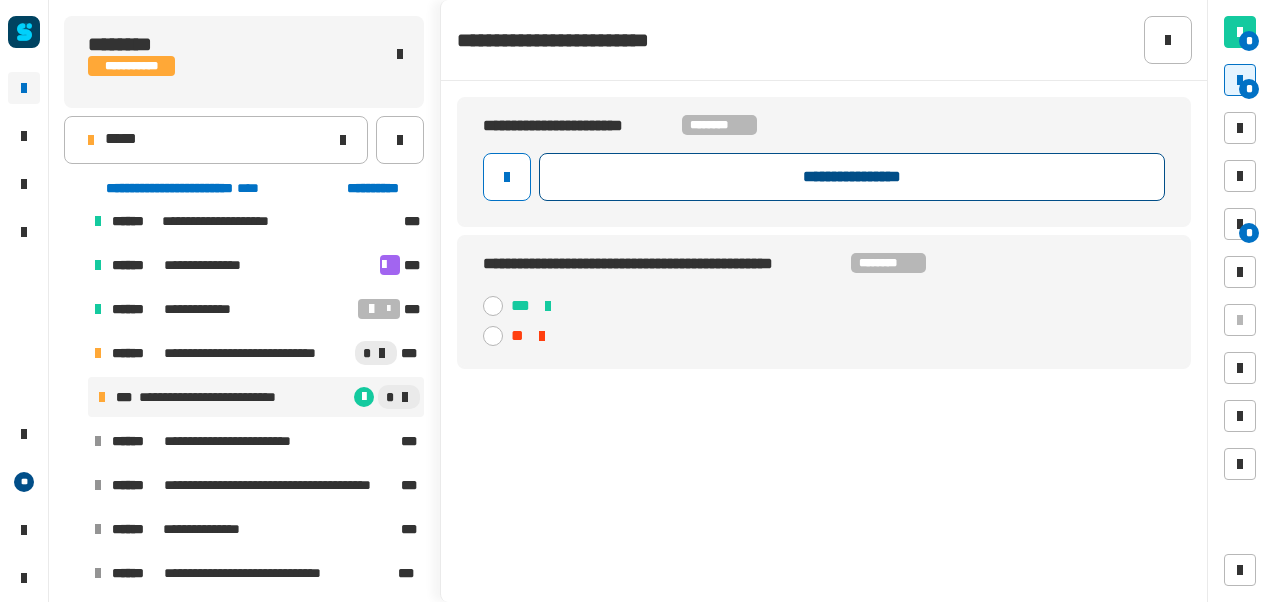 click on "**********" 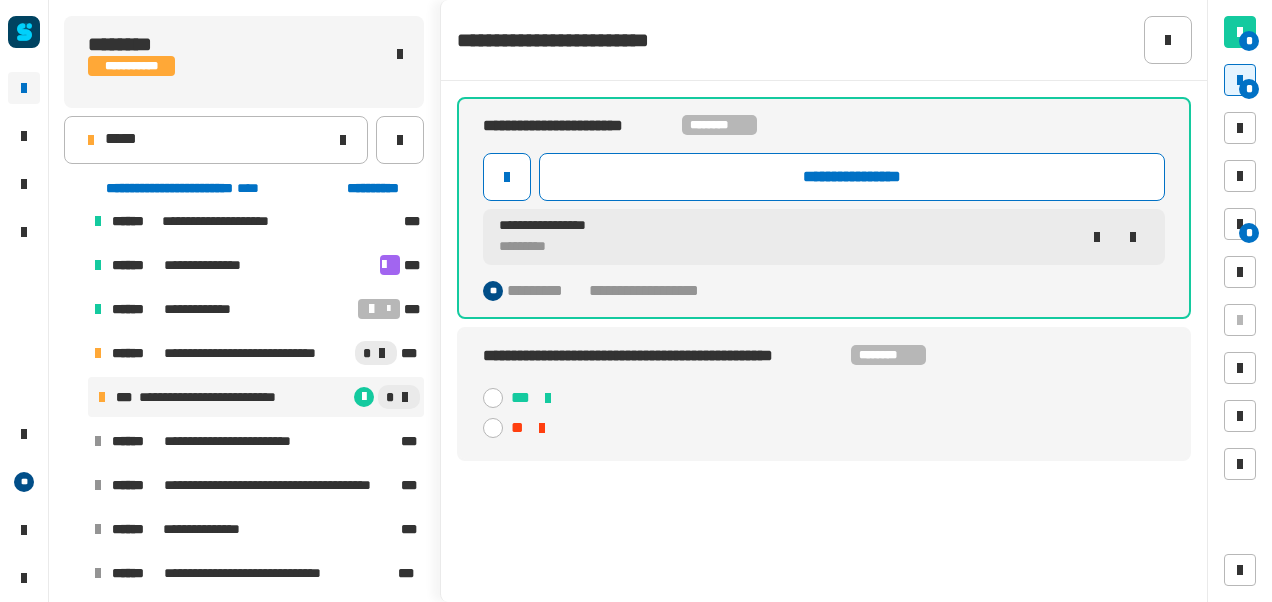 click 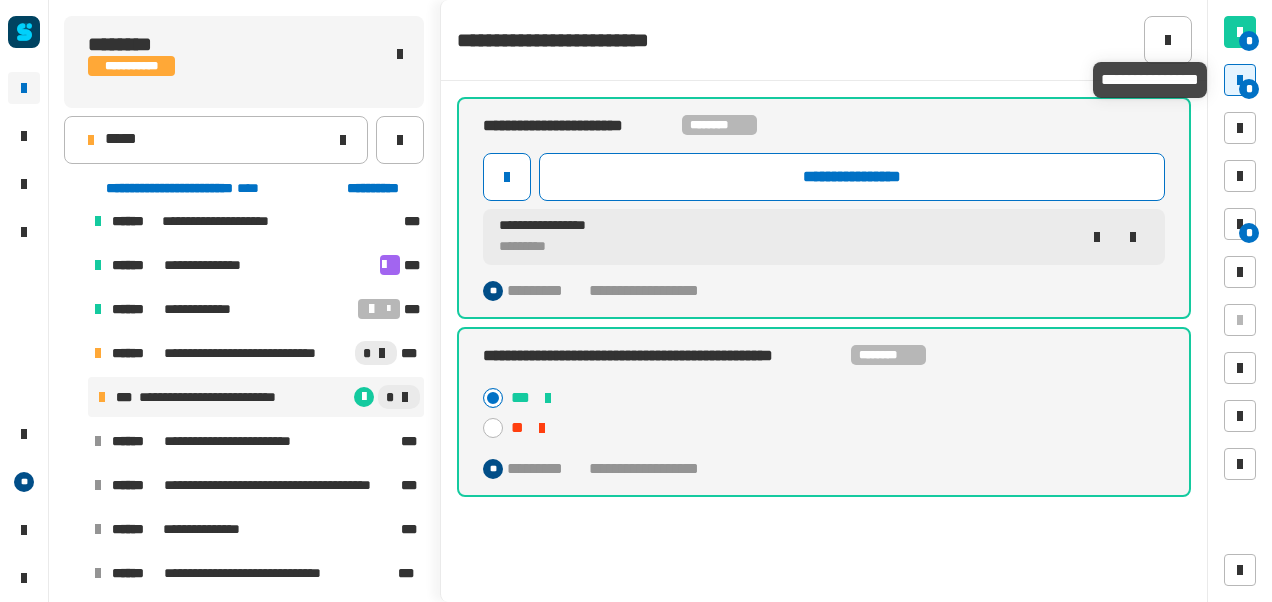 click on "*" at bounding box center (1240, 80) 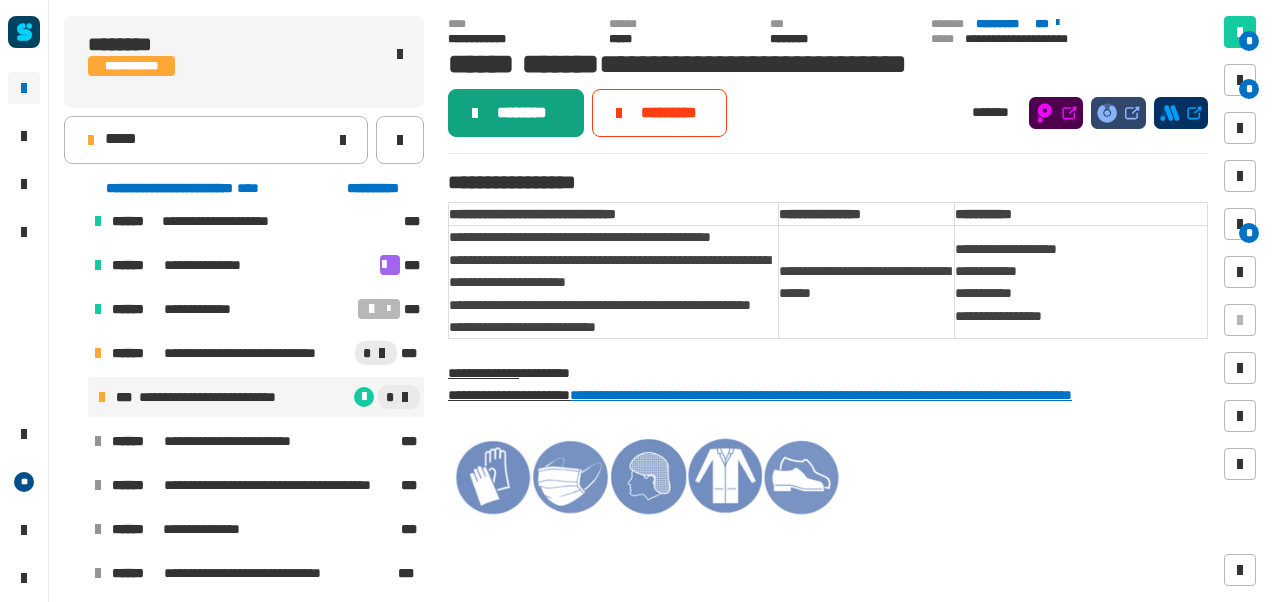 click on "********" 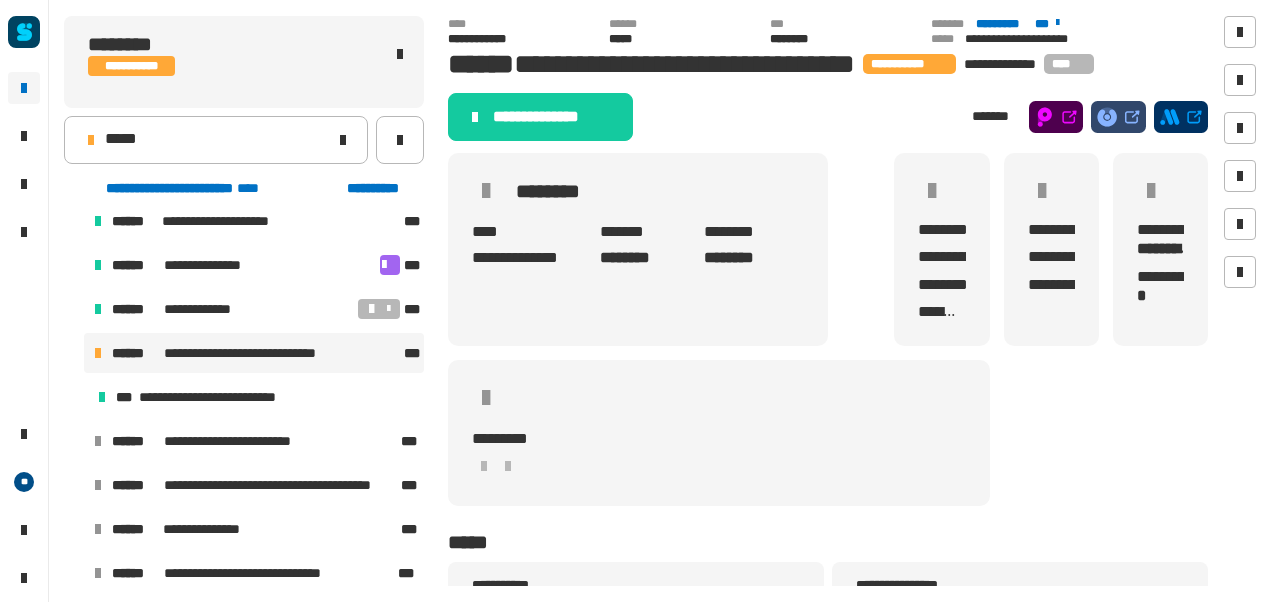 click on "**********" 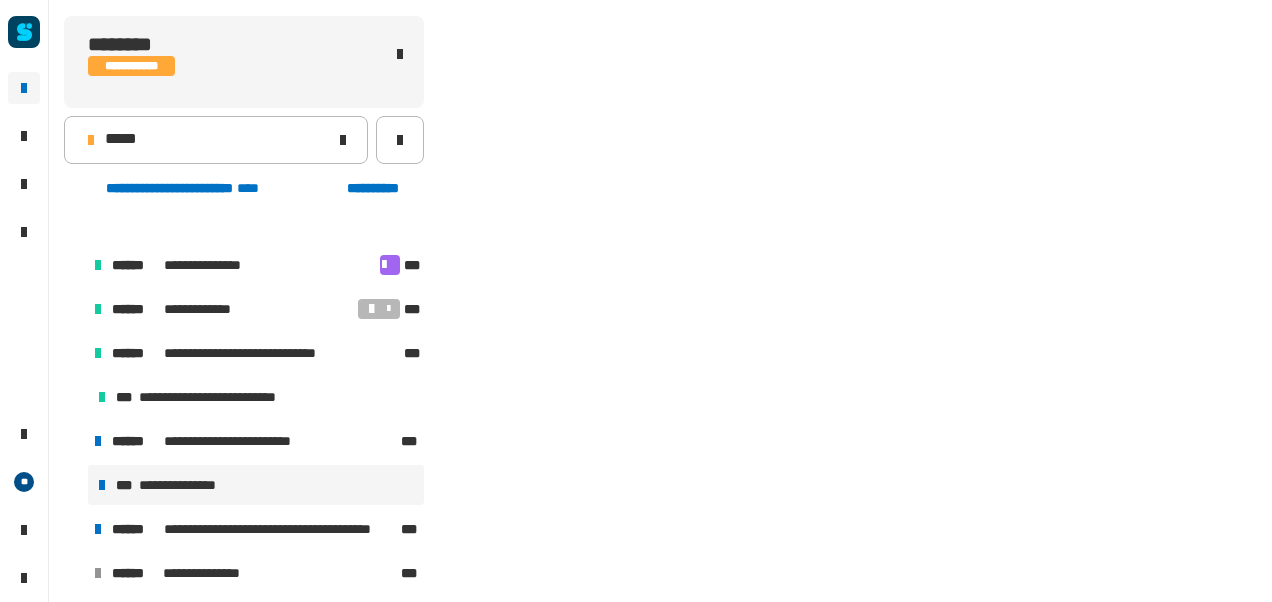 scroll, scrollTop: 502, scrollLeft: 0, axis: vertical 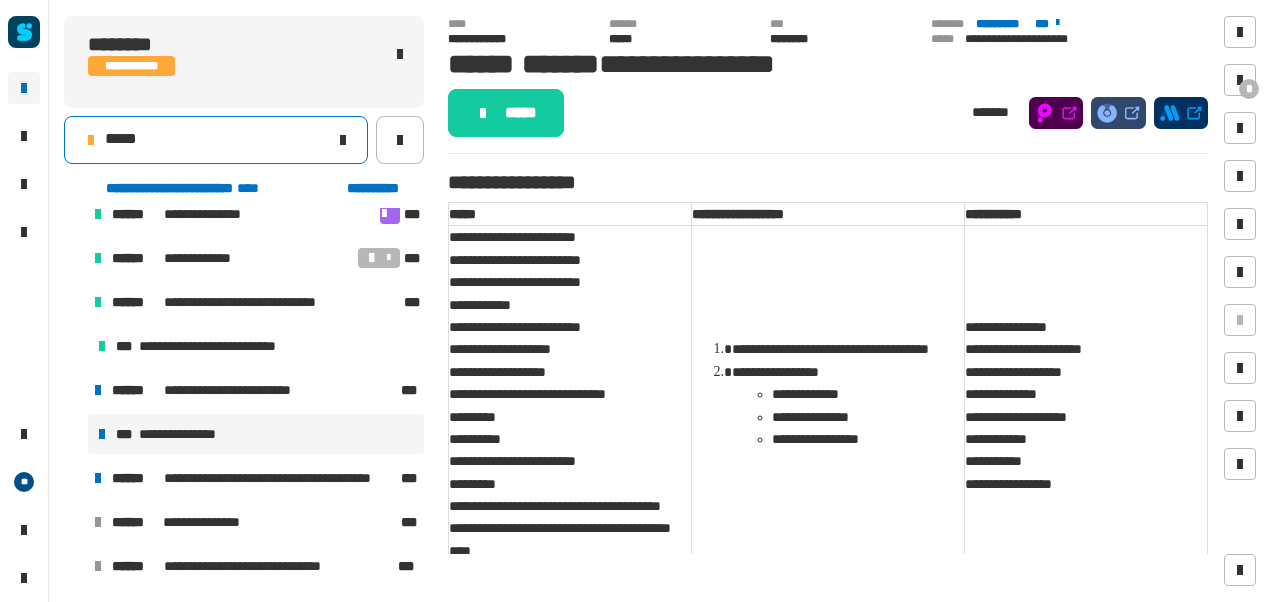 click on "*****" 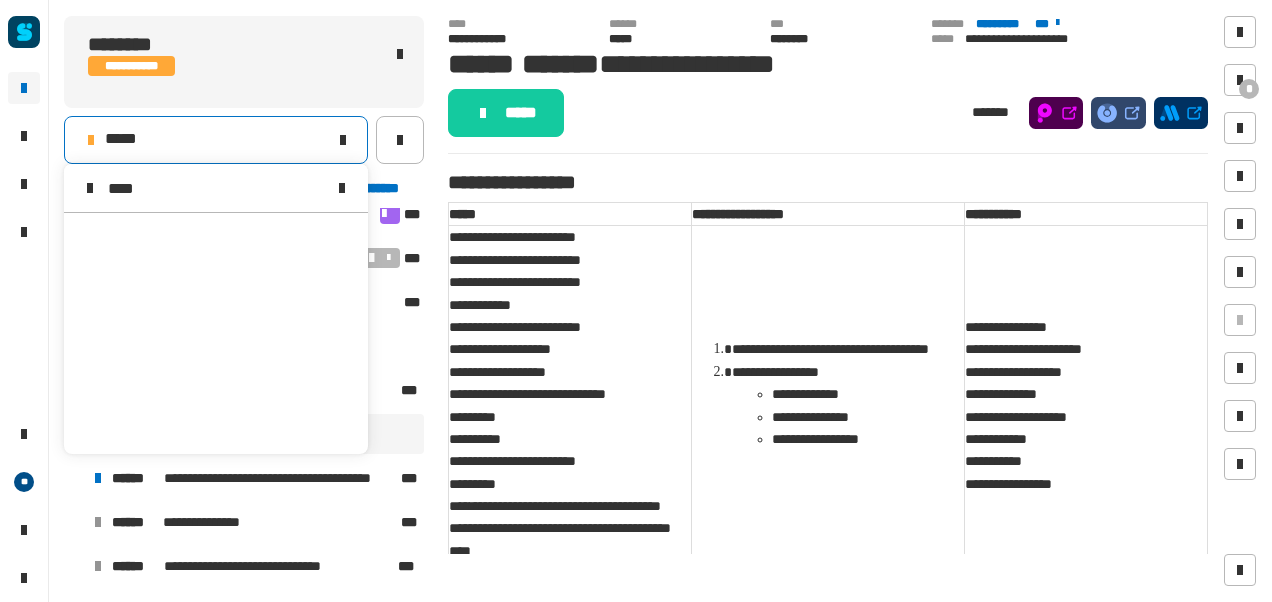 scroll, scrollTop: 0, scrollLeft: 0, axis: both 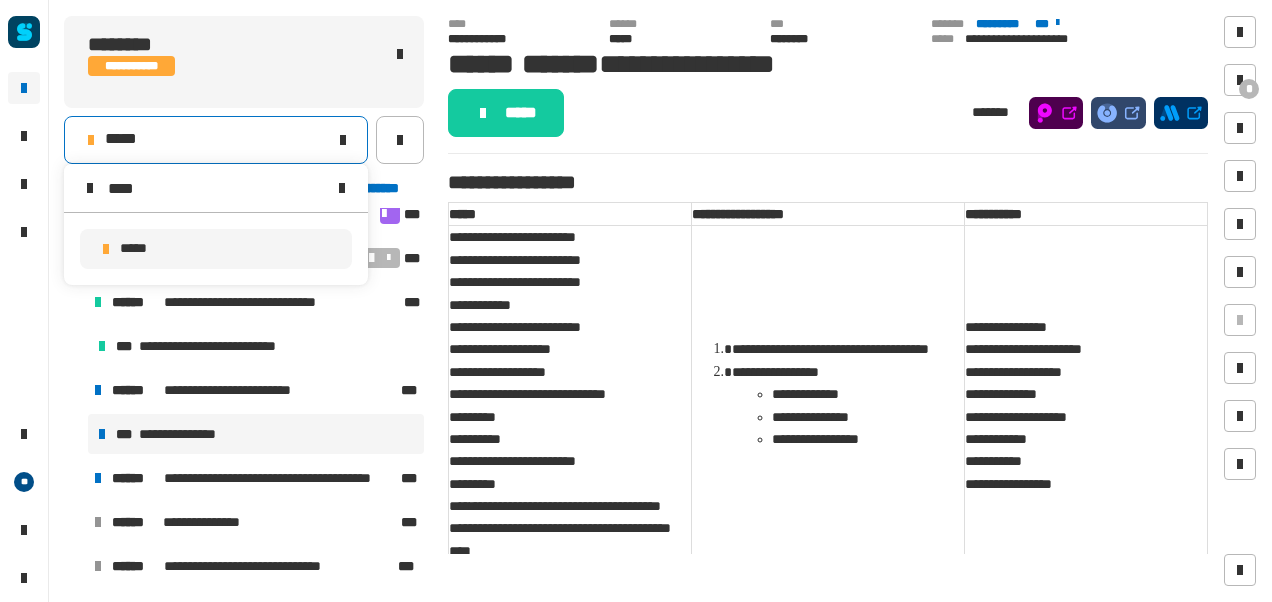 type on "****" 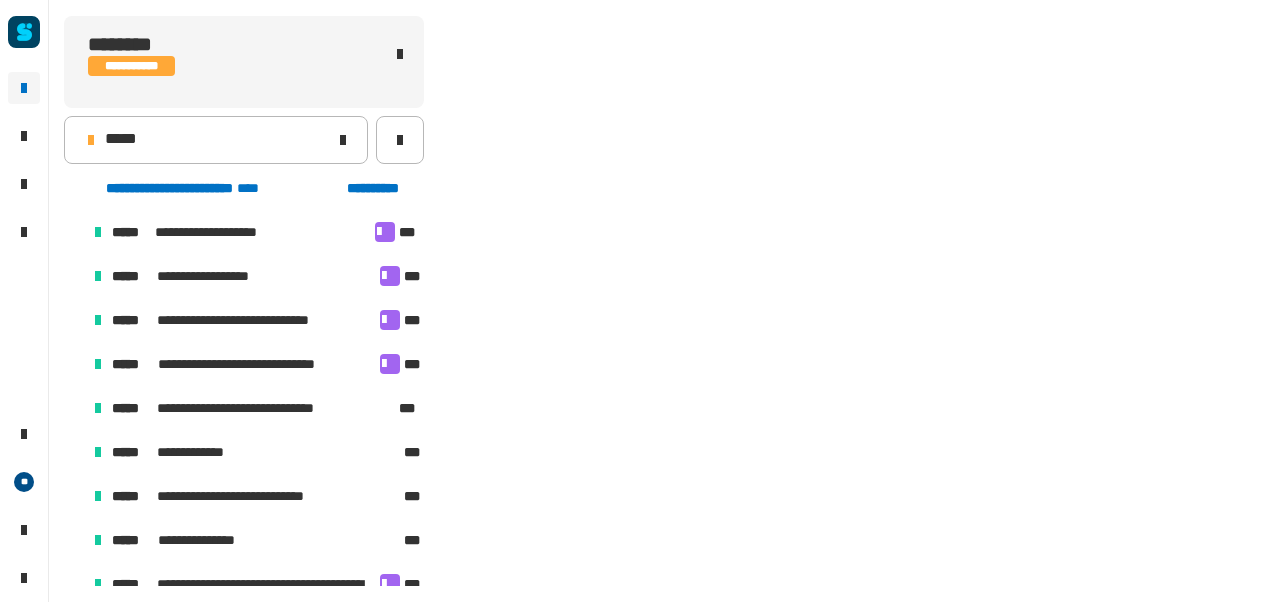 scroll, scrollTop: 451, scrollLeft: 0, axis: vertical 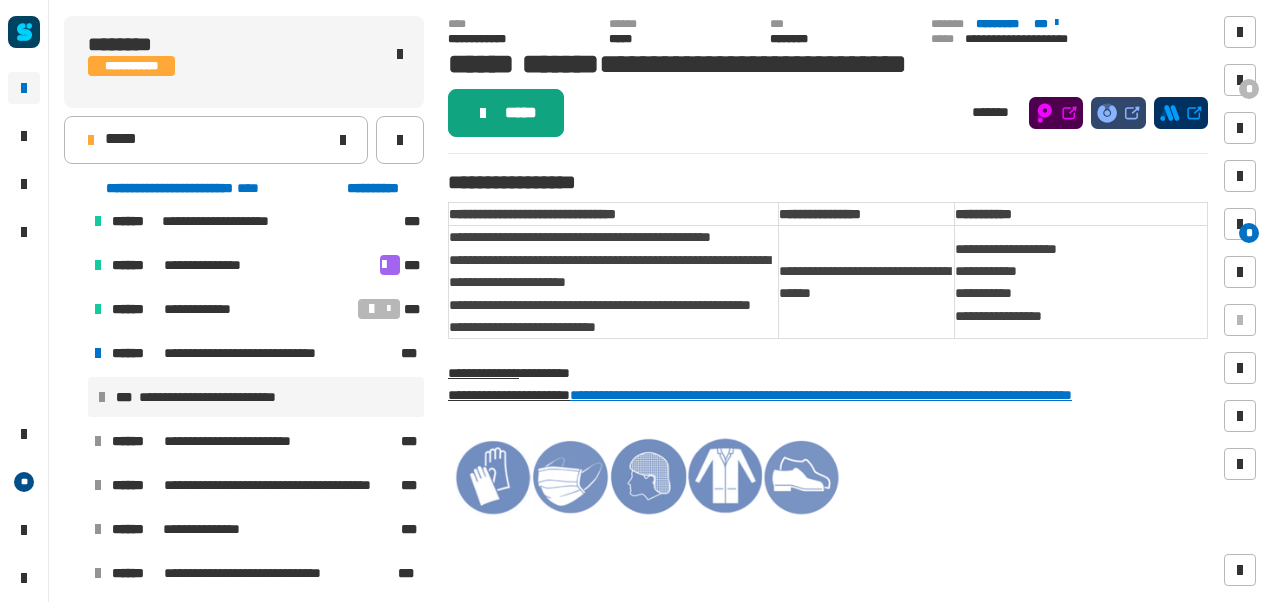 click on "*****" 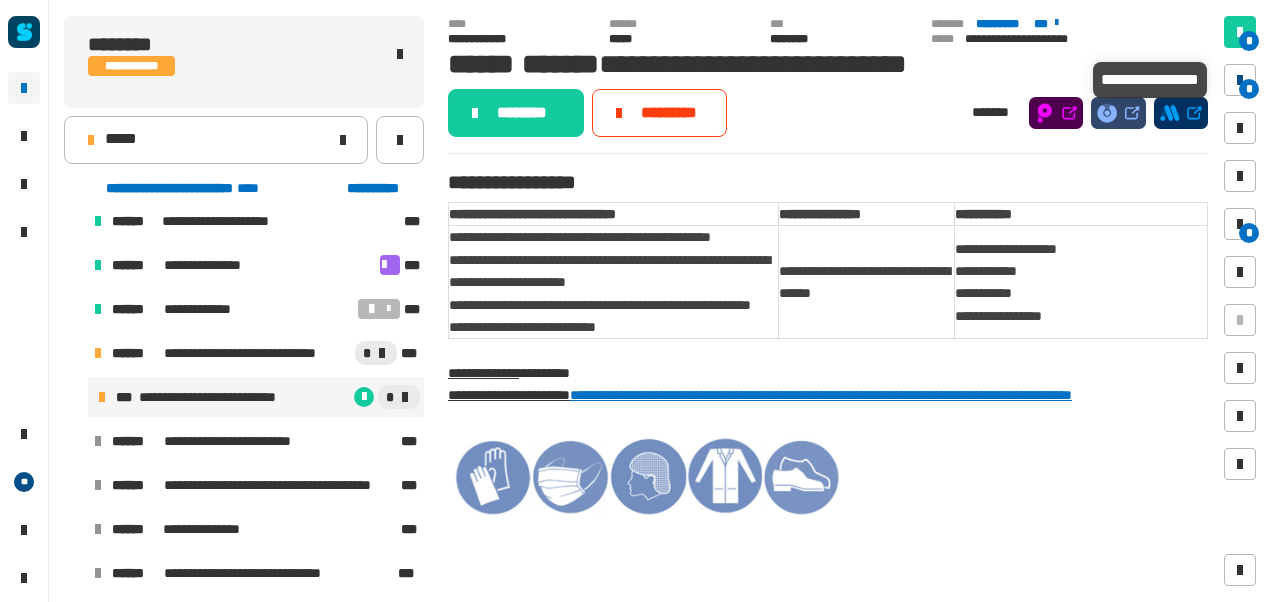 click at bounding box center (1240, 80) 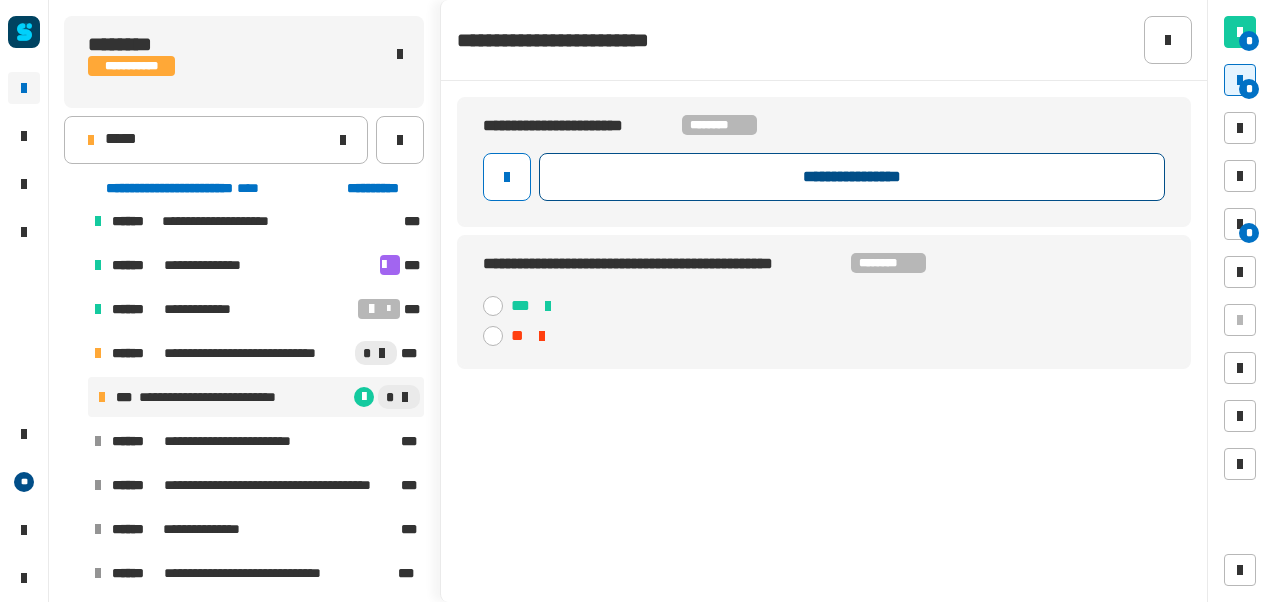 click on "**********" 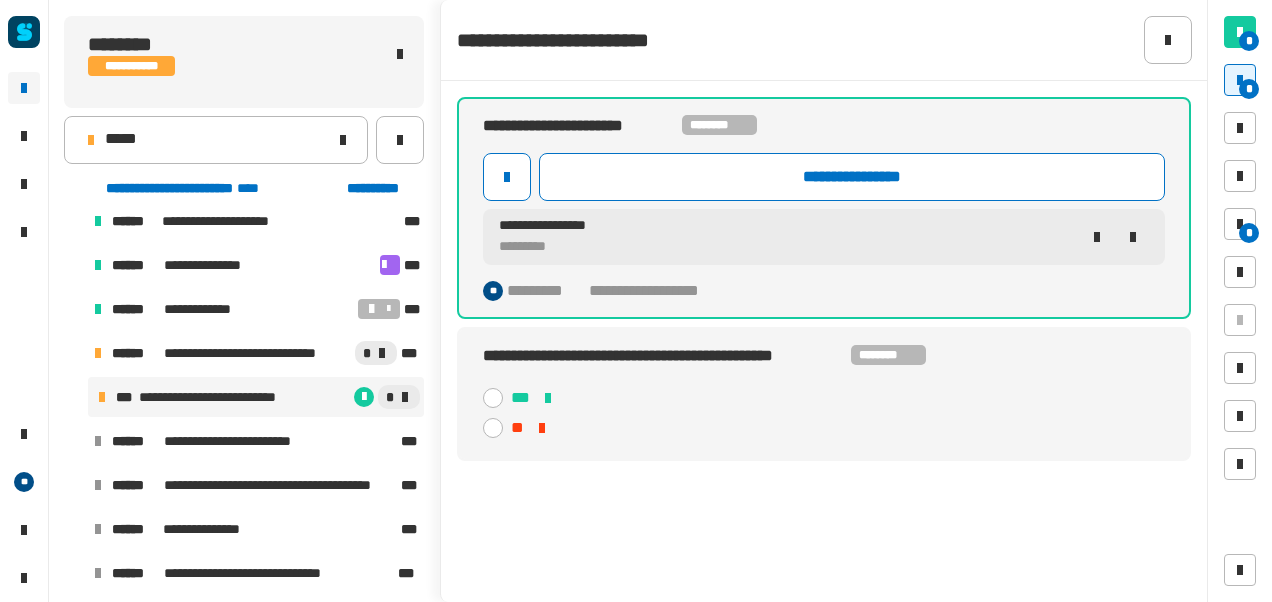 click 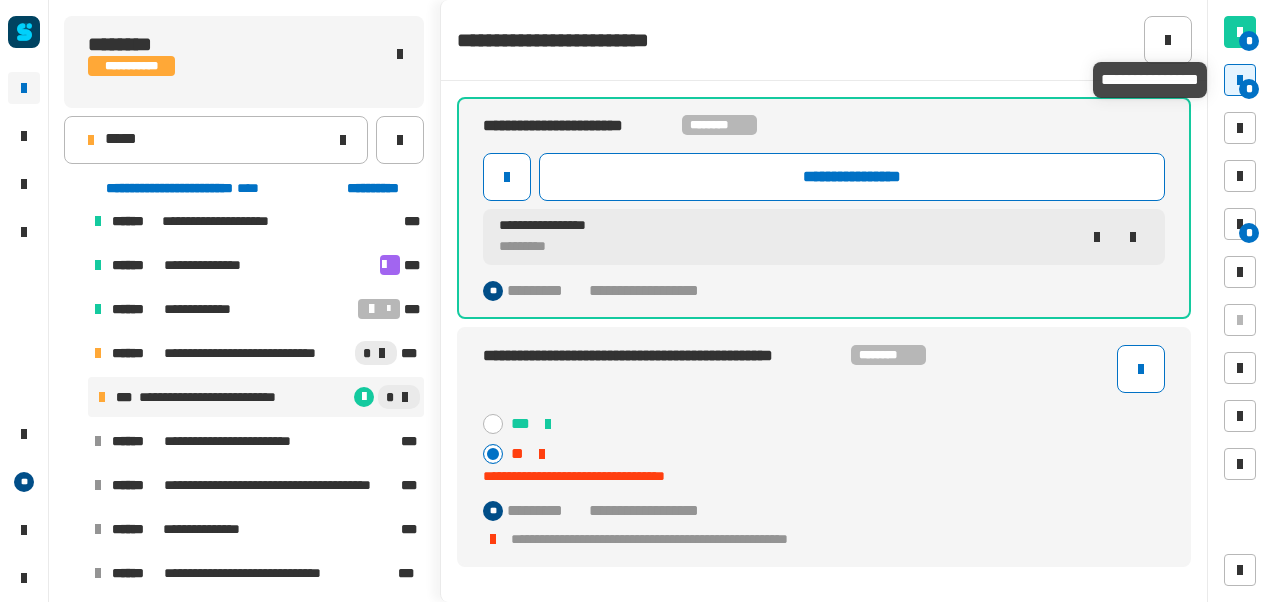 click at bounding box center (1240, 80) 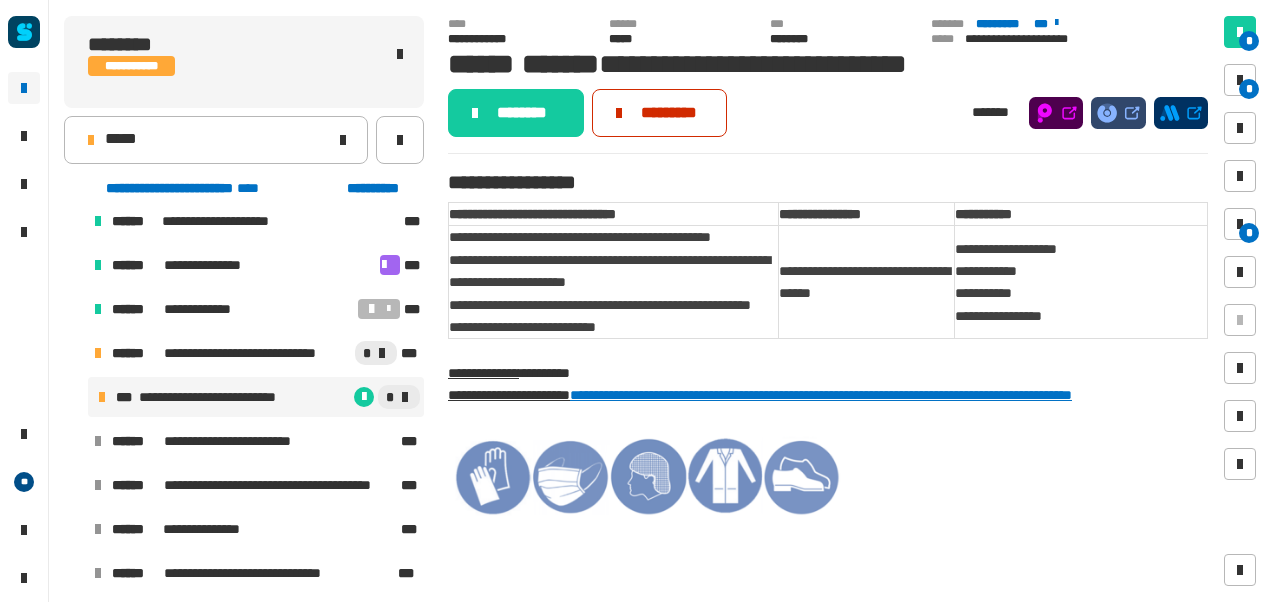 click 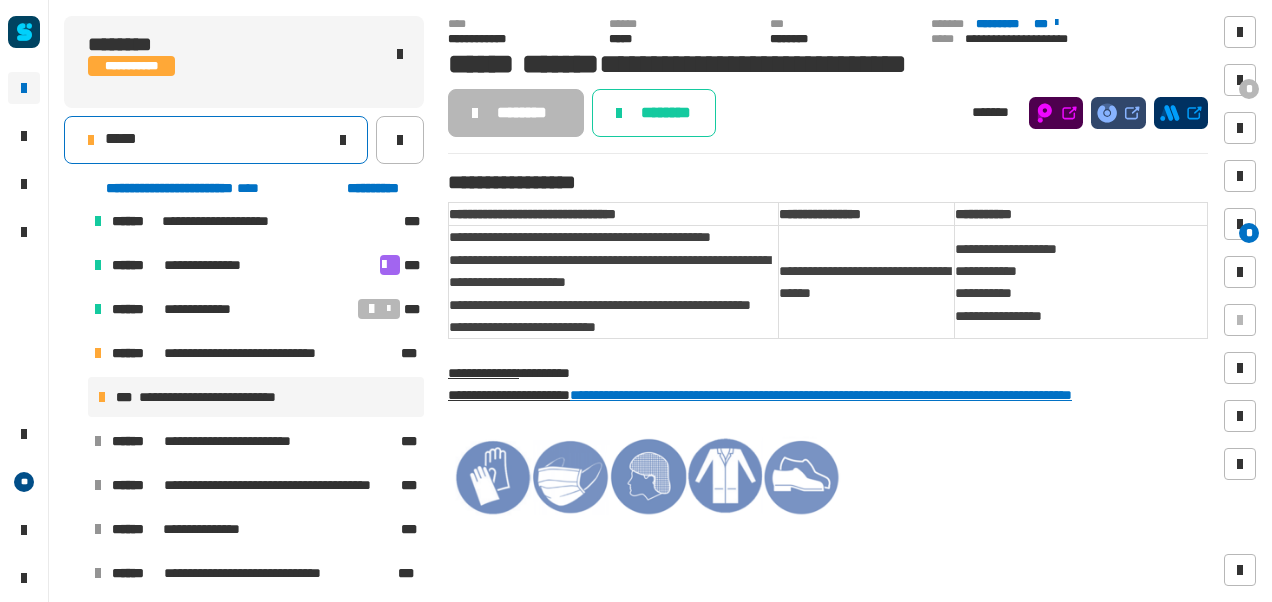 click on "*****" 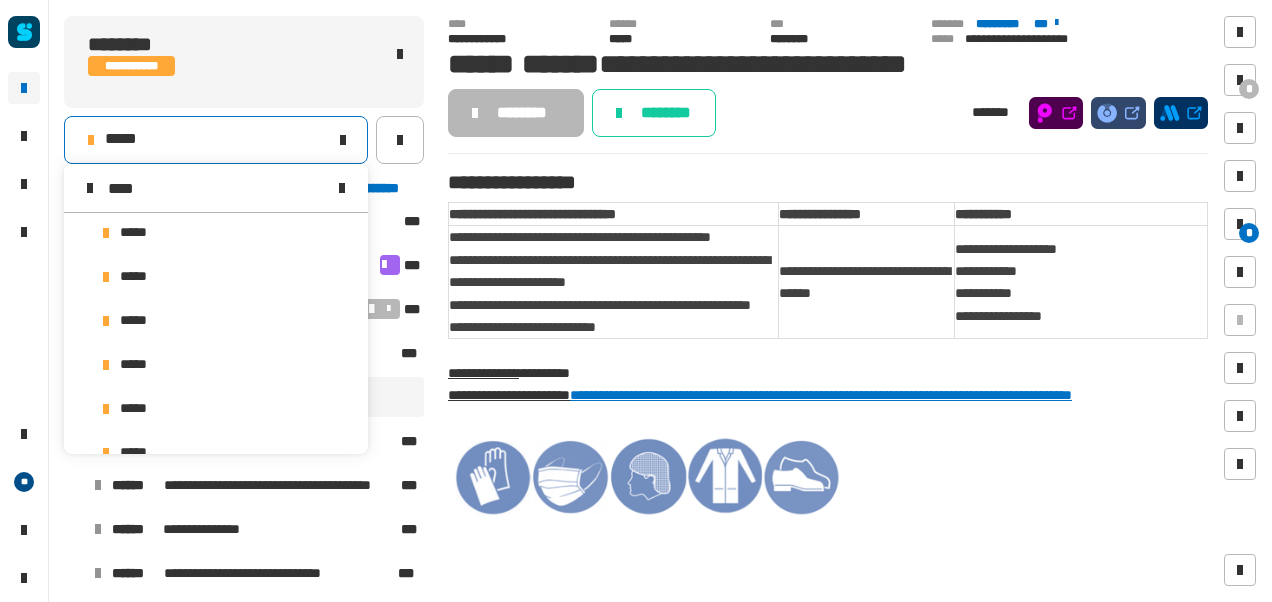scroll, scrollTop: 0, scrollLeft: 0, axis: both 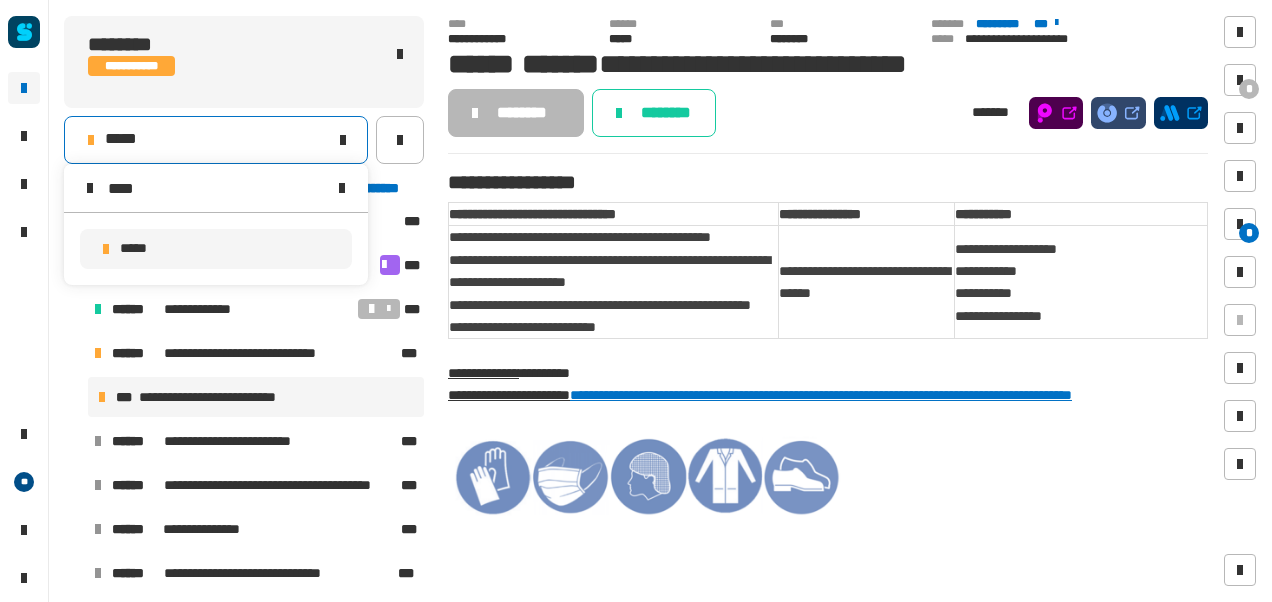 type on "****" 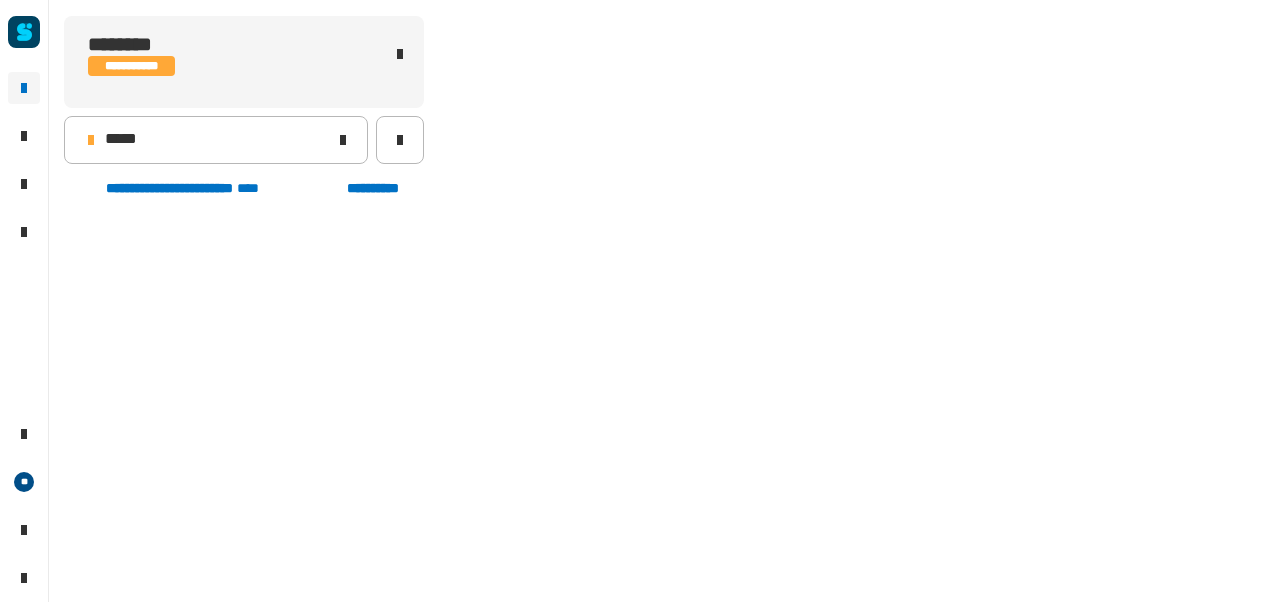 scroll, scrollTop: 451, scrollLeft: 0, axis: vertical 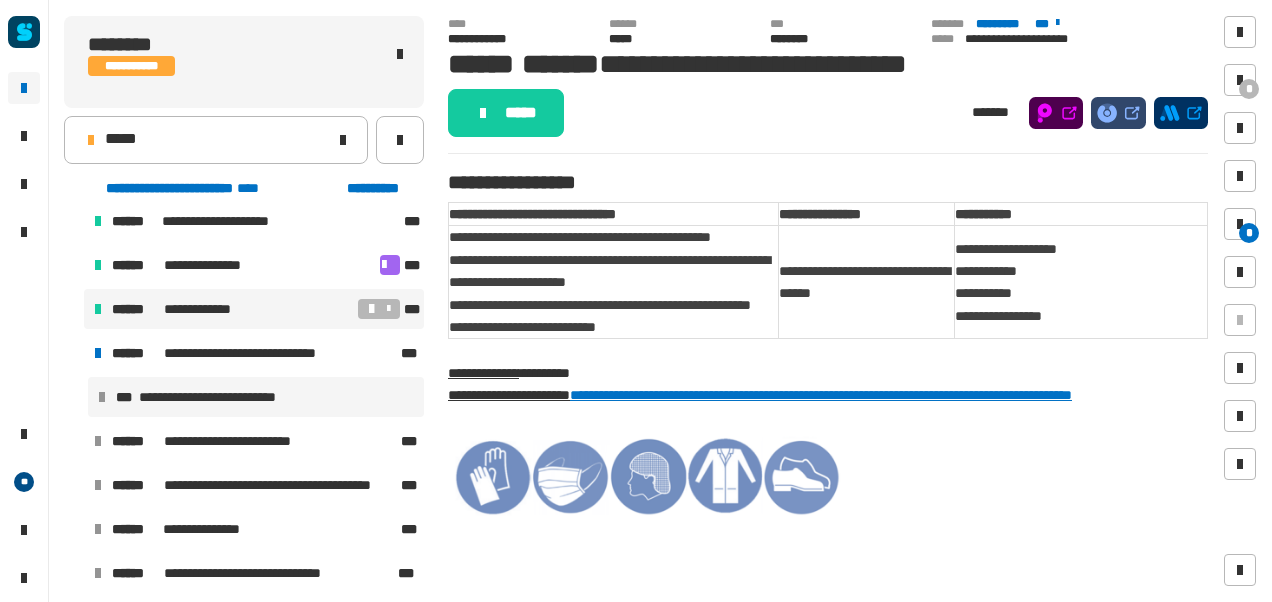 click on "**********" at bounding box center [254, 309] 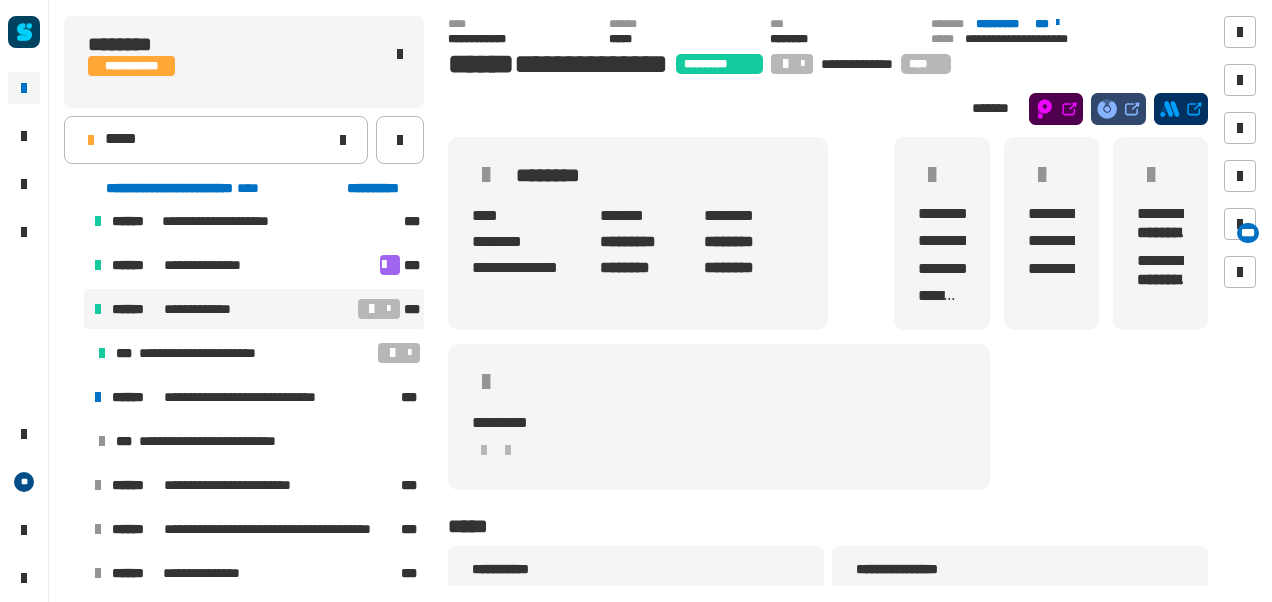 scroll, scrollTop: 180, scrollLeft: 0, axis: vertical 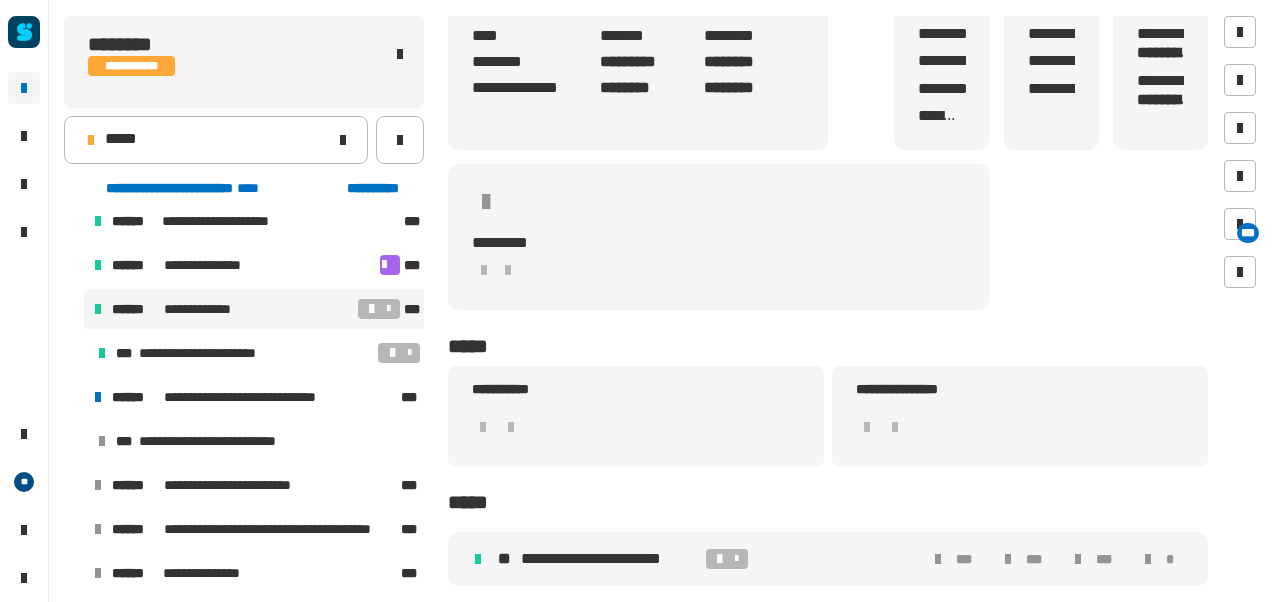 click on "**********" at bounding box center (609, 559) 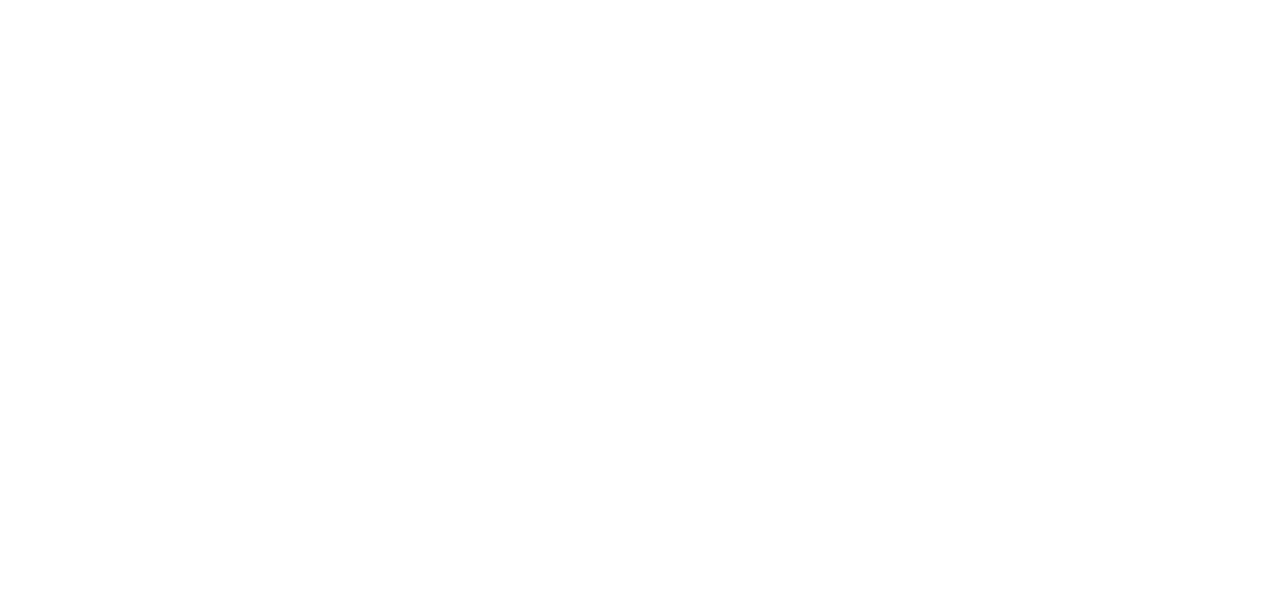scroll, scrollTop: 4914, scrollLeft: 0, axis: vertical 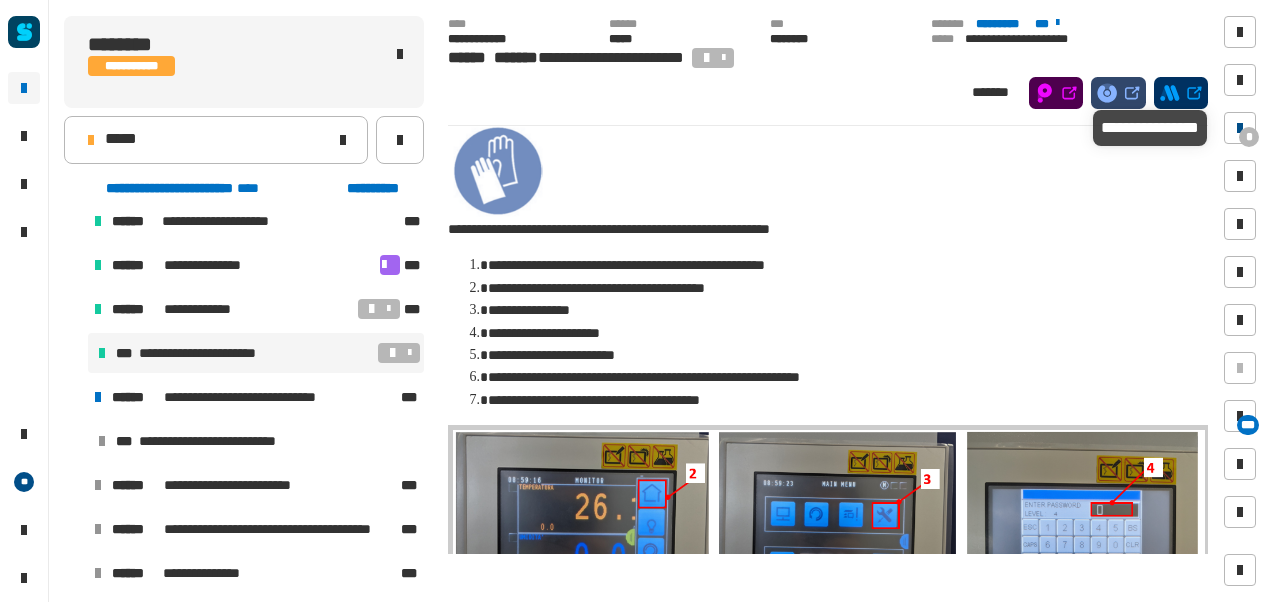 click at bounding box center [1240, 128] 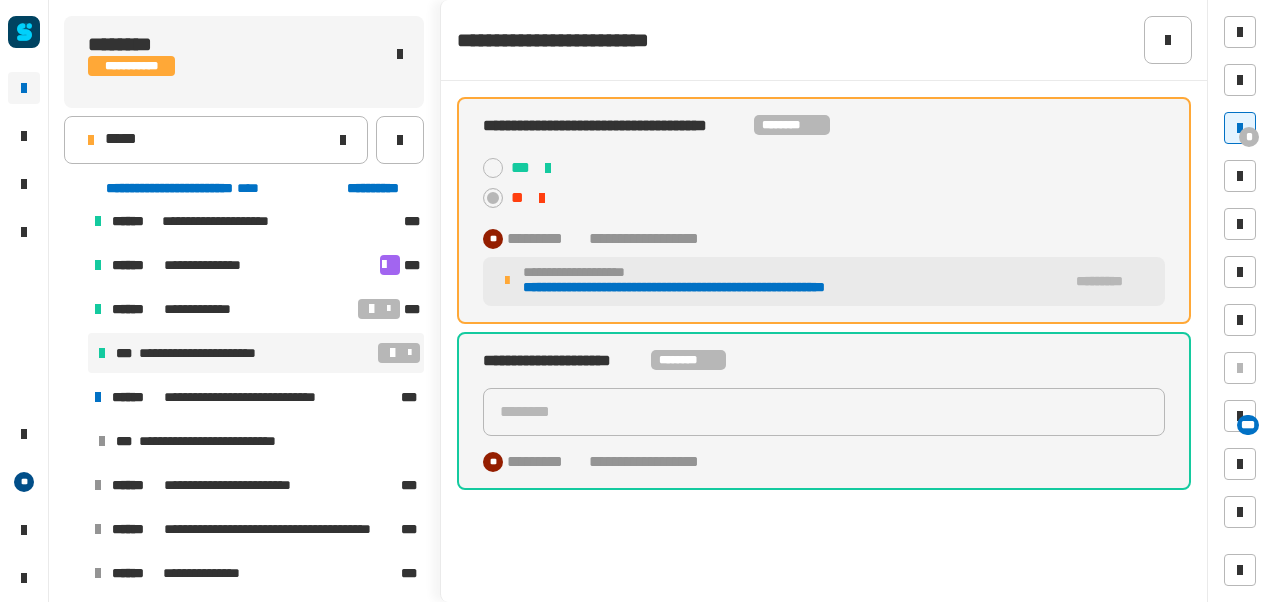click on "**********" 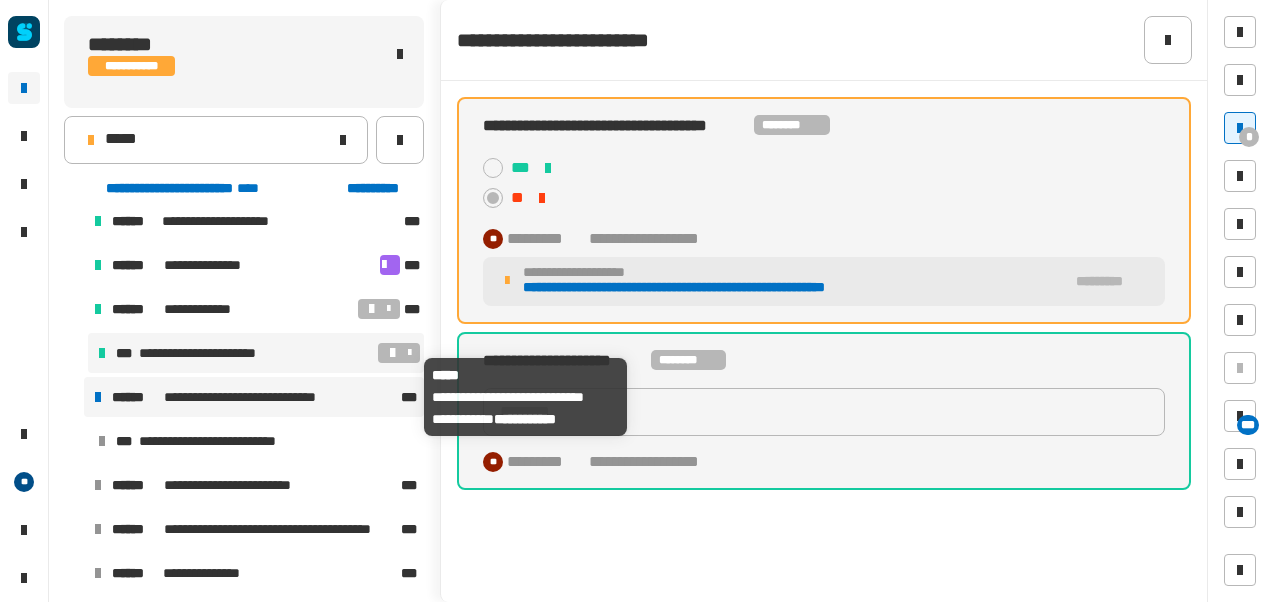 click on "**********" at bounding box center (257, 397) 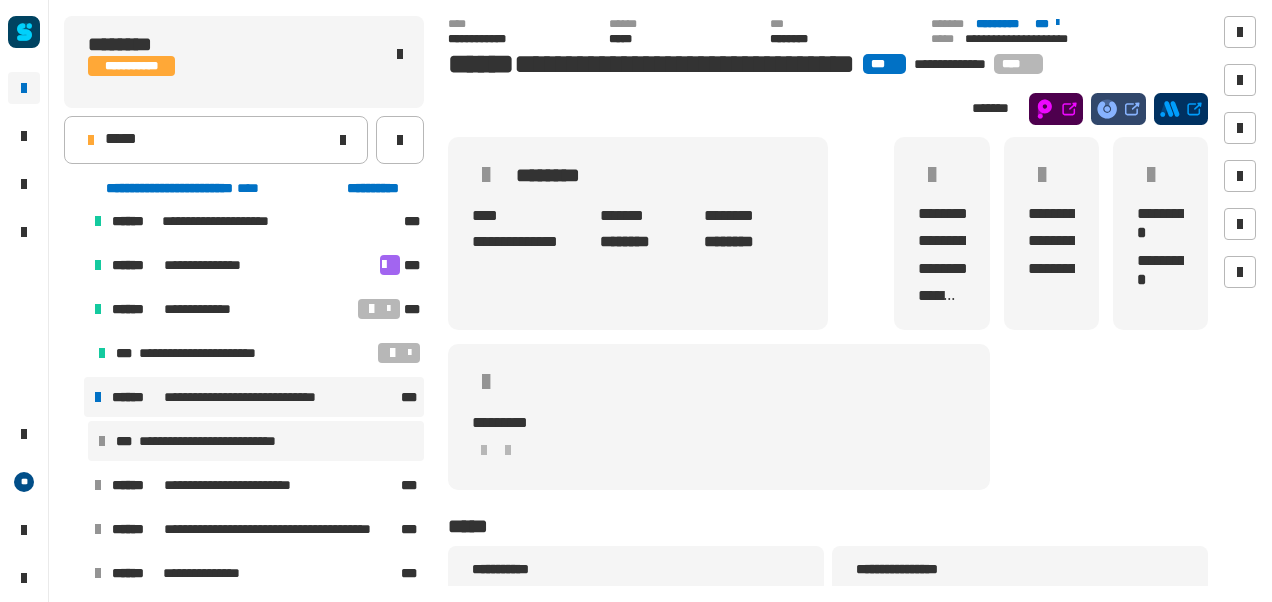 click on "**********" at bounding box center [231, 441] 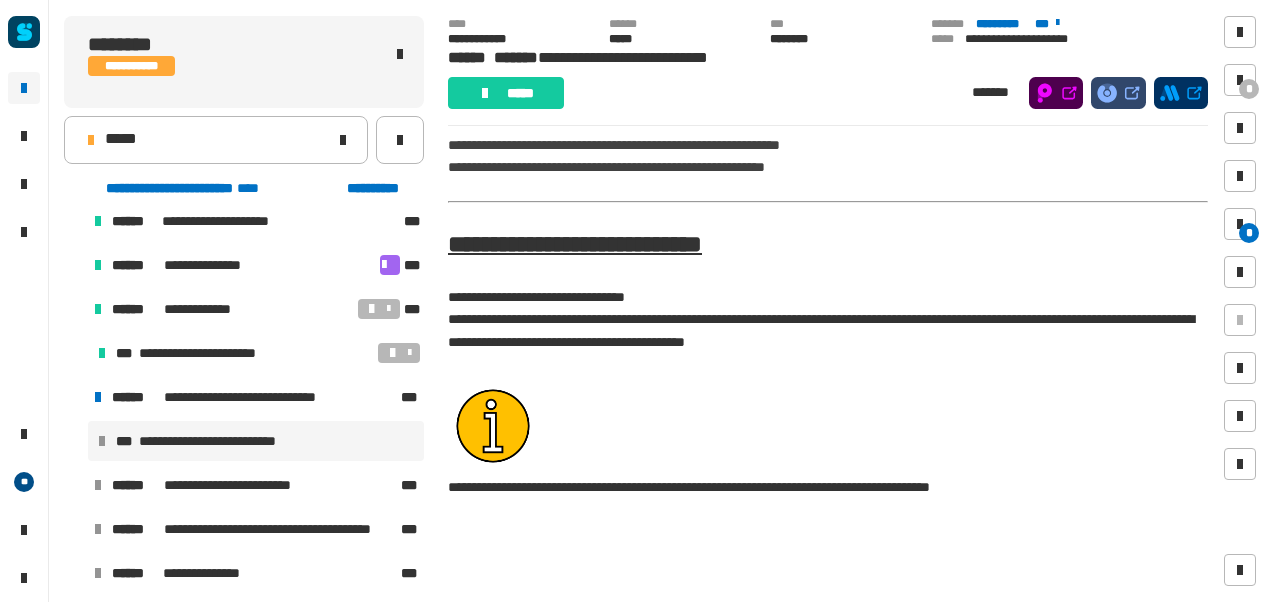 scroll, scrollTop: 1858, scrollLeft: 0, axis: vertical 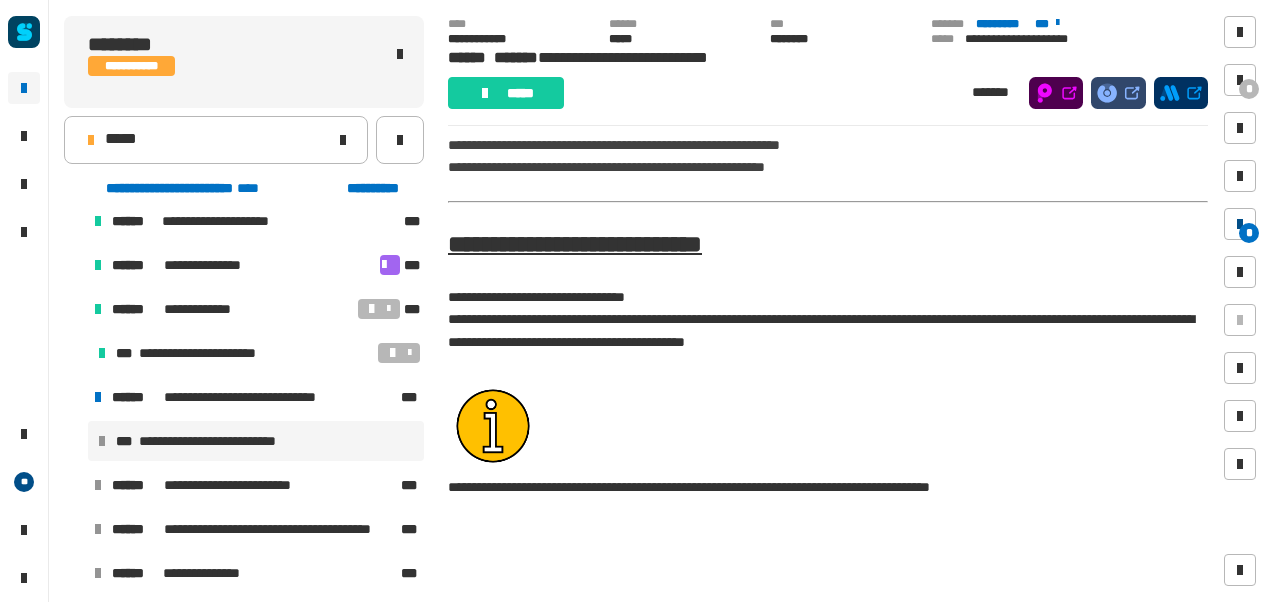drag, startPoint x: 1271, startPoint y: 208, endPoint x: 1234, endPoint y: 223, distance: 39.92493 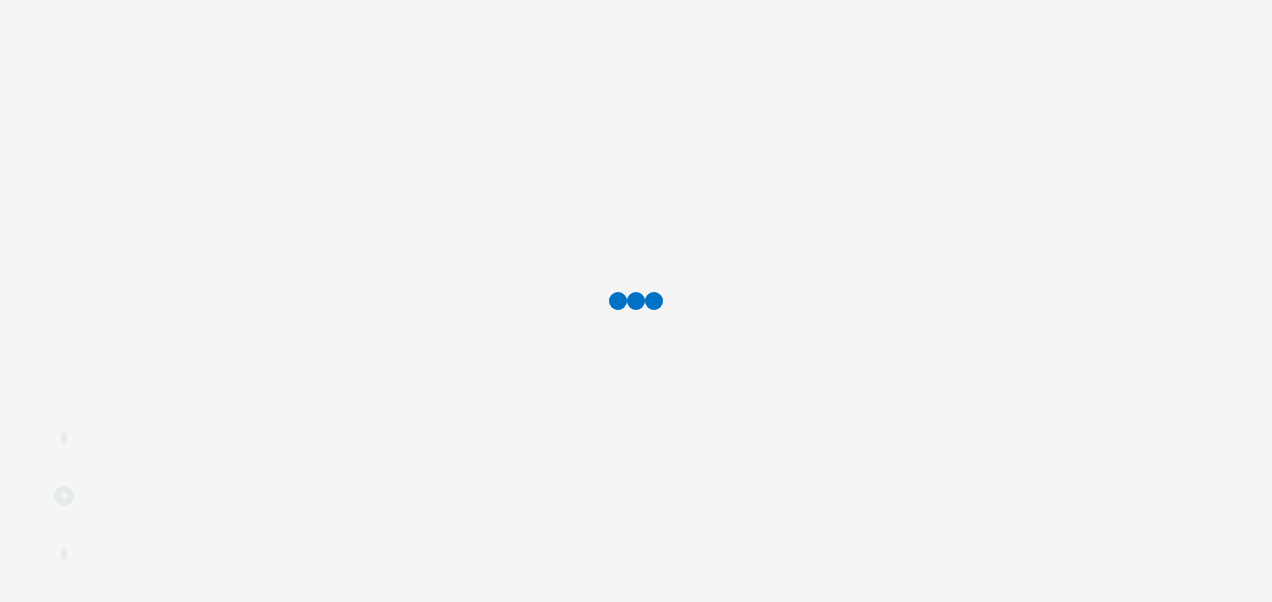 scroll, scrollTop: 0, scrollLeft: 0, axis: both 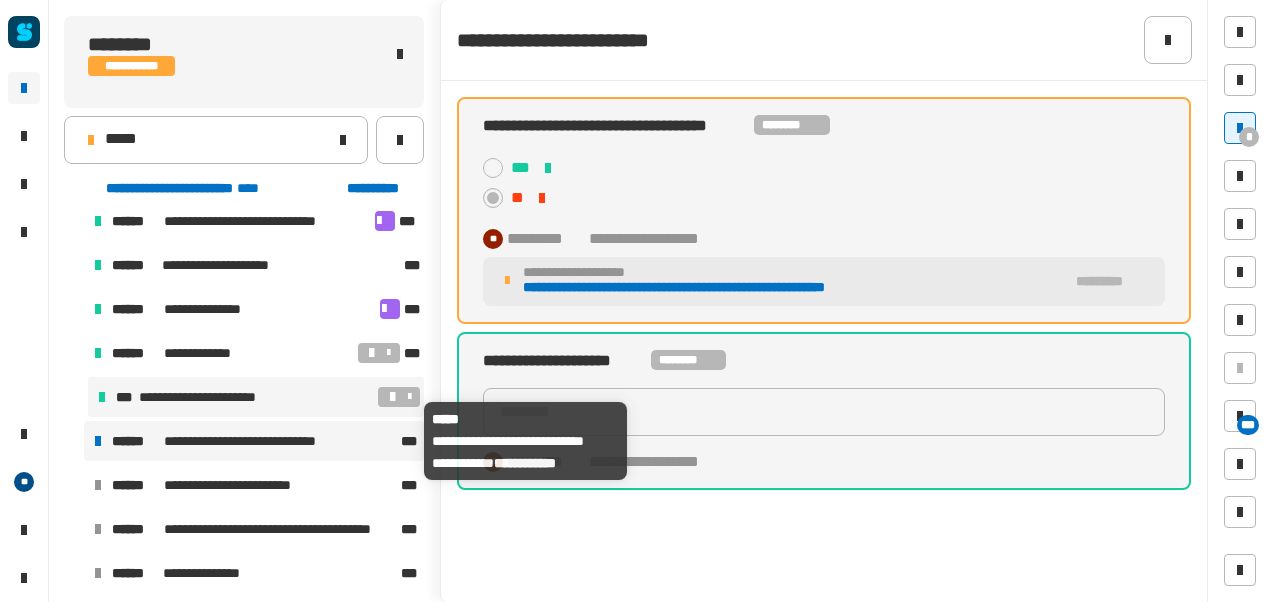 click on "**********" at bounding box center (257, 441) 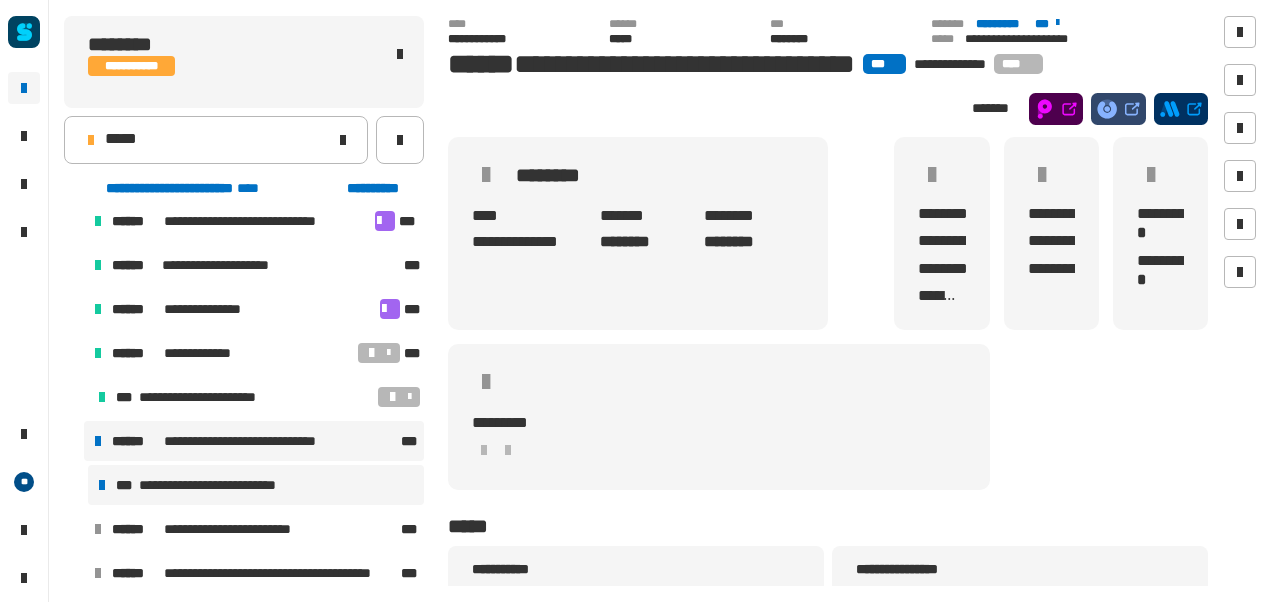 click on "**********" at bounding box center (231, 485) 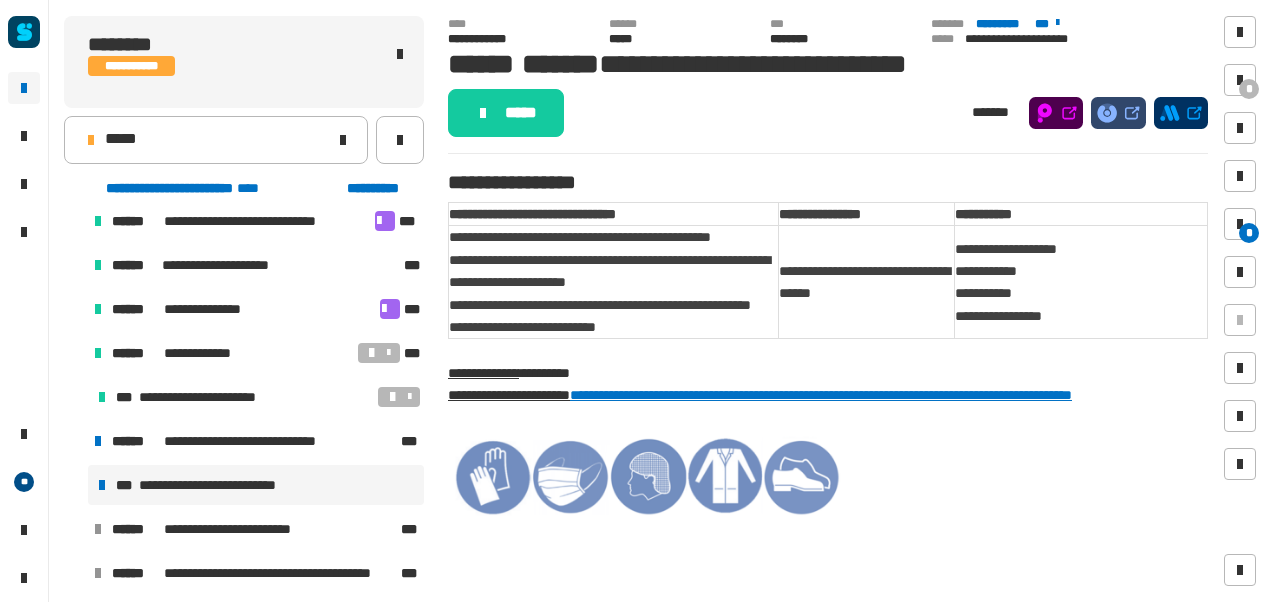 click on "**********" at bounding box center (1080, 214) 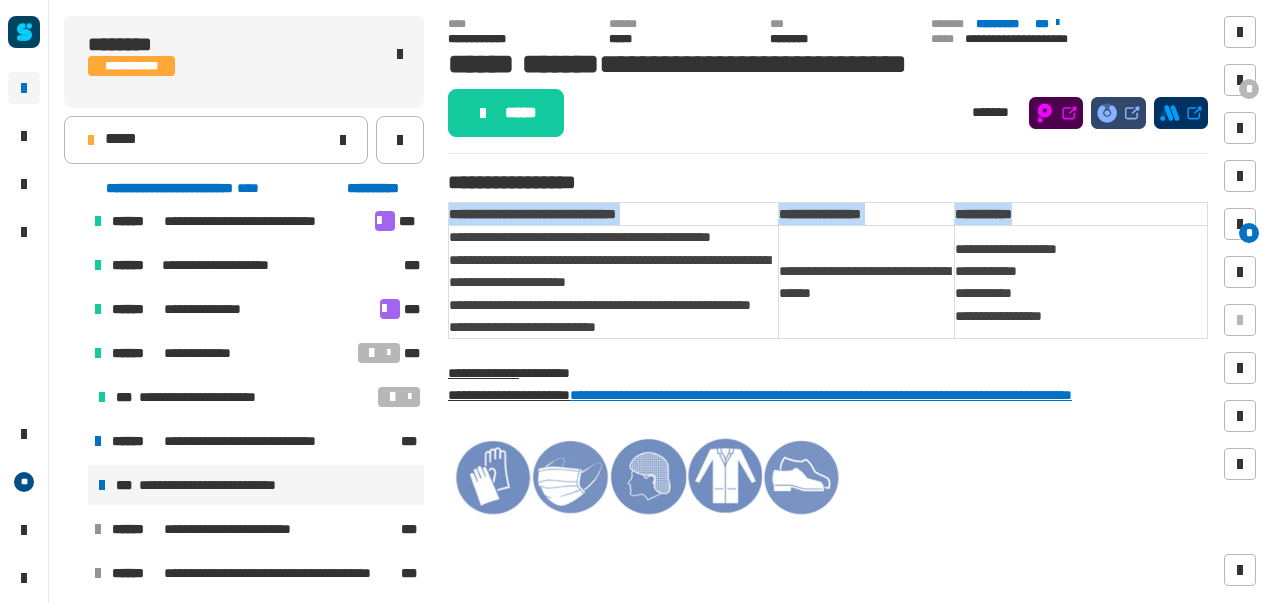 drag, startPoint x: 1125, startPoint y: 205, endPoint x: 1036, endPoint y: 126, distance: 119.0042 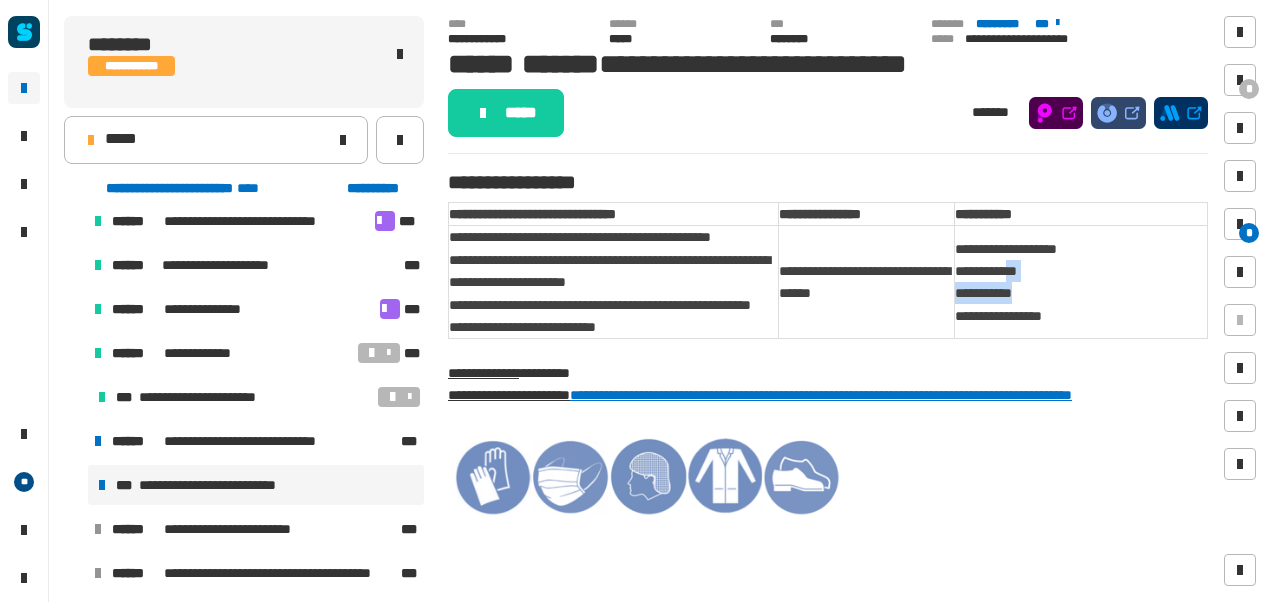 drag, startPoint x: 1036, startPoint y: 126, endPoint x: 1007, endPoint y: 306, distance: 182.32115 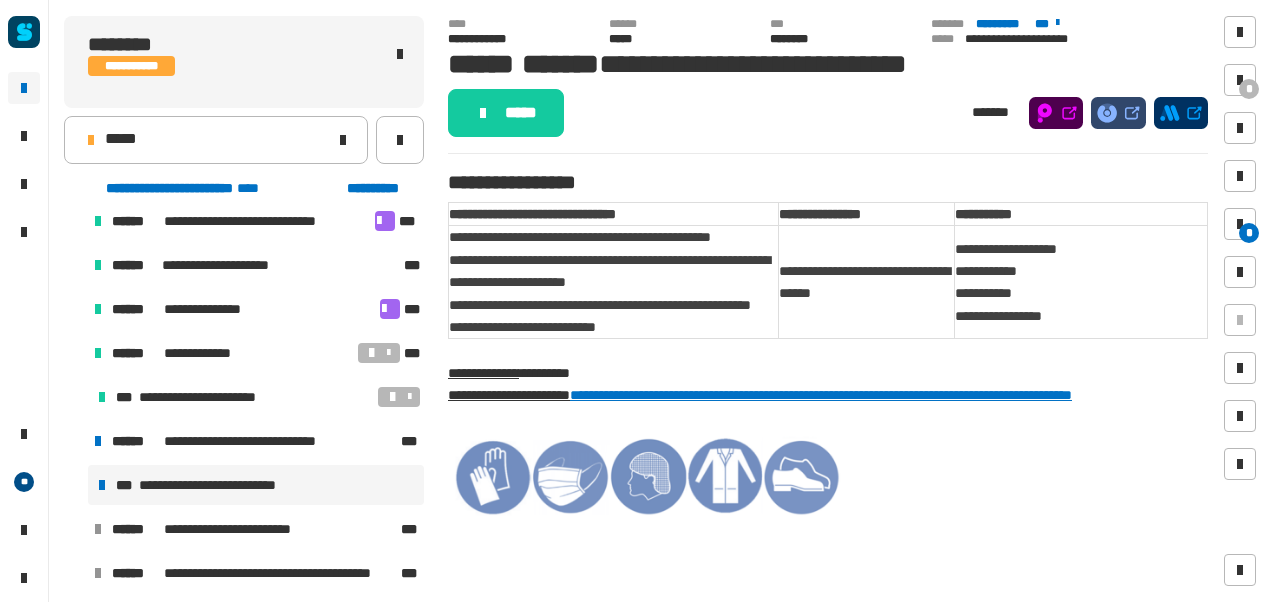 drag, startPoint x: 1007, startPoint y: 306, endPoint x: 1053, endPoint y: 372, distance: 80.44874 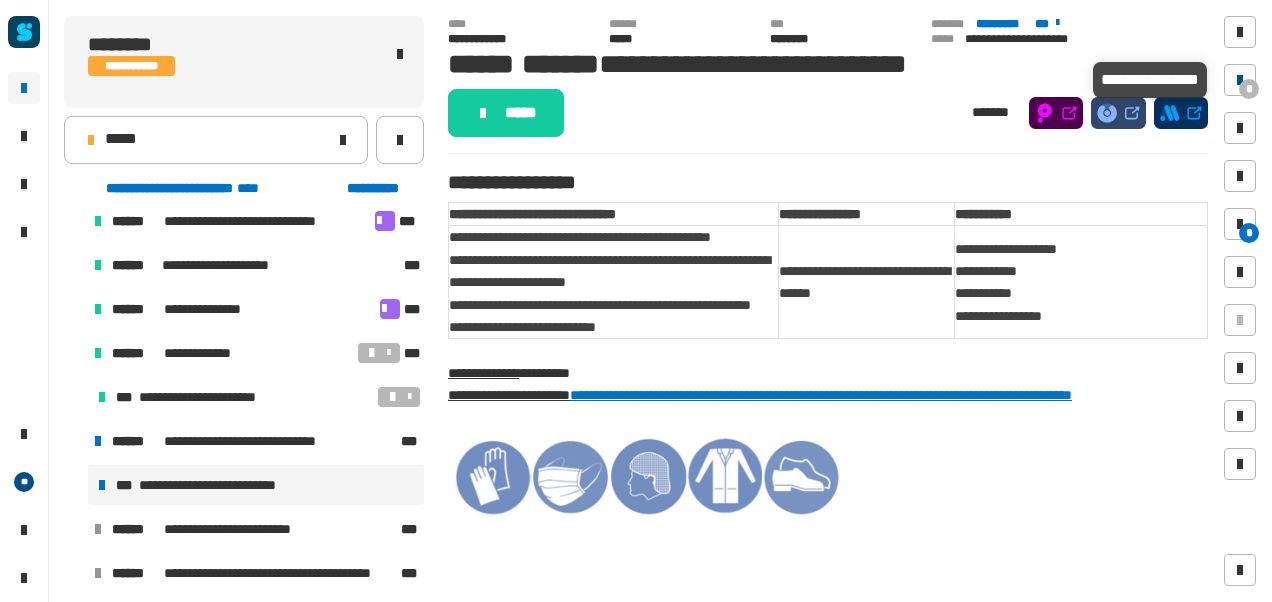 click on "*" at bounding box center (1249, 89) 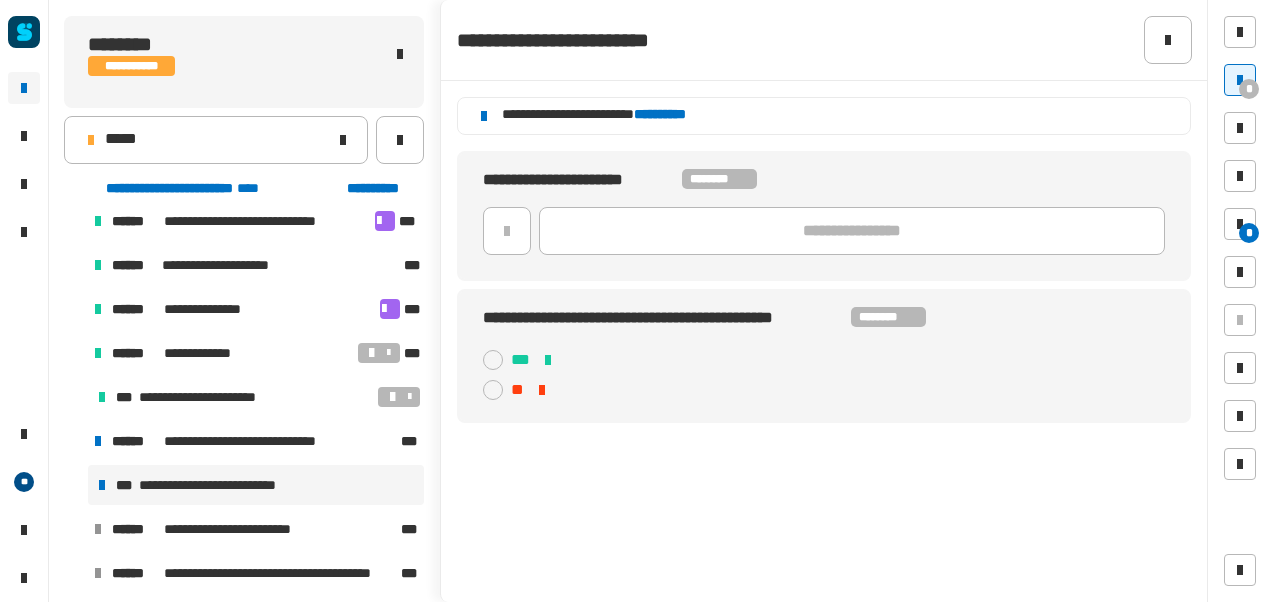 click on "[FIRST] [LAST] [LAST] [LAST] [LAST] [LAST] [LAST] [LAST] [LAST] [LAST] [LAST] [LAST]" 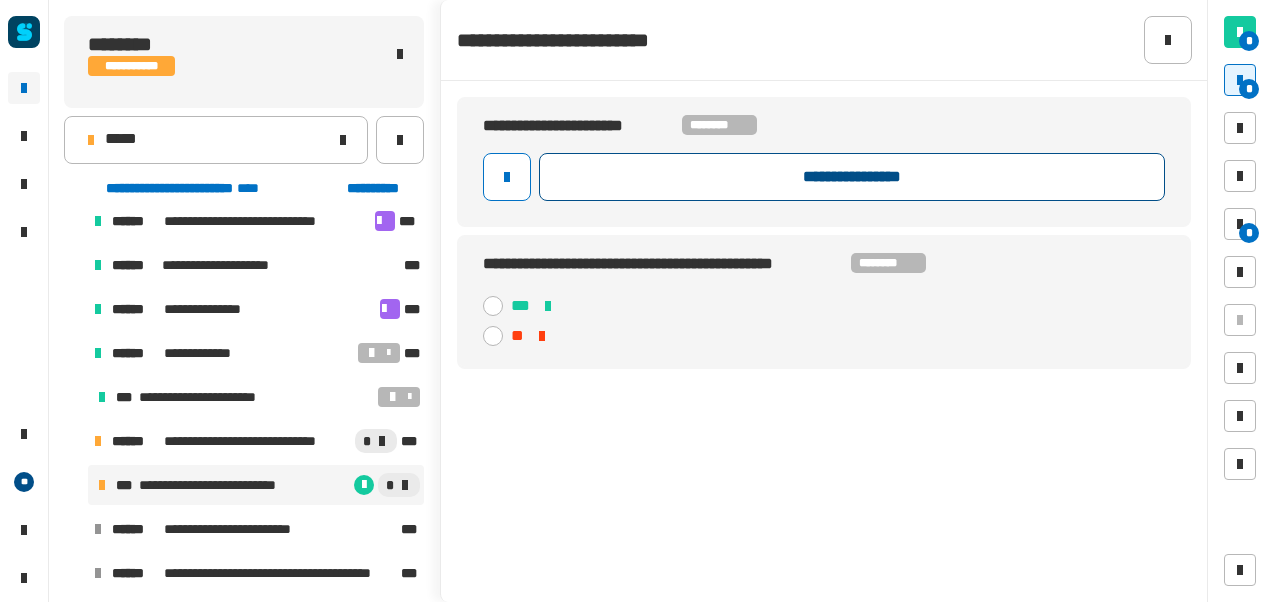 click on "**********" 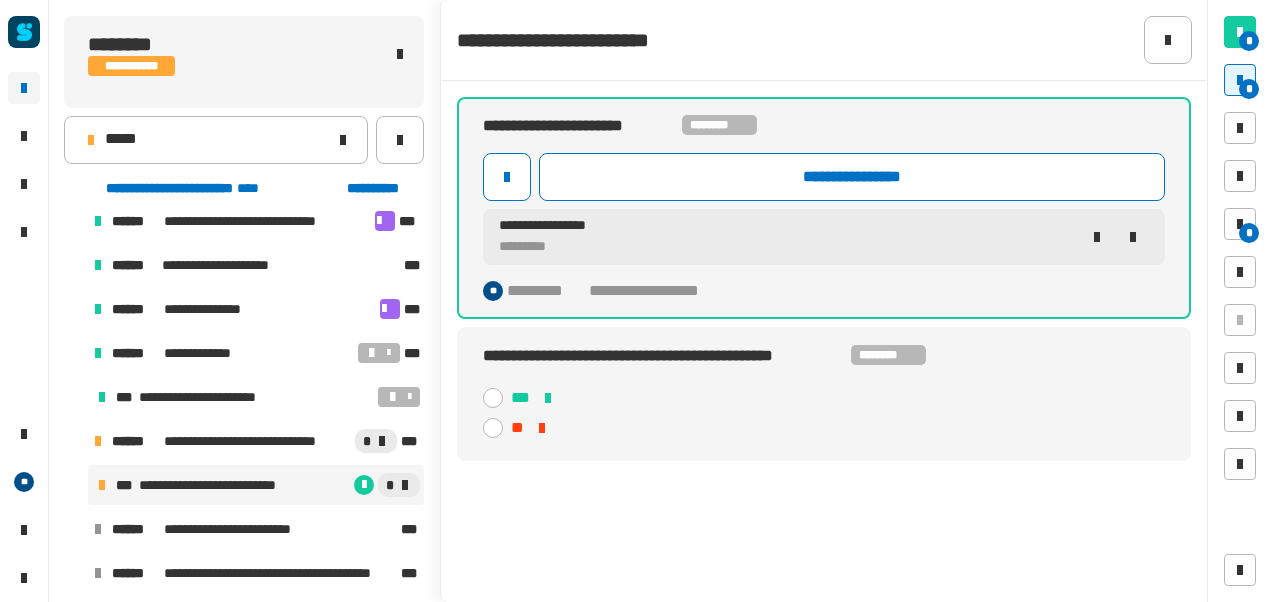 click 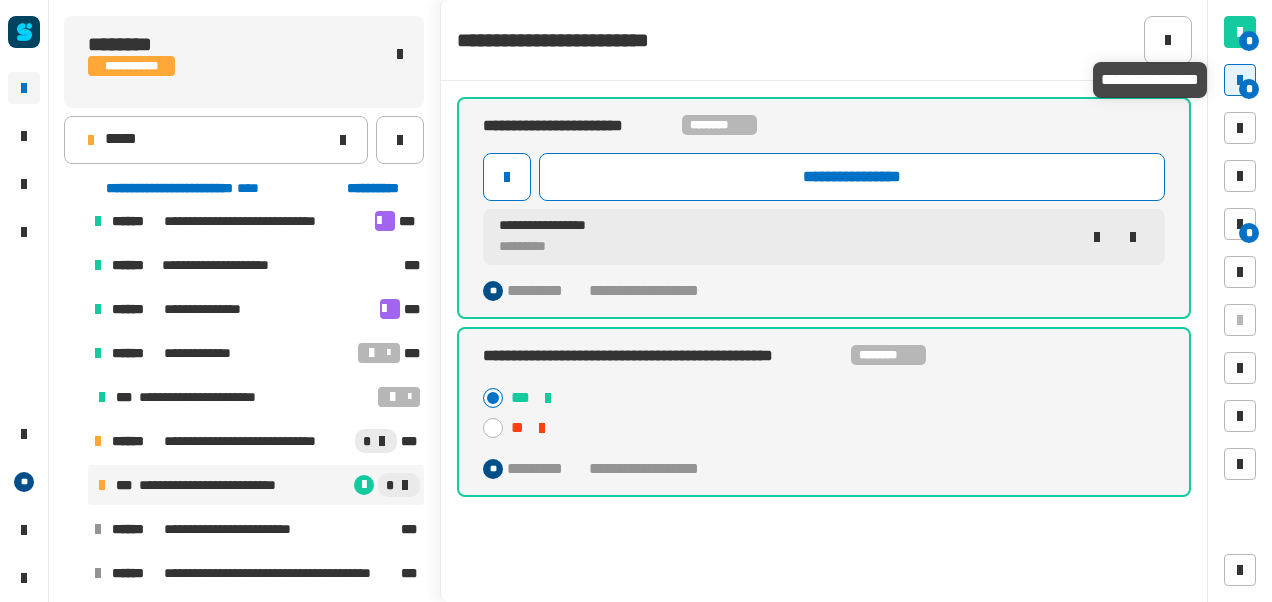 click at bounding box center (1240, 80) 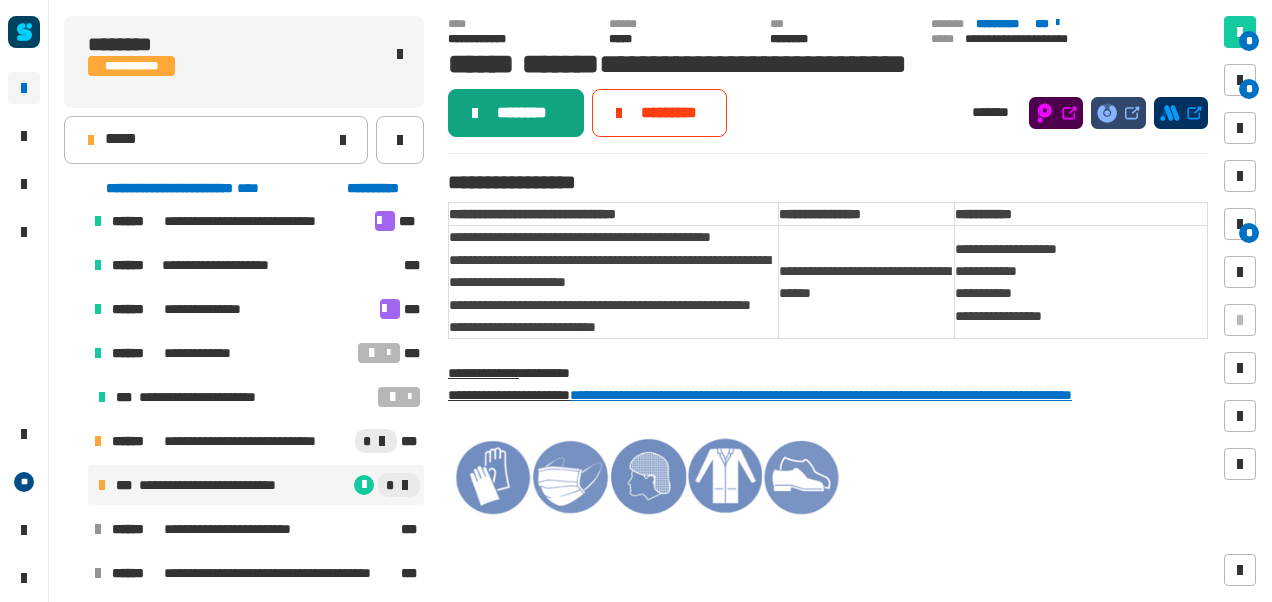 click on "********" 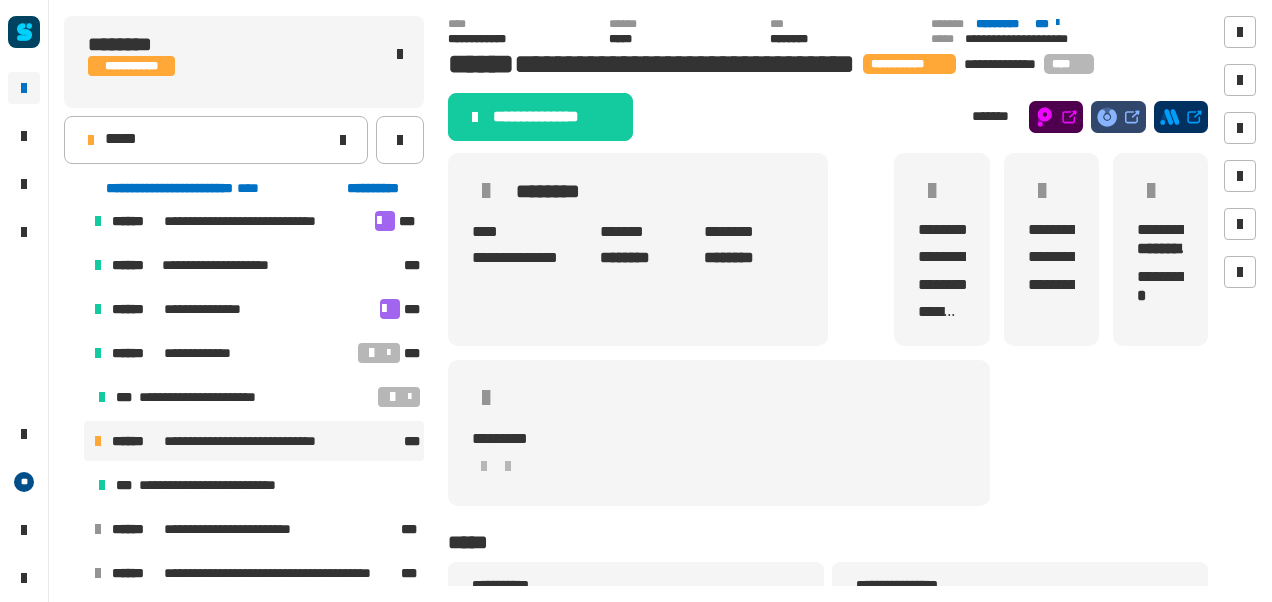 click on "**********" 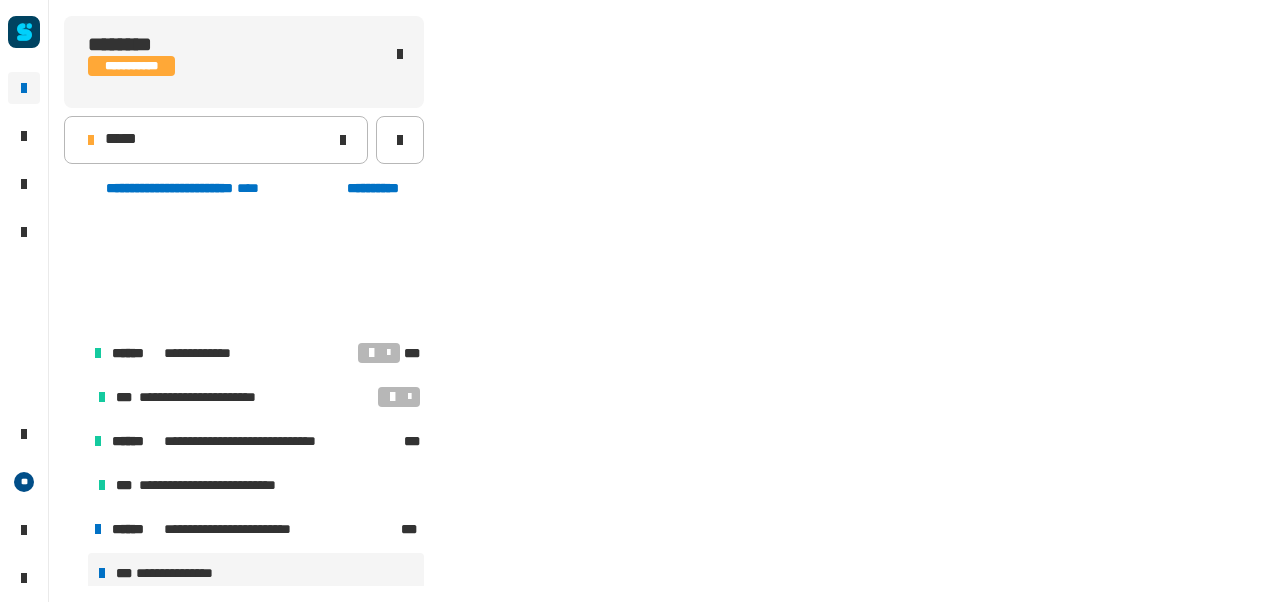 scroll, scrollTop: 546, scrollLeft: 0, axis: vertical 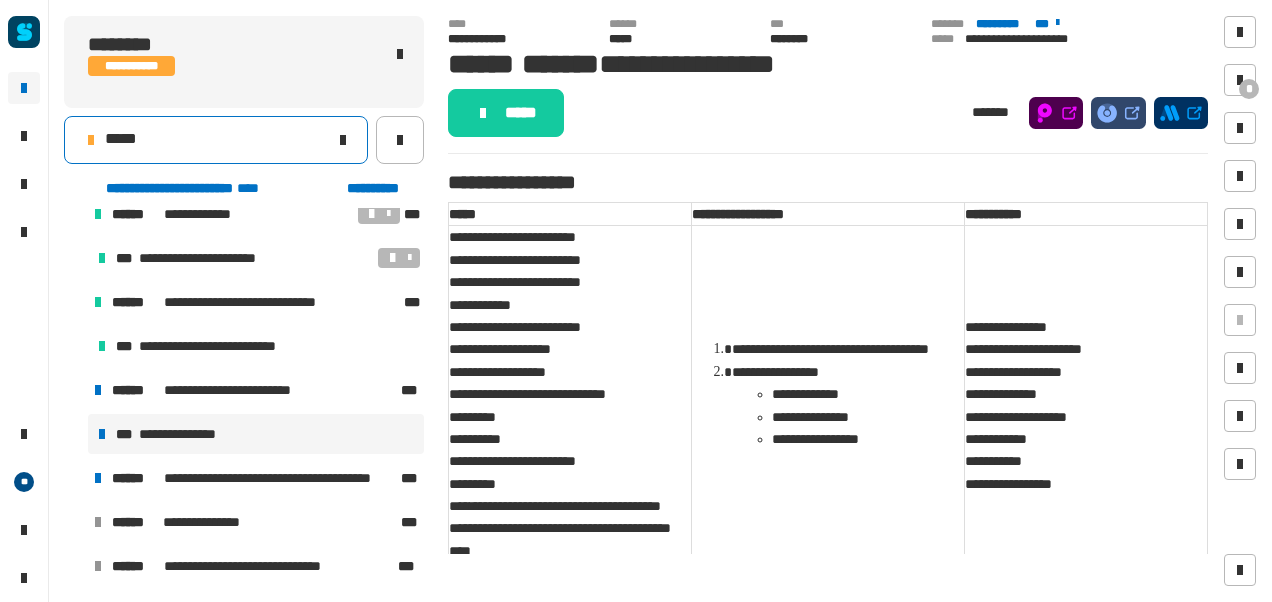click on "*****" 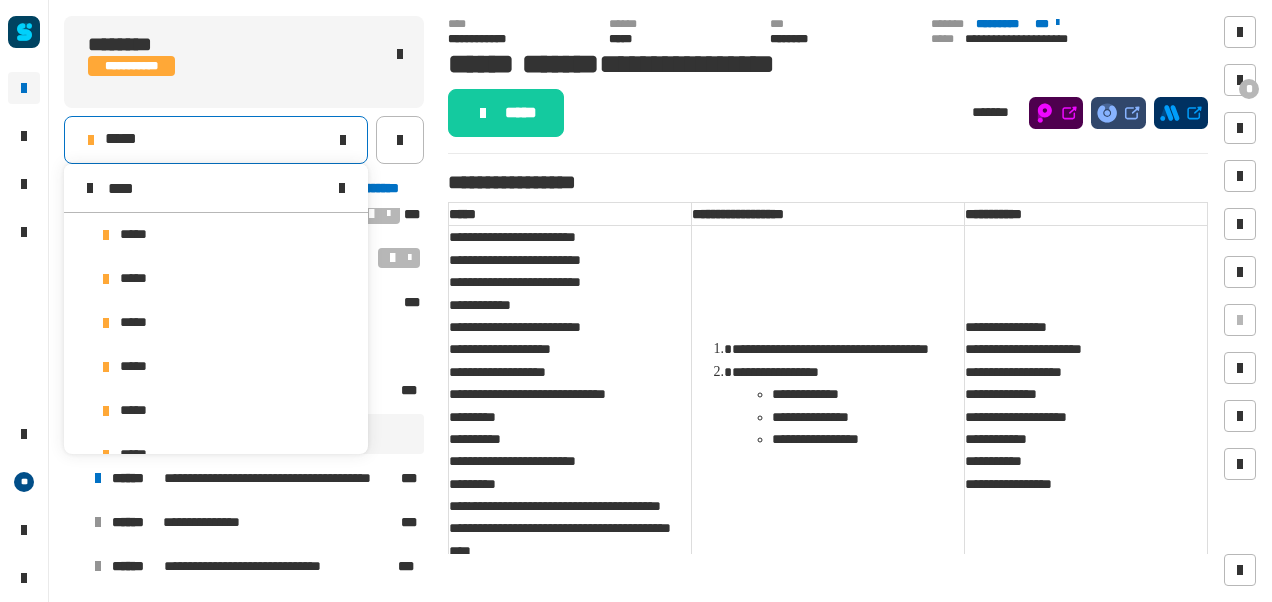 scroll, scrollTop: 0, scrollLeft: 0, axis: both 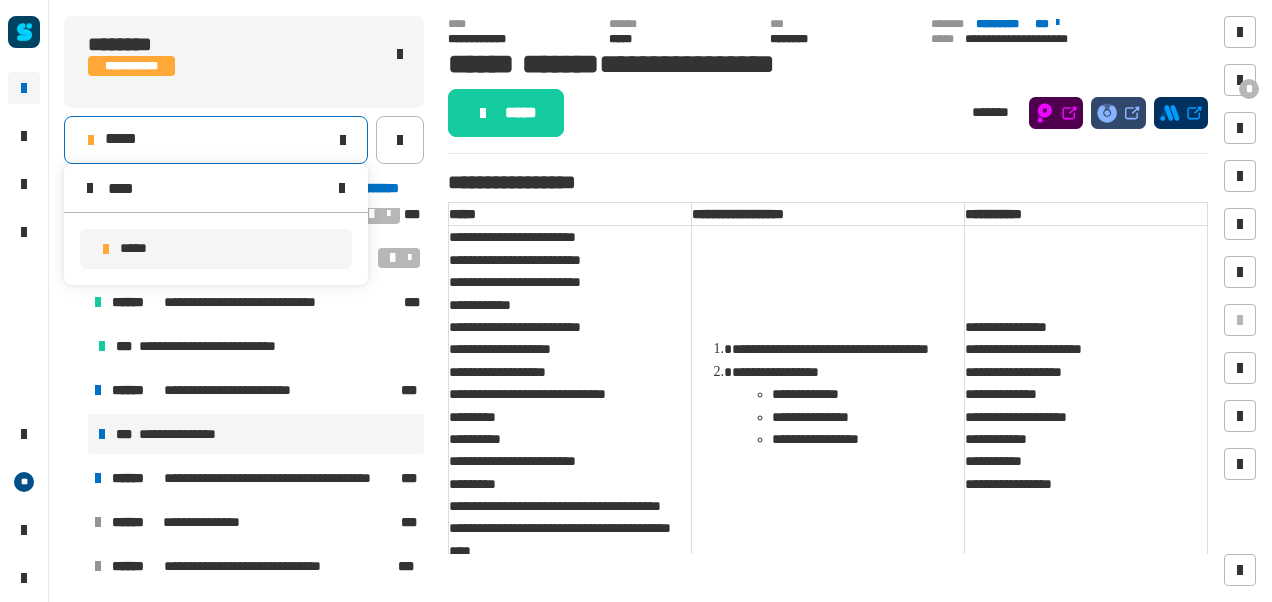 type on "****" 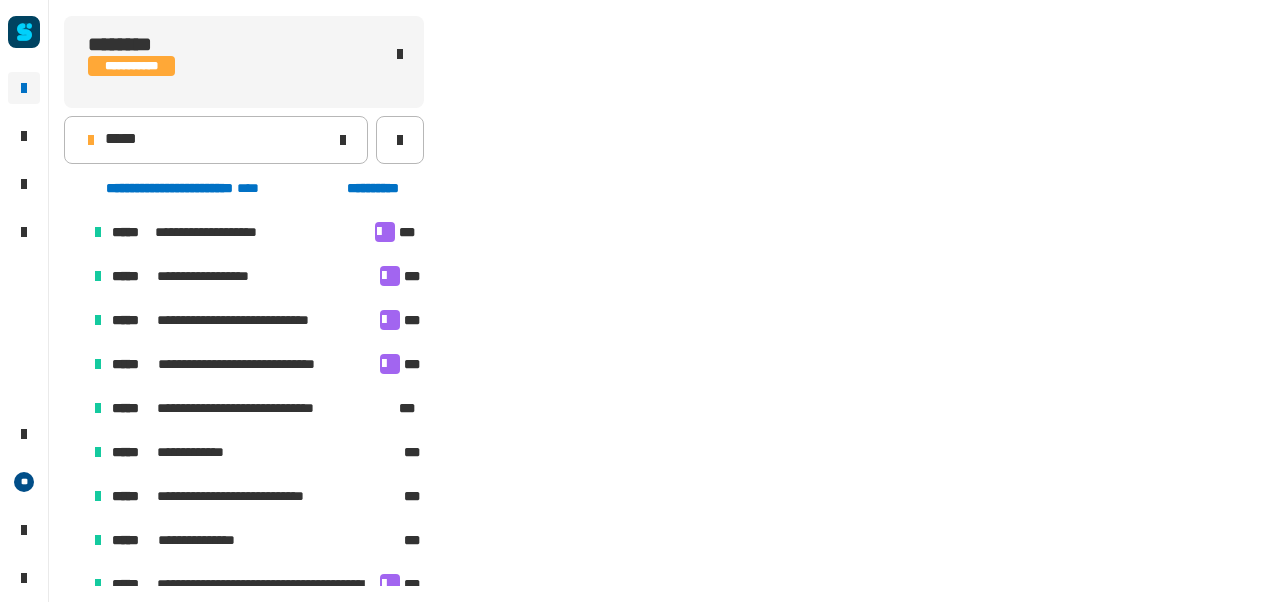 scroll, scrollTop: 451, scrollLeft: 0, axis: vertical 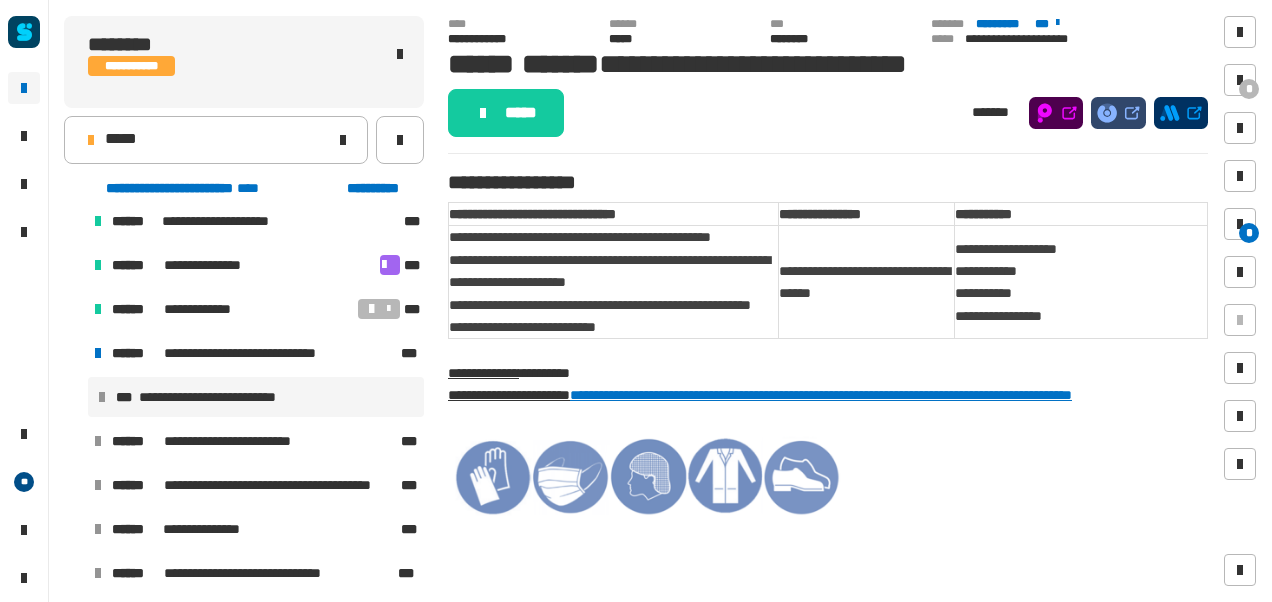 click on "***** *******" 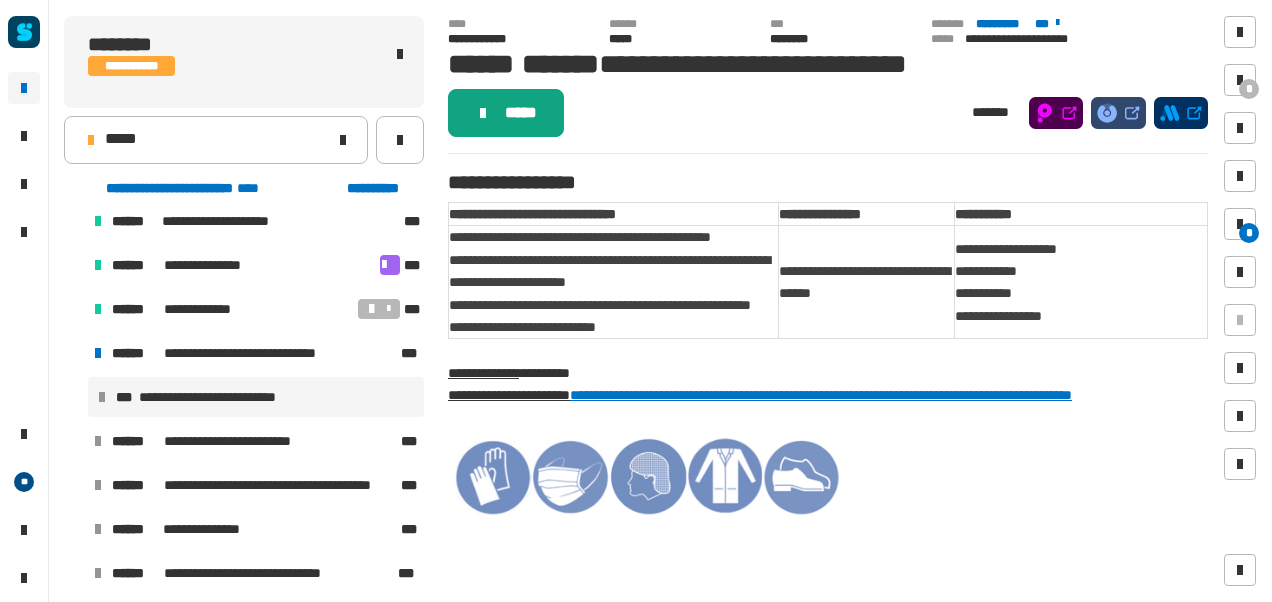 click on "*****" 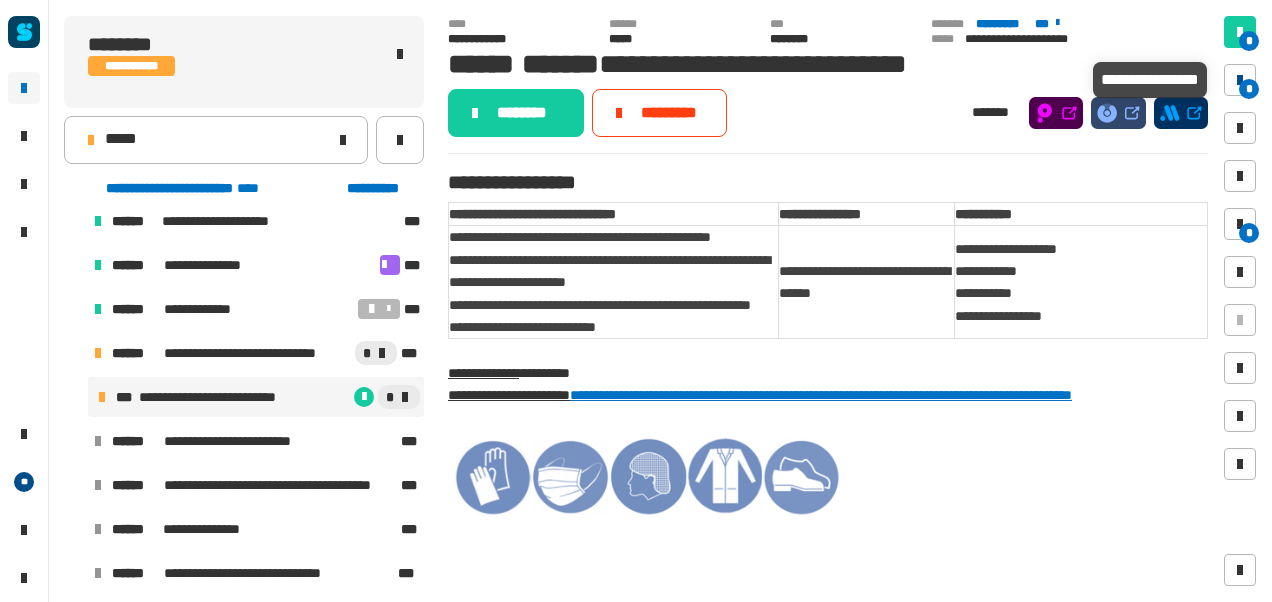 click at bounding box center (1240, 80) 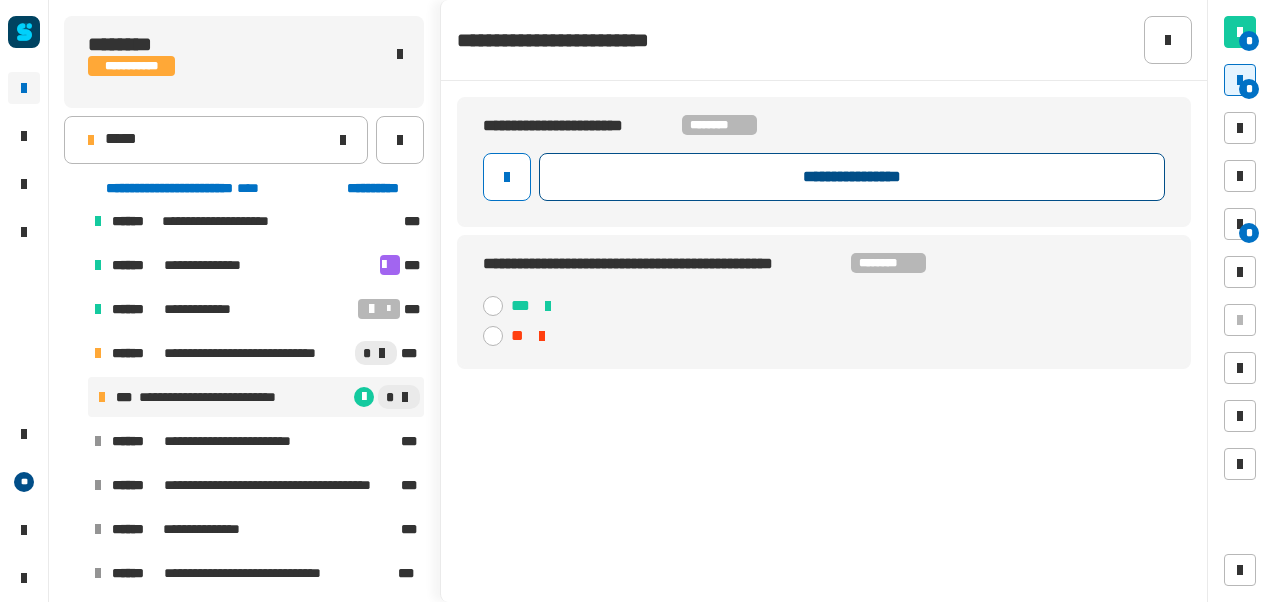 click on "**********" 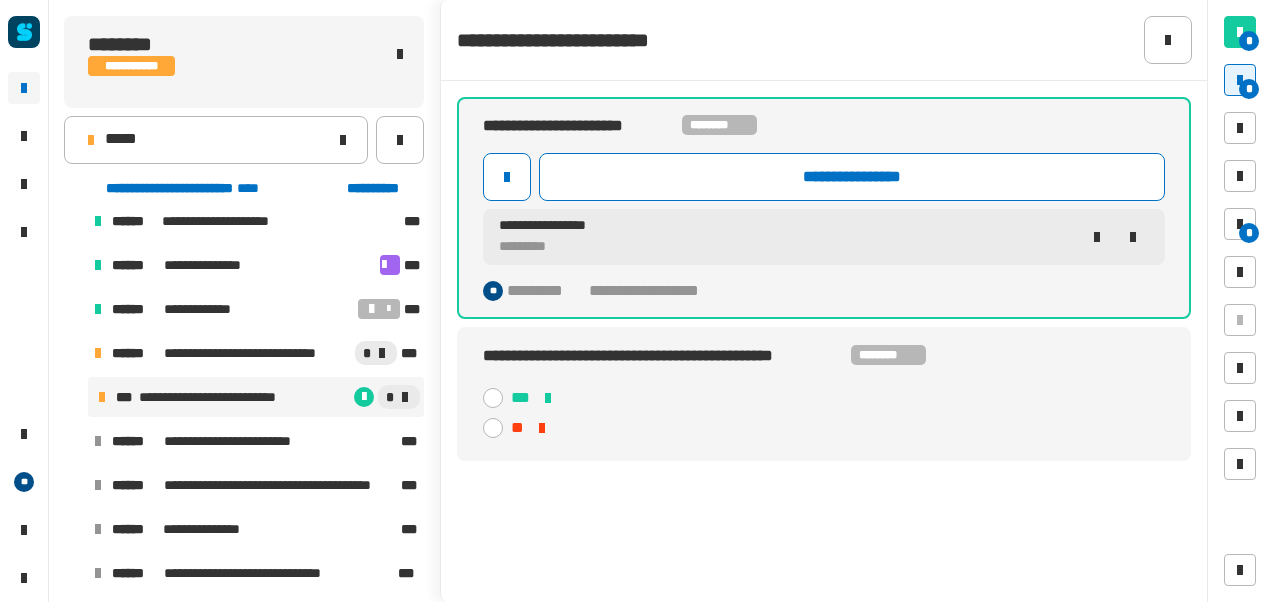 click 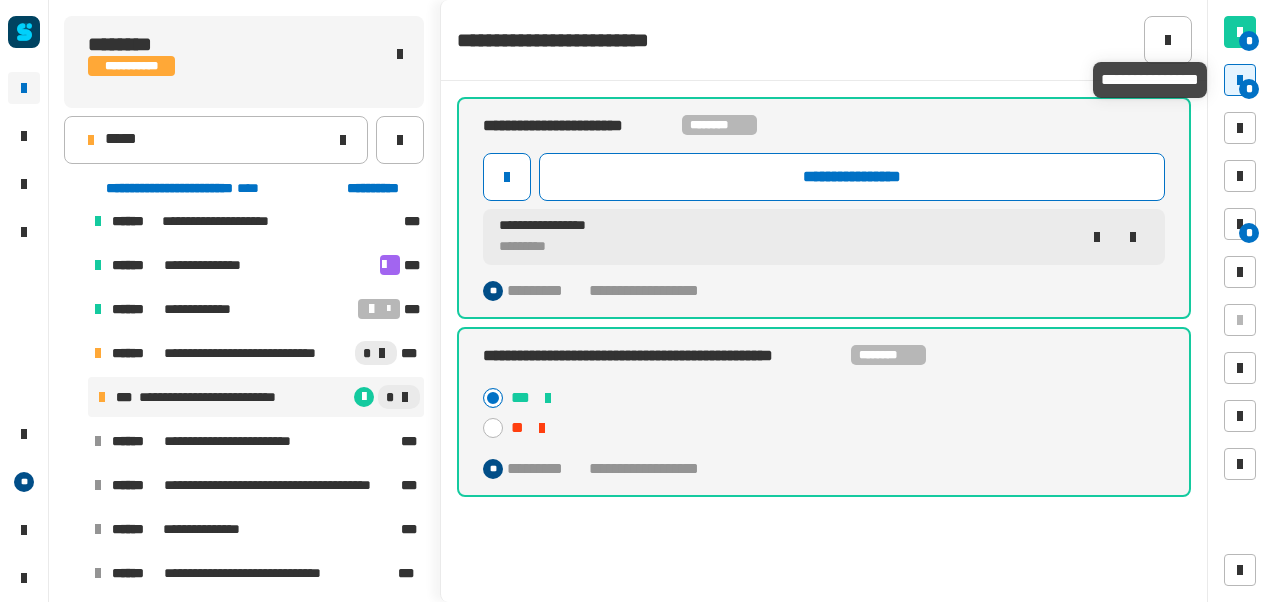 click on "*" at bounding box center (1249, 89) 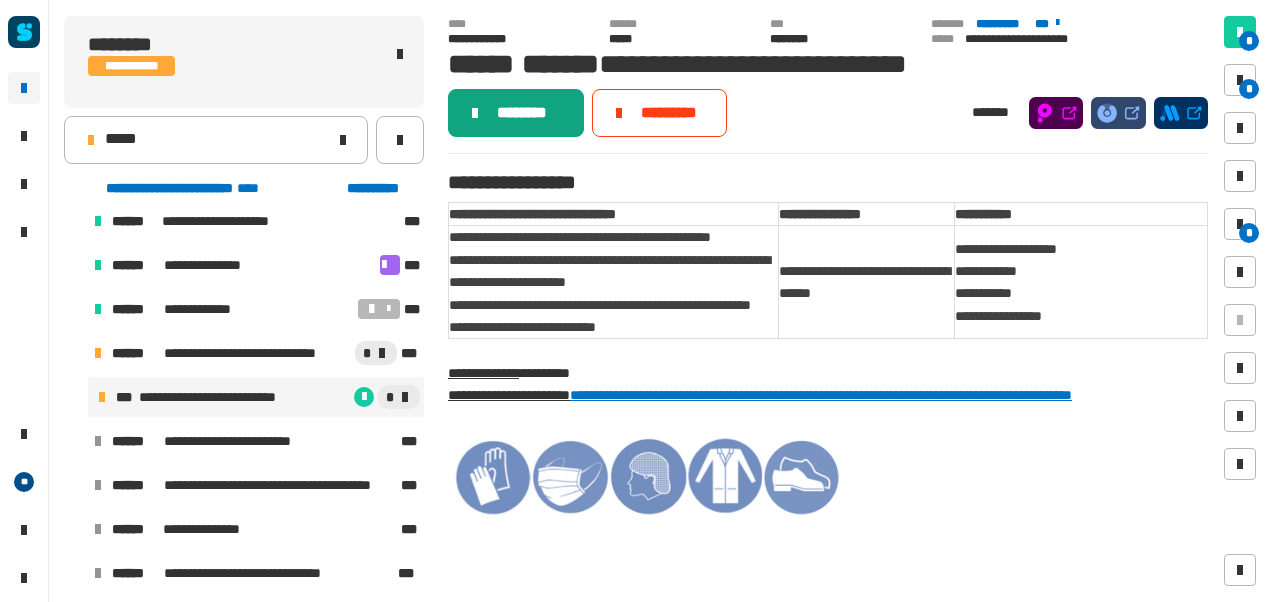 click on "********" 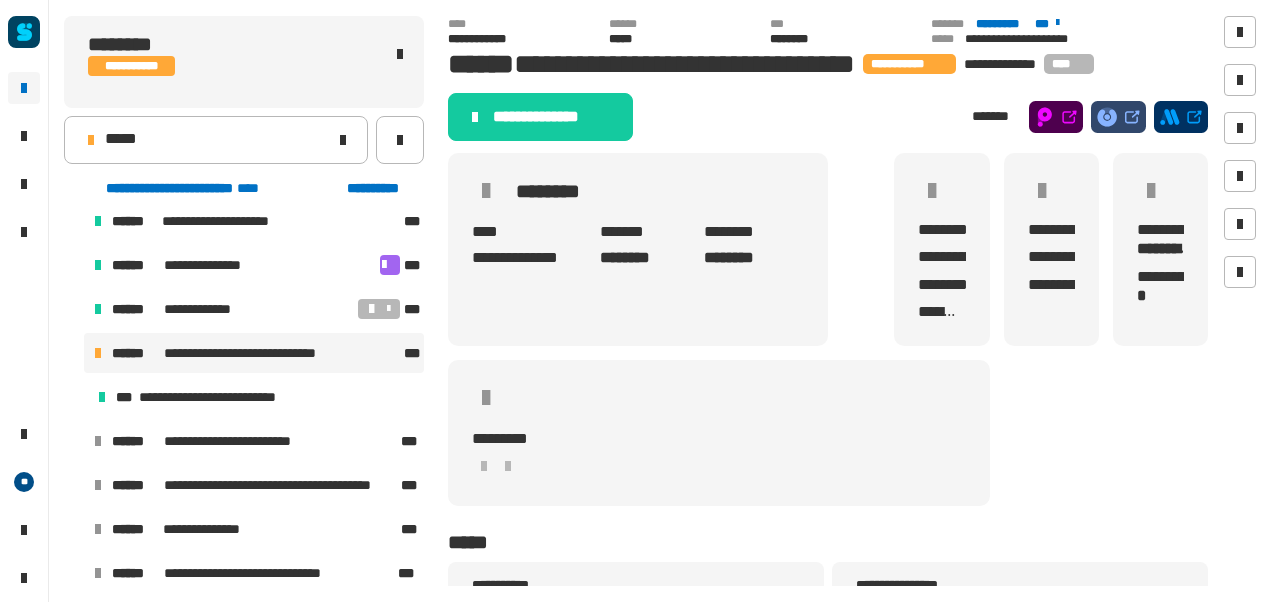 click on "**********" 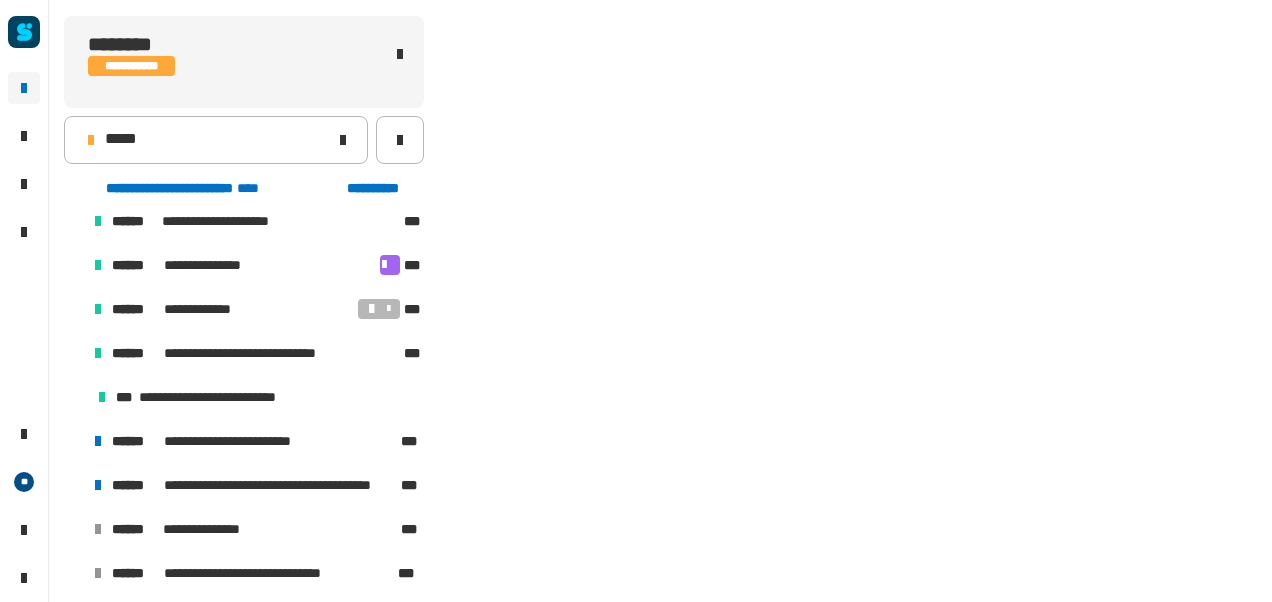 scroll, scrollTop: 502, scrollLeft: 0, axis: vertical 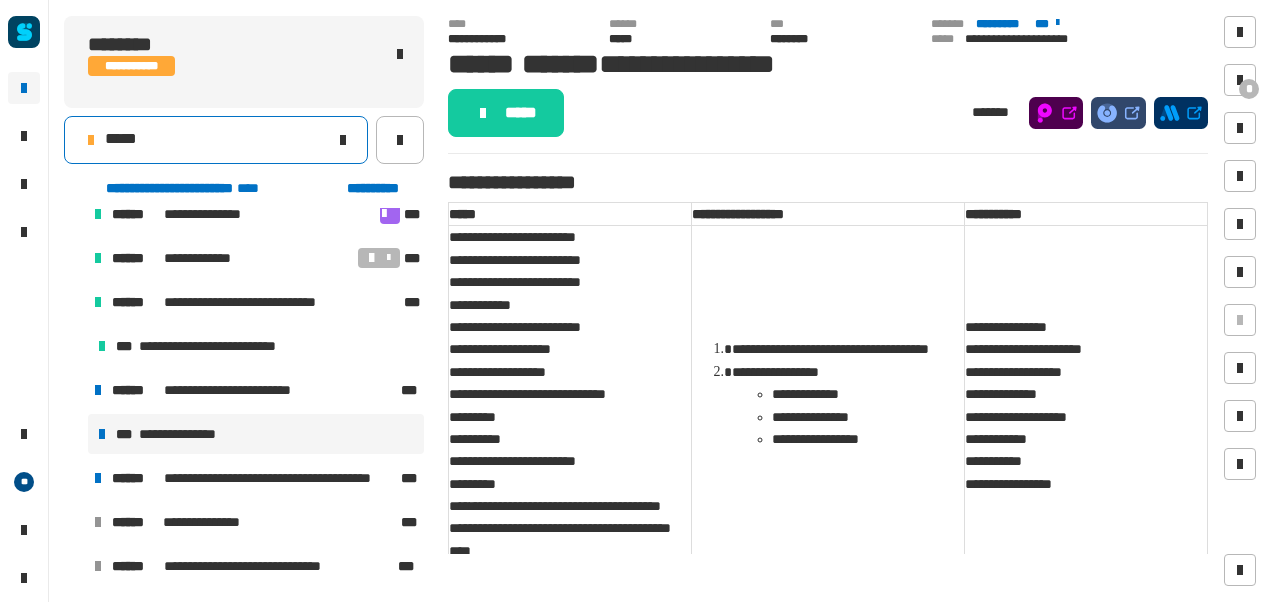 click on "*****" 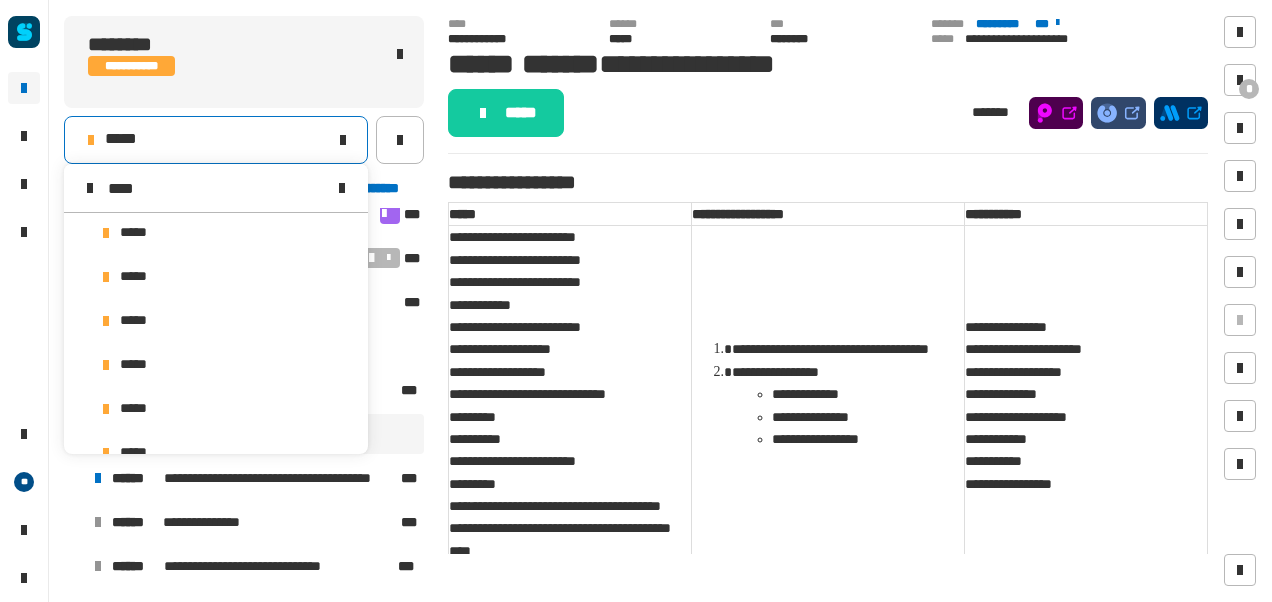 scroll, scrollTop: 0, scrollLeft: 0, axis: both 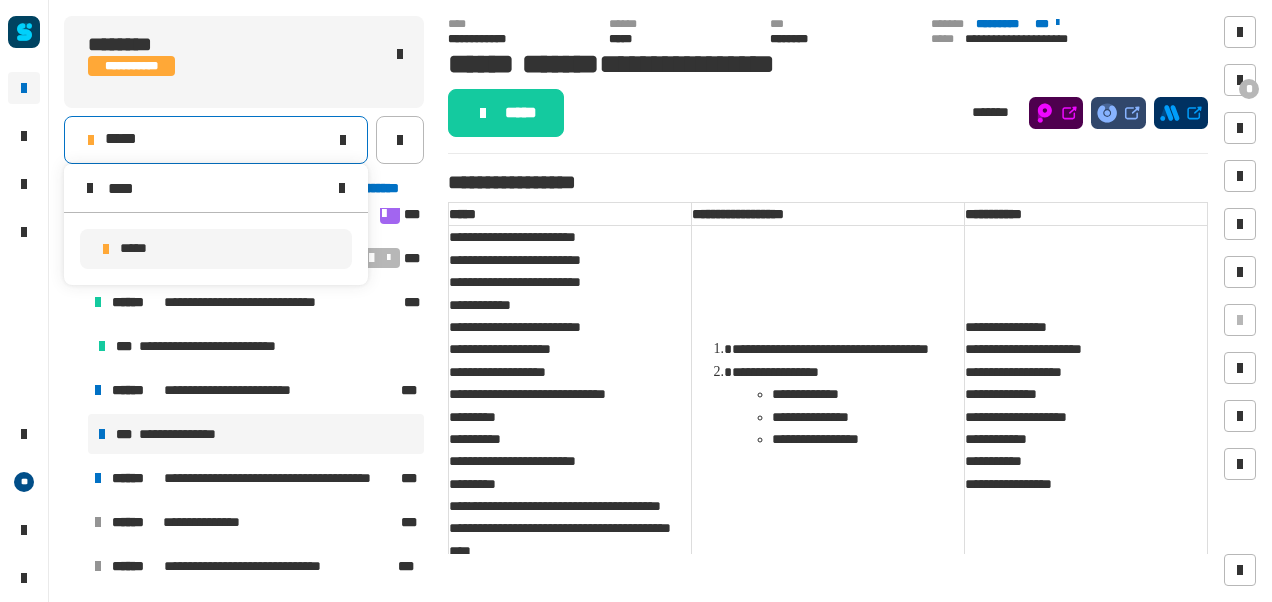 type on "****" 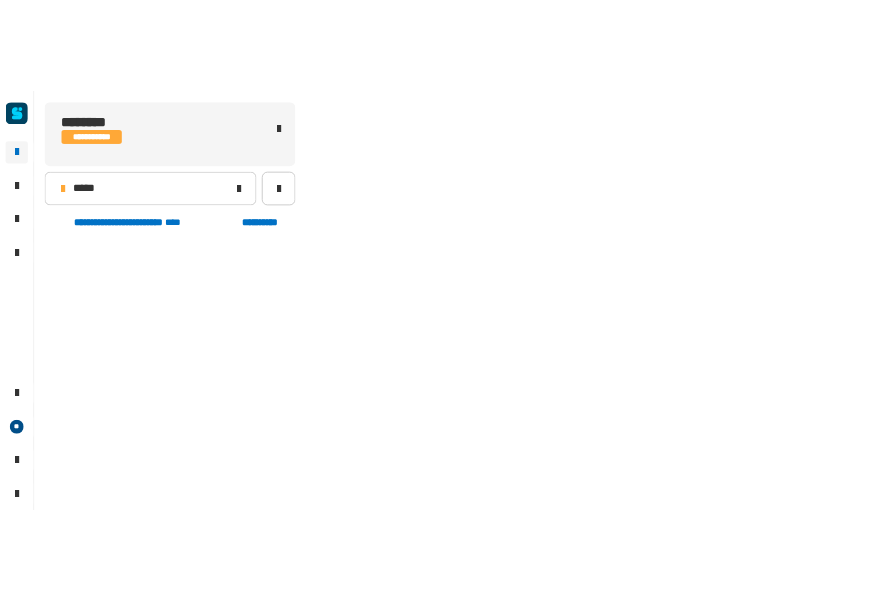 scroll, scrollTop: 451, scrollLeft: 0, axis: vertical 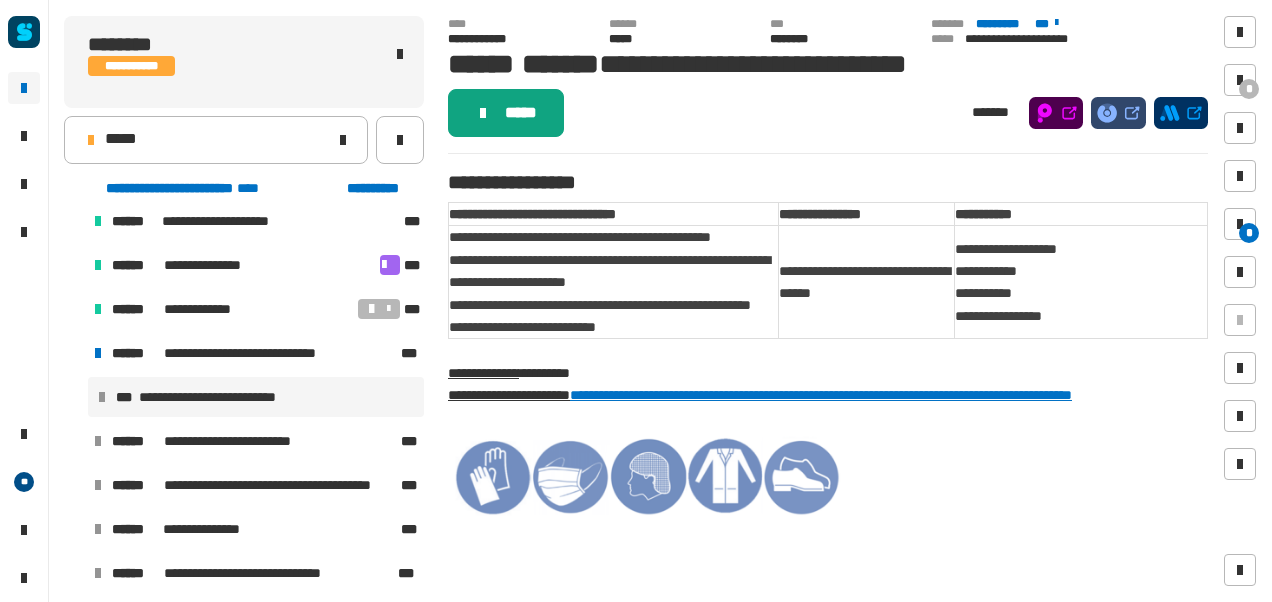 click 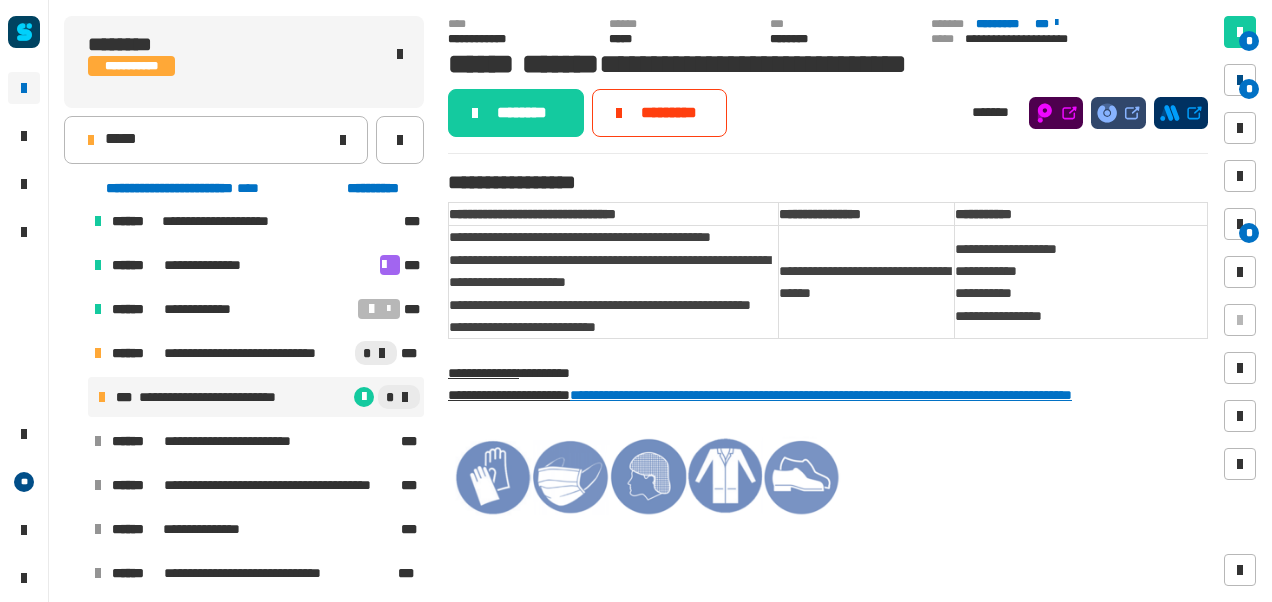 drag, startPoint x: 1261, startPoint y: 82, endPoint x: 1250, endPoint y: 78, distance: 11.7046995 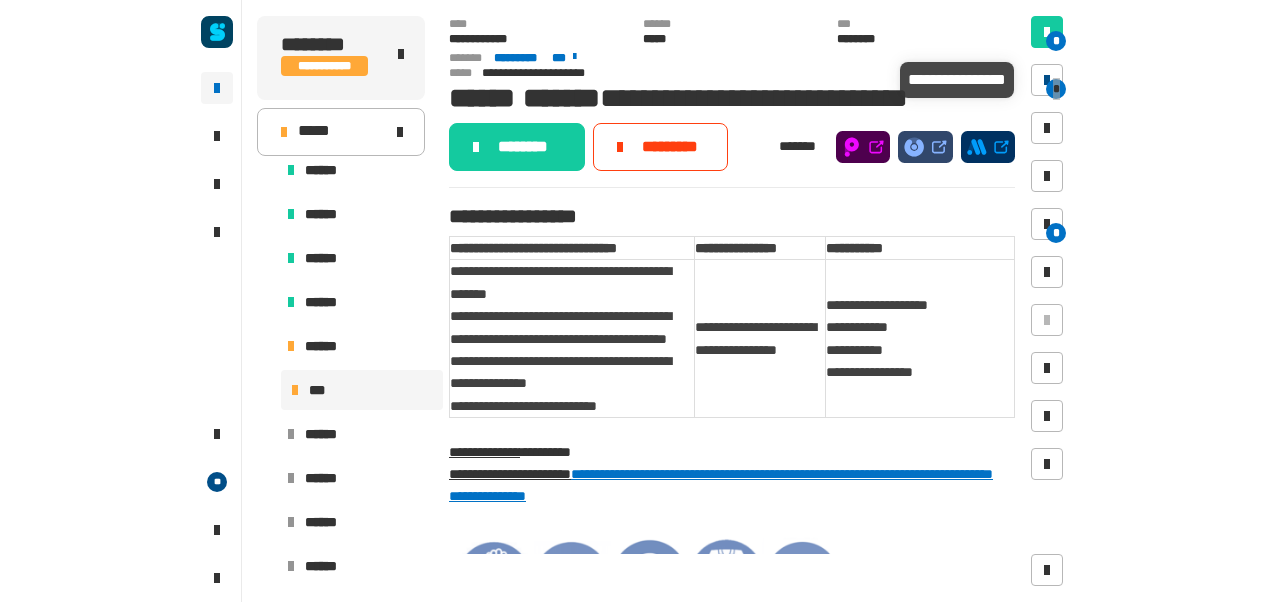 scroll, scrollTop: 434, scrollLeft: 0, axis: vertical 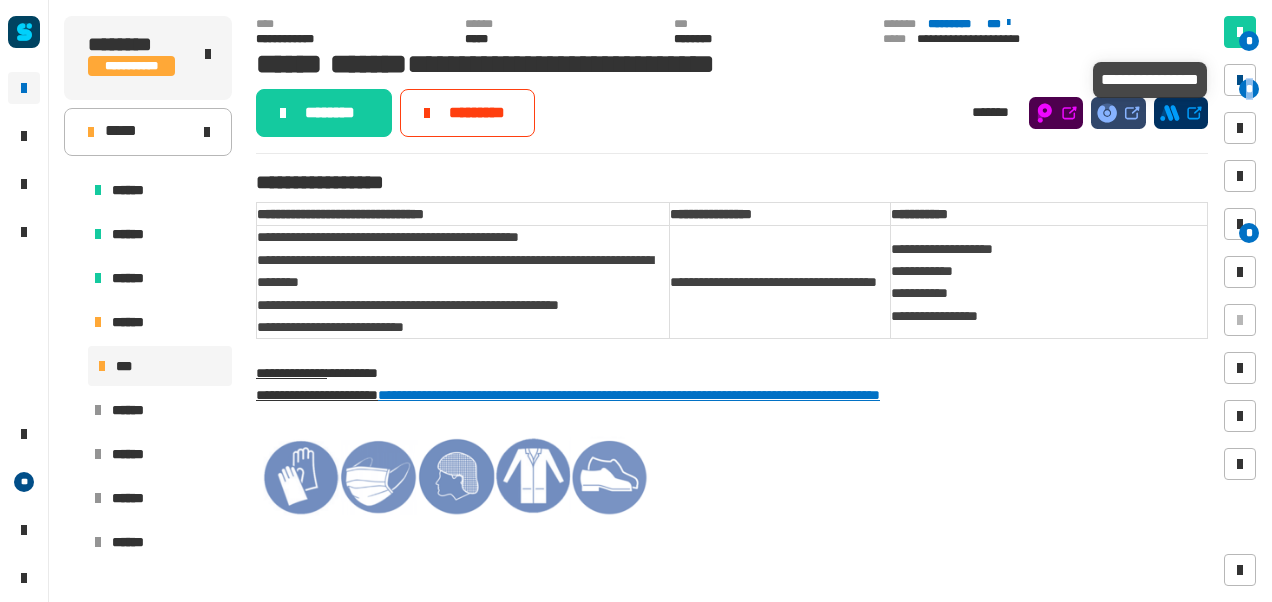 click on "*" at bounding box center (1240, 80) 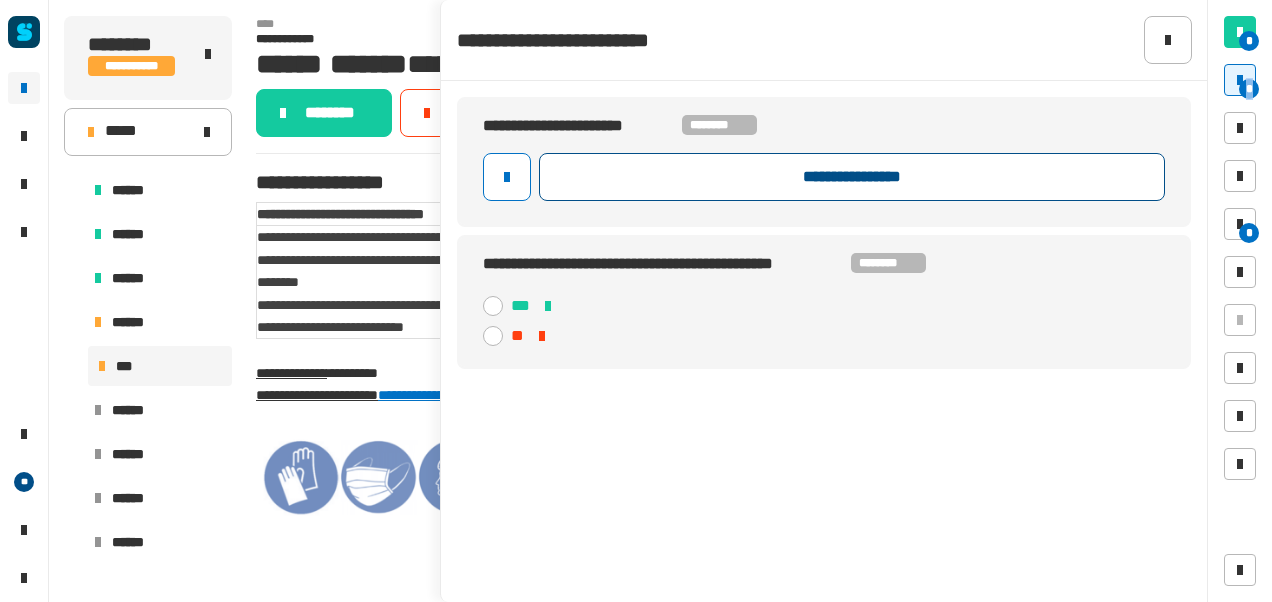 click on "**********" 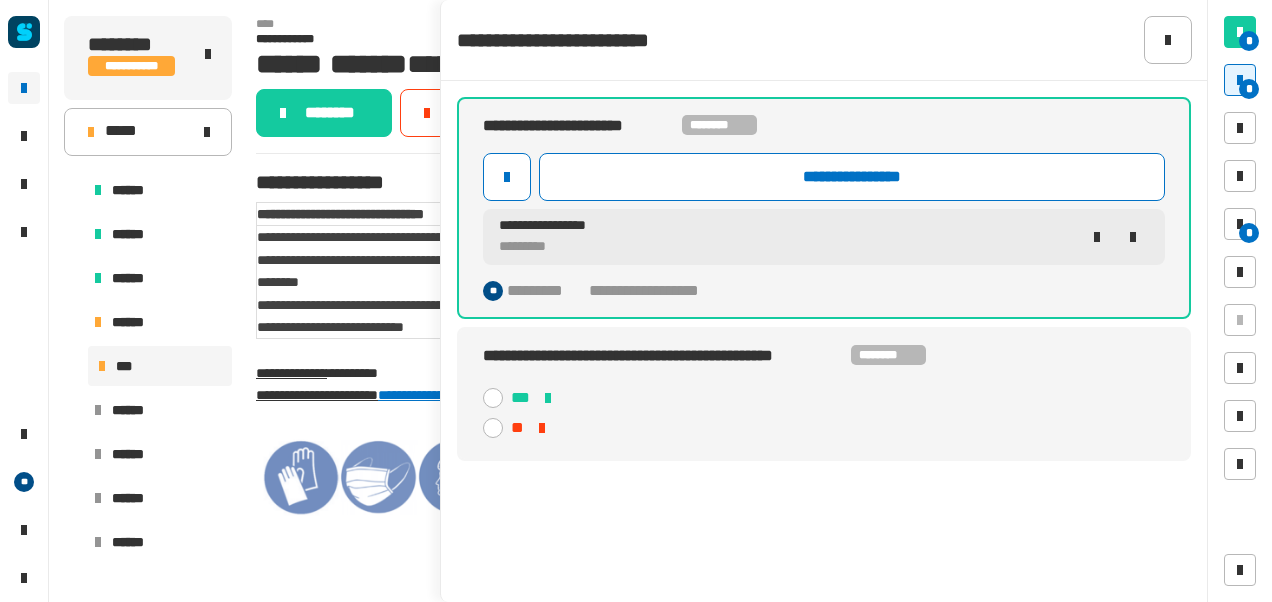 click on "***" 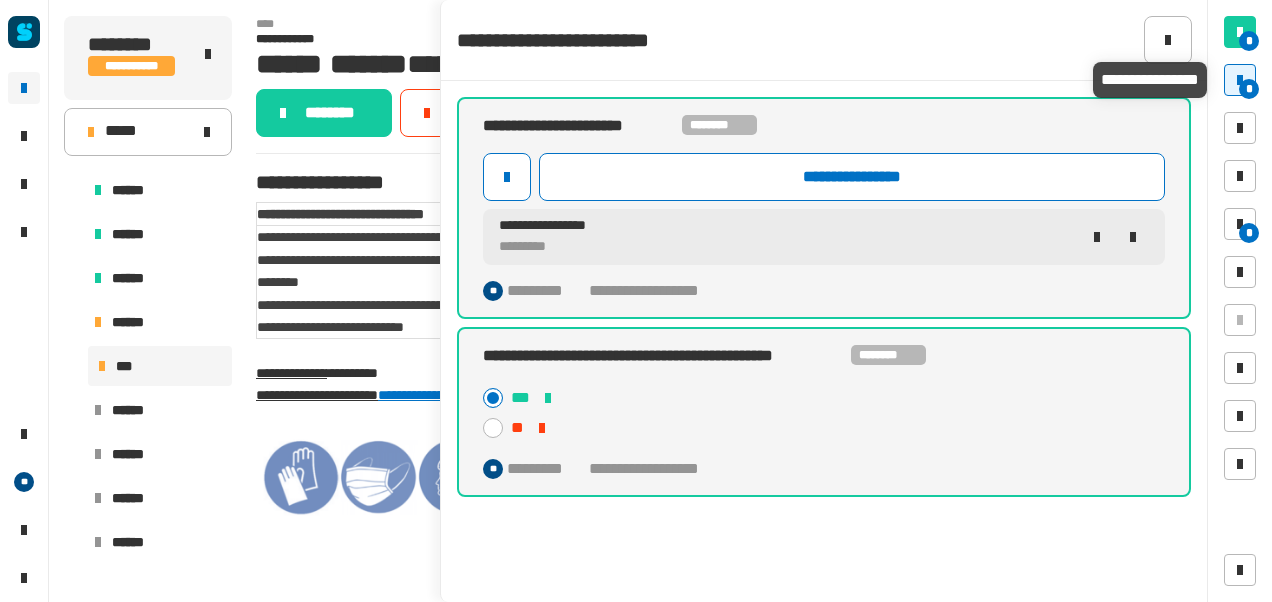 click at bounding box center (1240, 80) 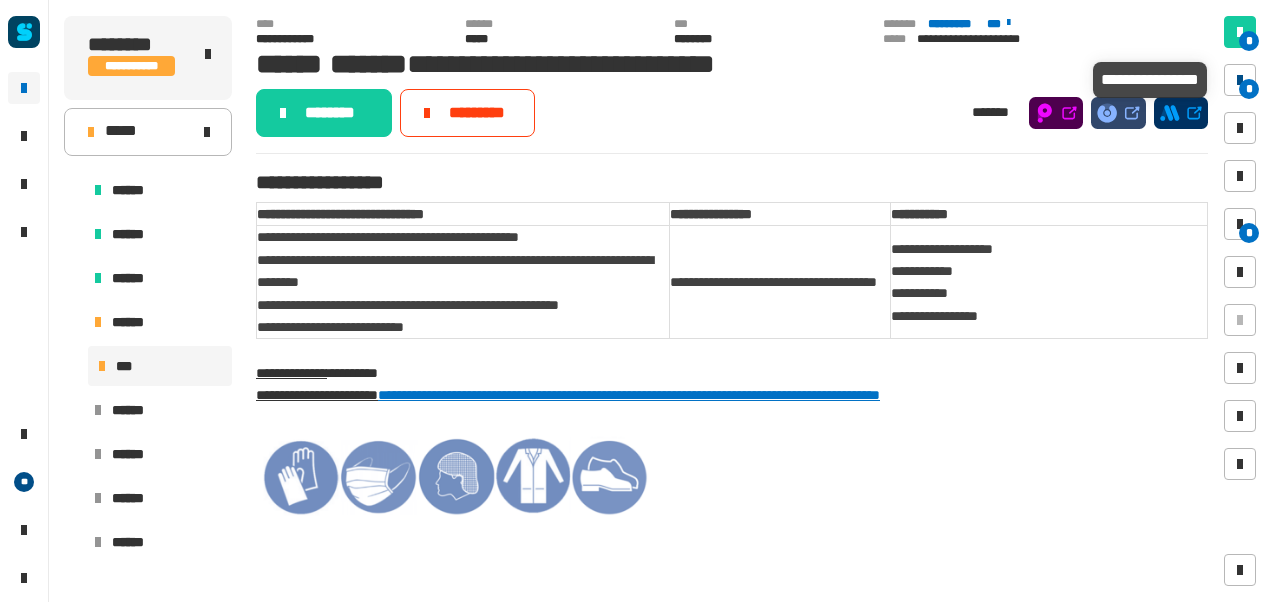 click at bounding box center (1240, 80) 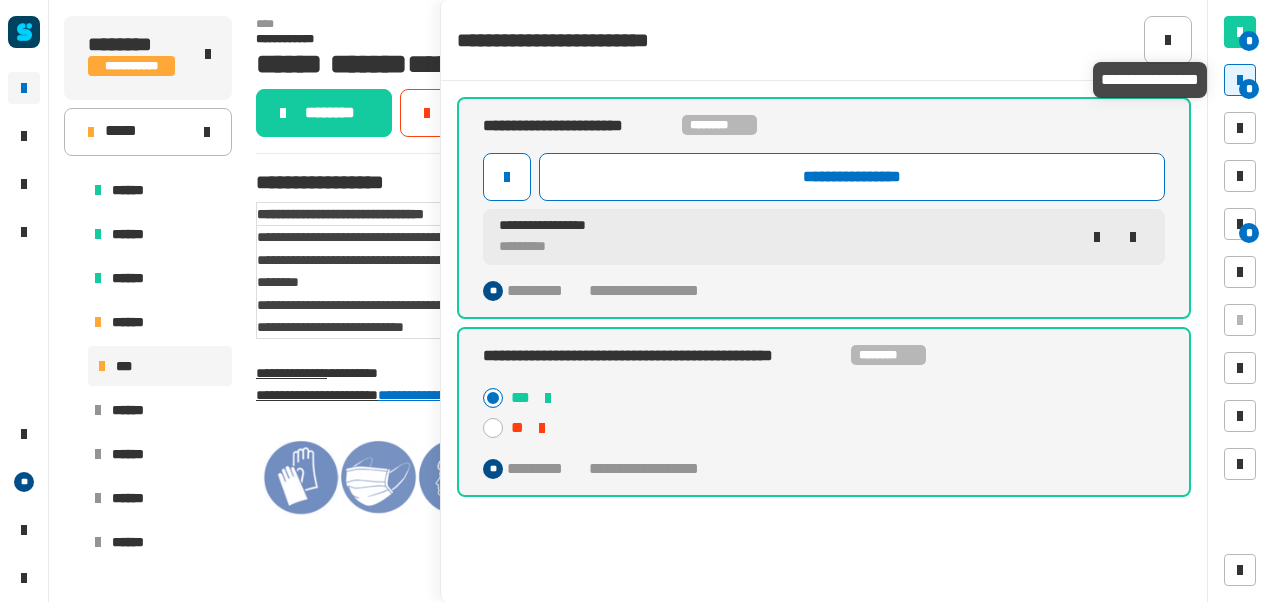 click at bounding box center (1240, 80) 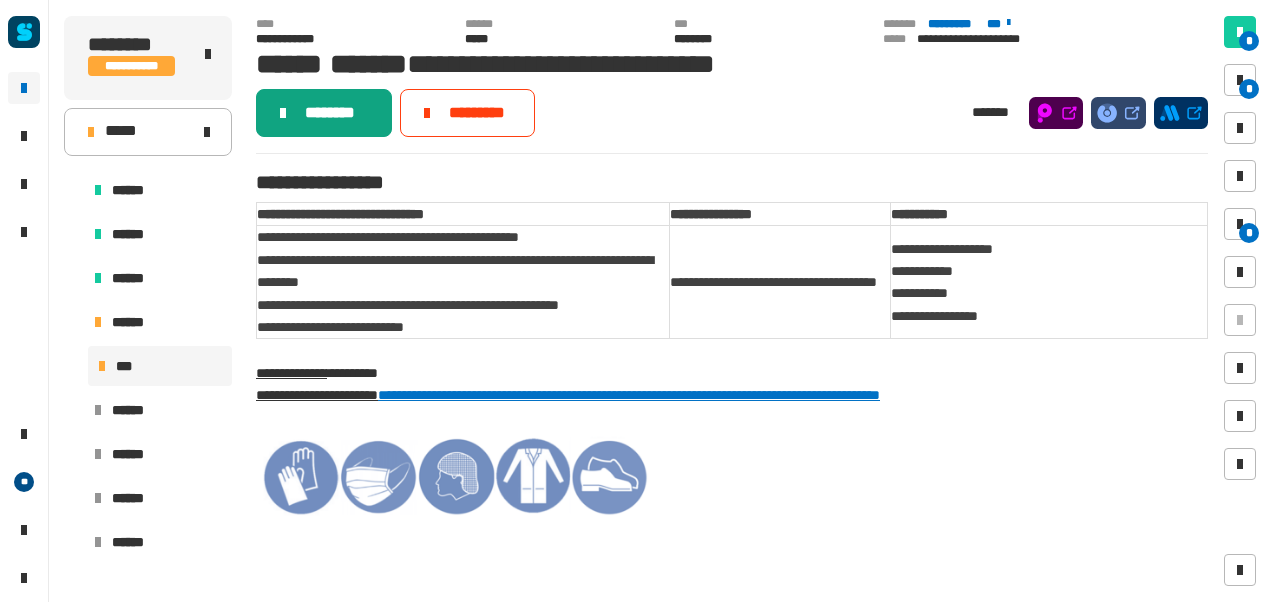 click on "********" 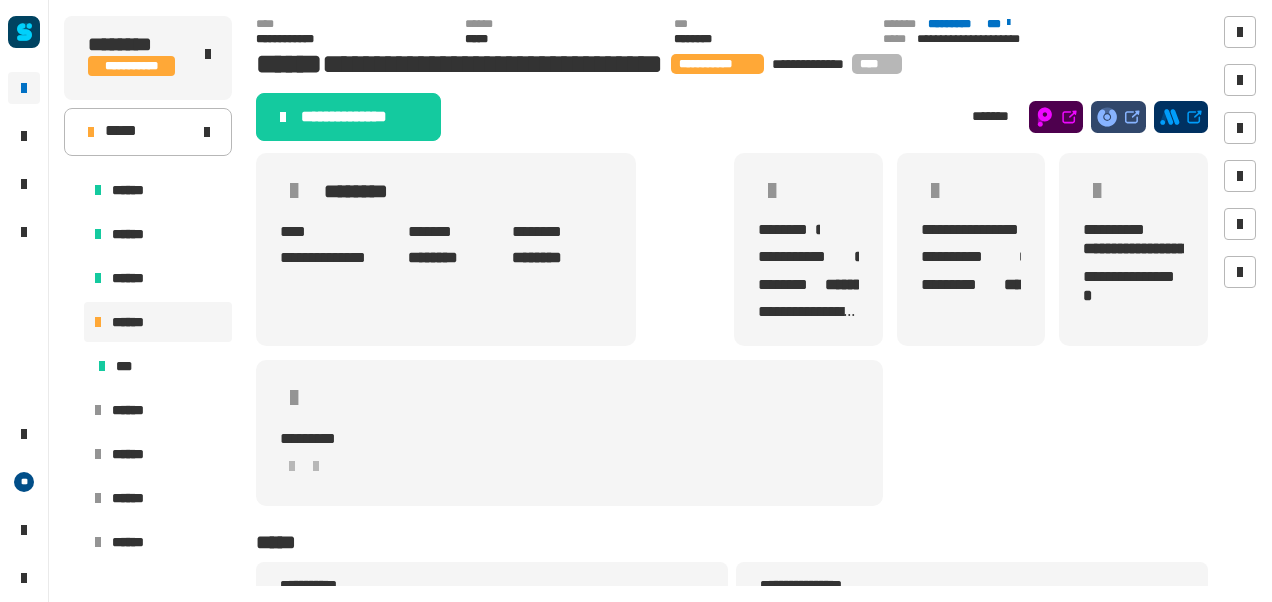 click on "**********" 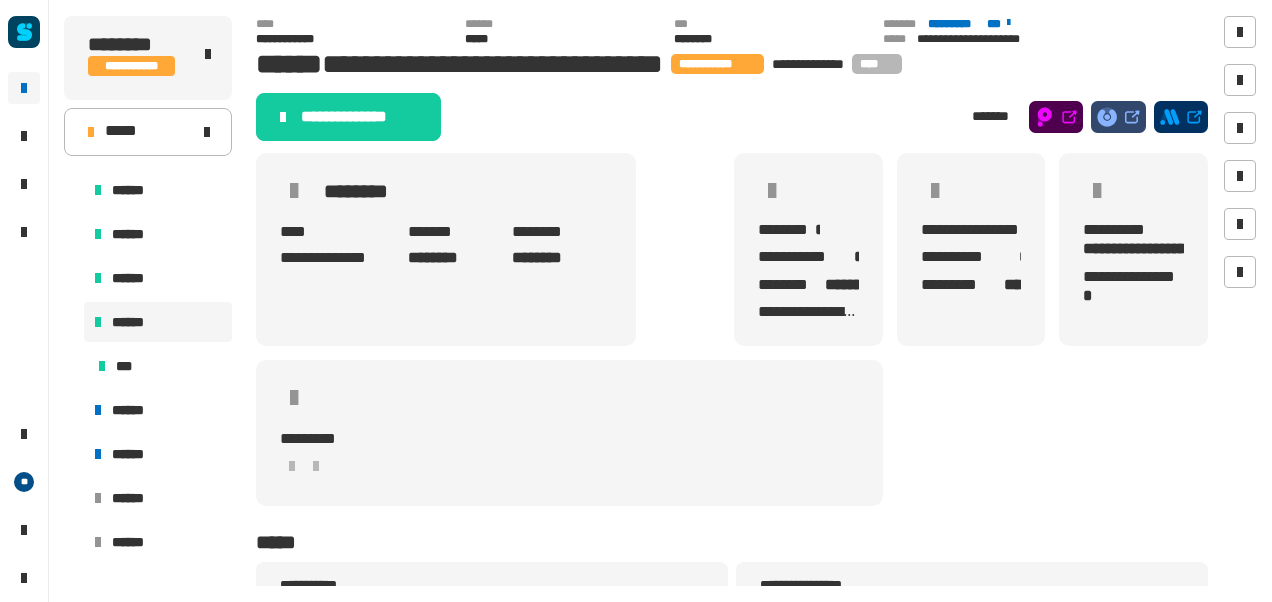 scroll, scrollTop: 478, scrollLeft: 0, axis: vertical 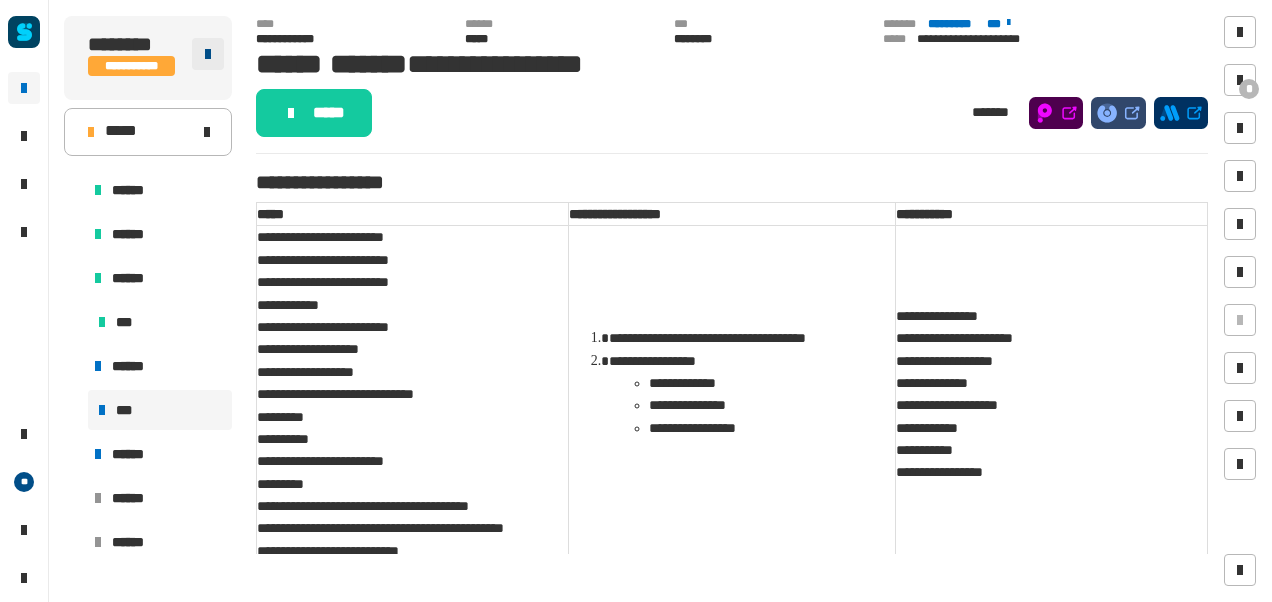 click 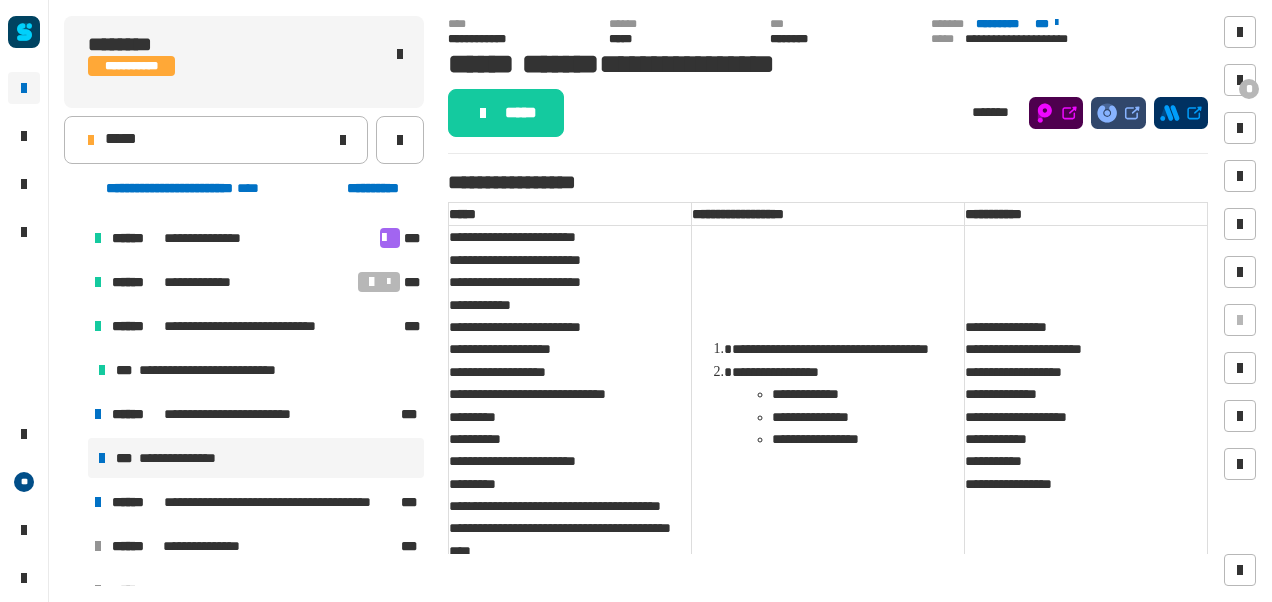 click on "***** *******" 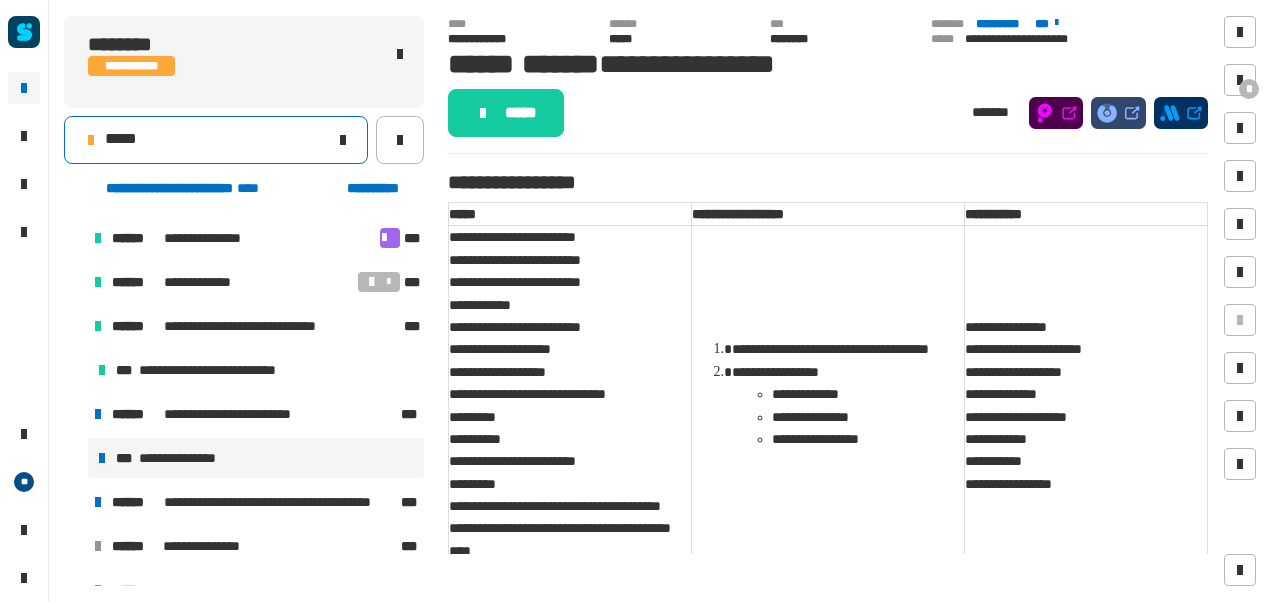 click on "*****" 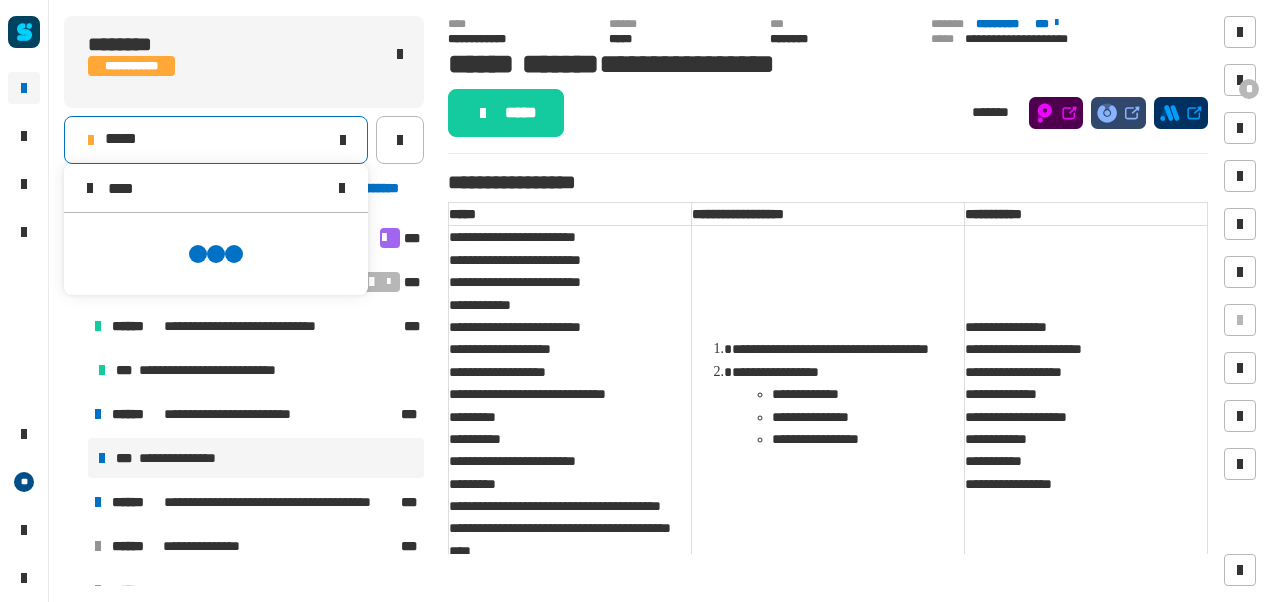 scroll, scrollTop: 0, scrollLeft: 0, axis: both 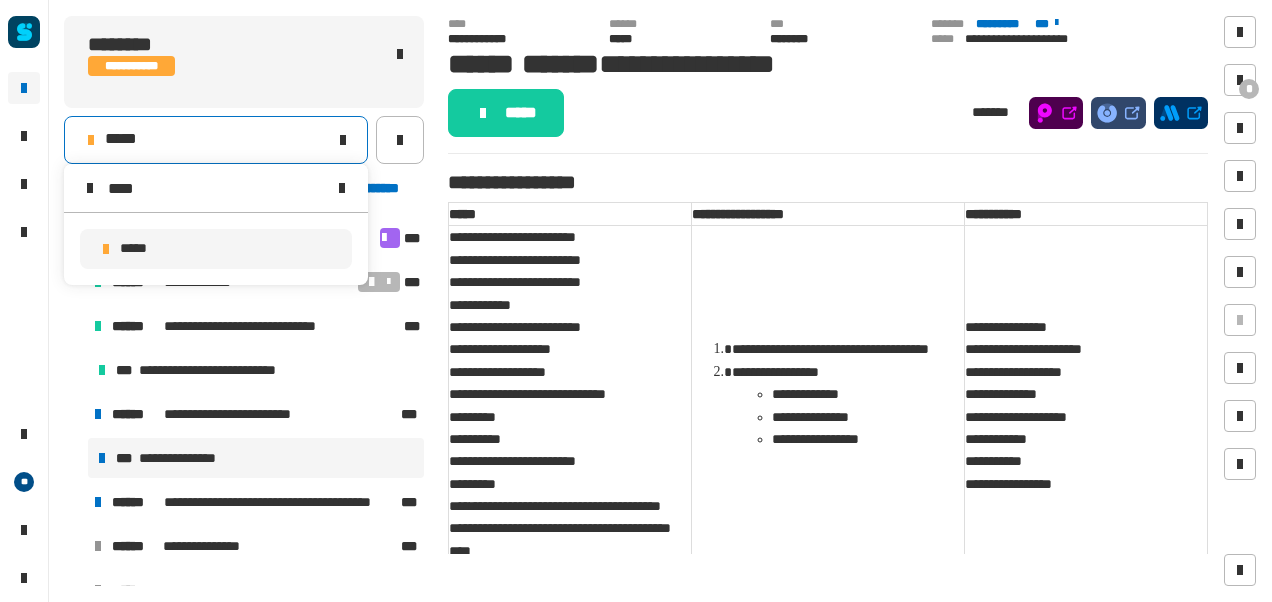 type on "****" 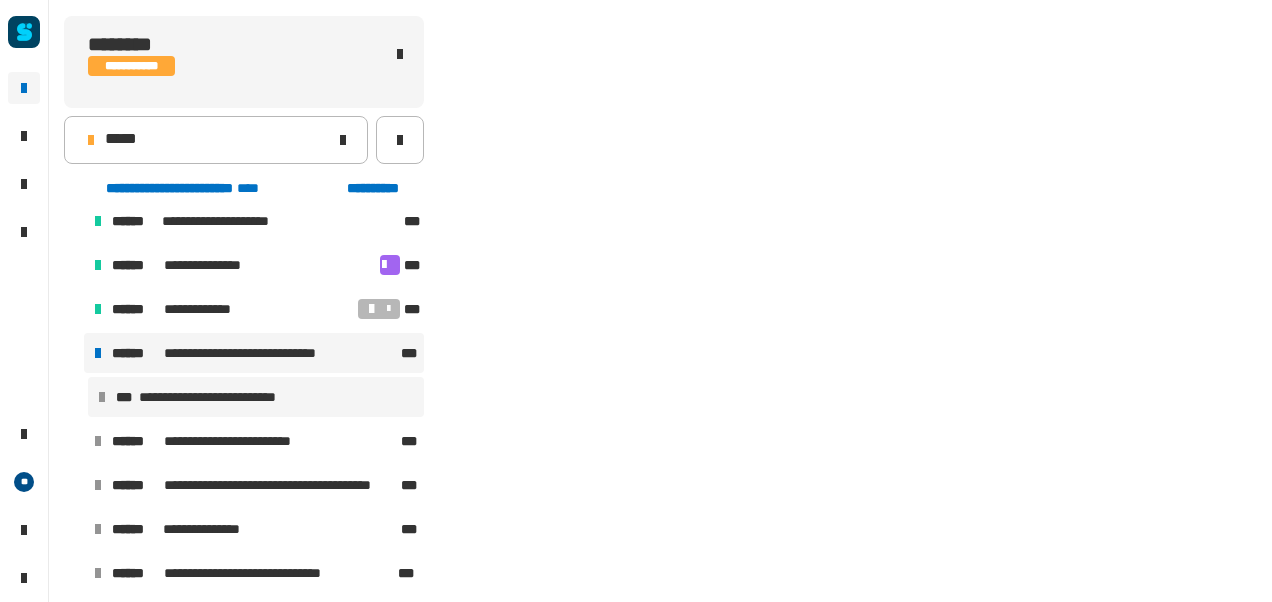 scroll, scrollTop: 458, scrollLeft: 0, axis: vertical 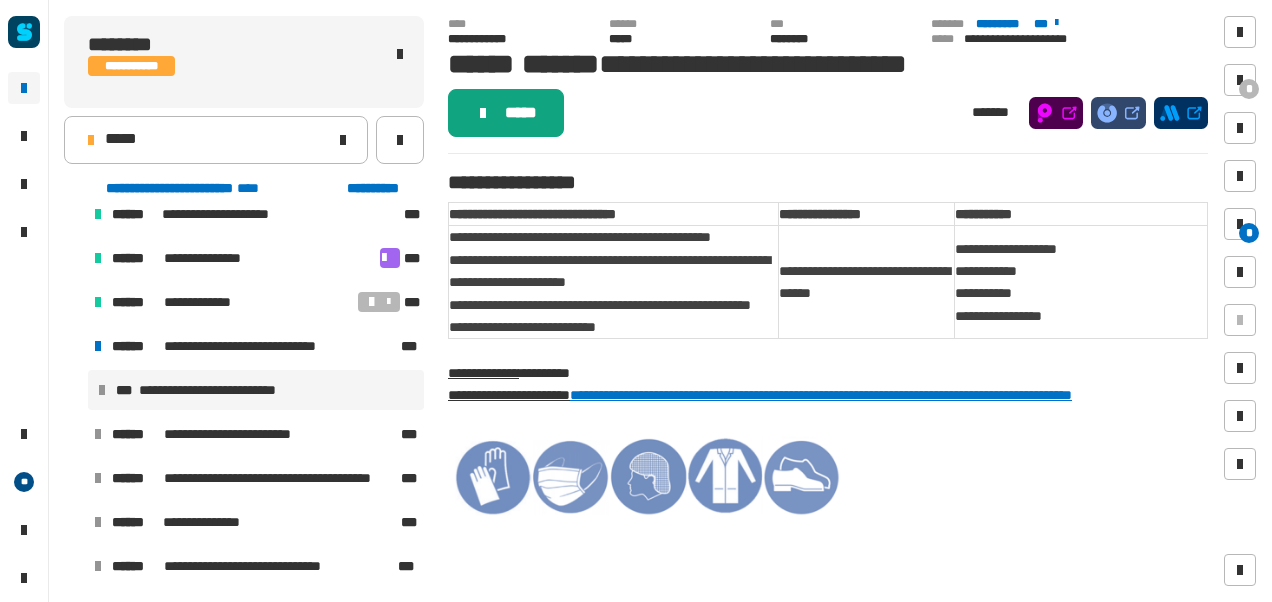 click on "*****" 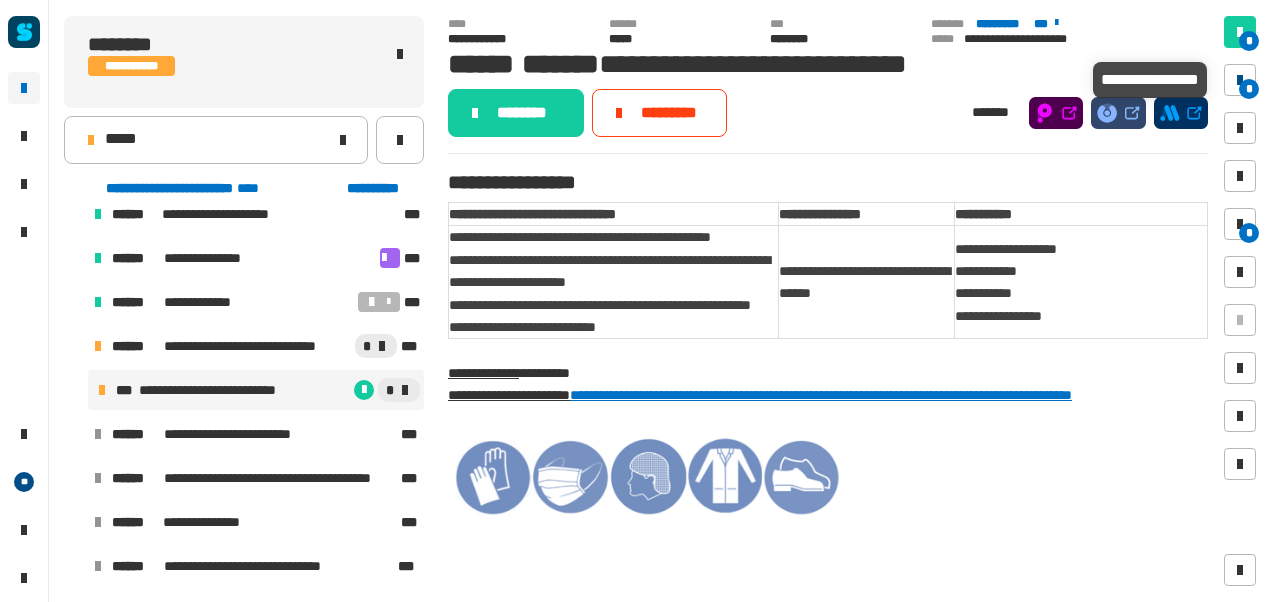 click at bounding box center (1240, 80) 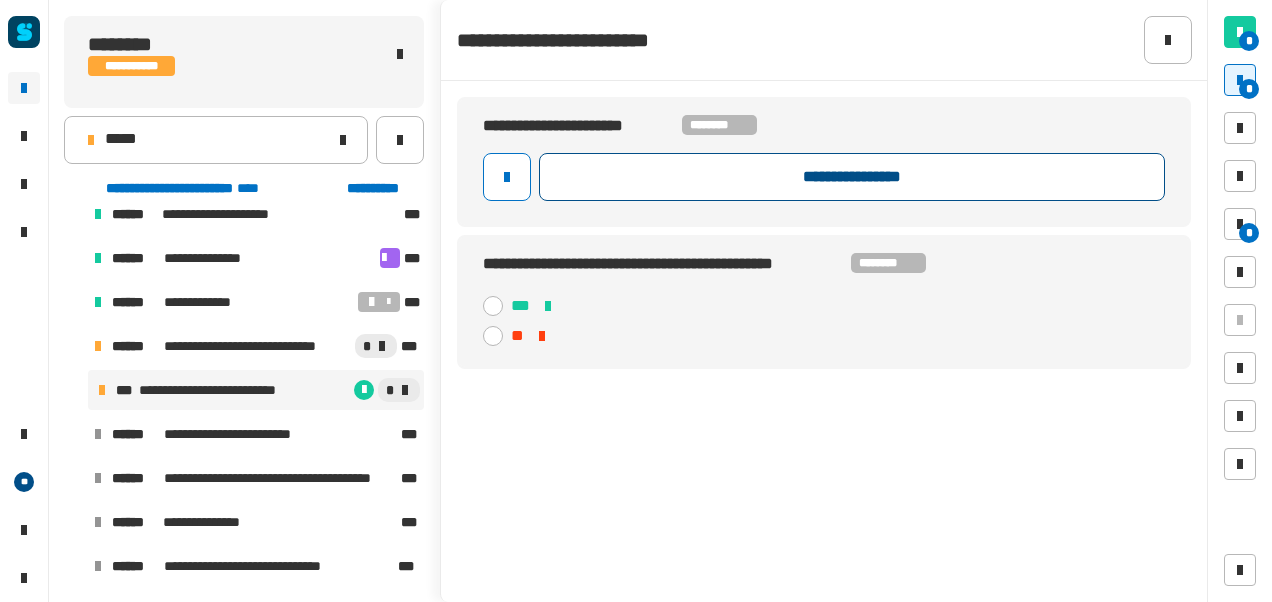 click on "**********" 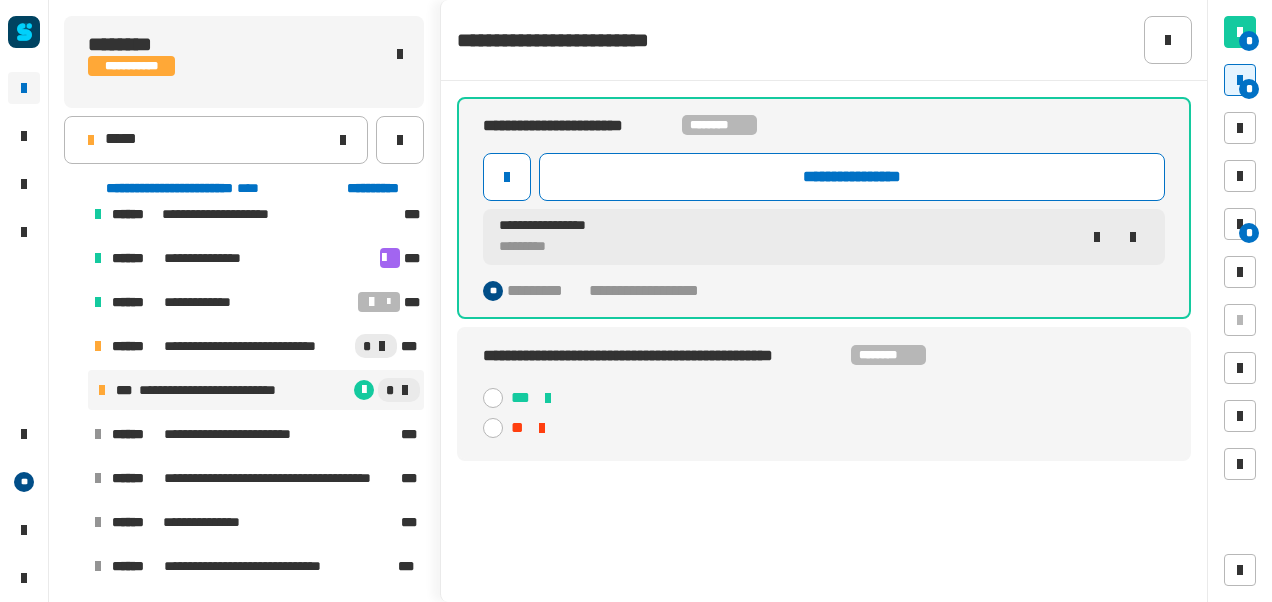 click 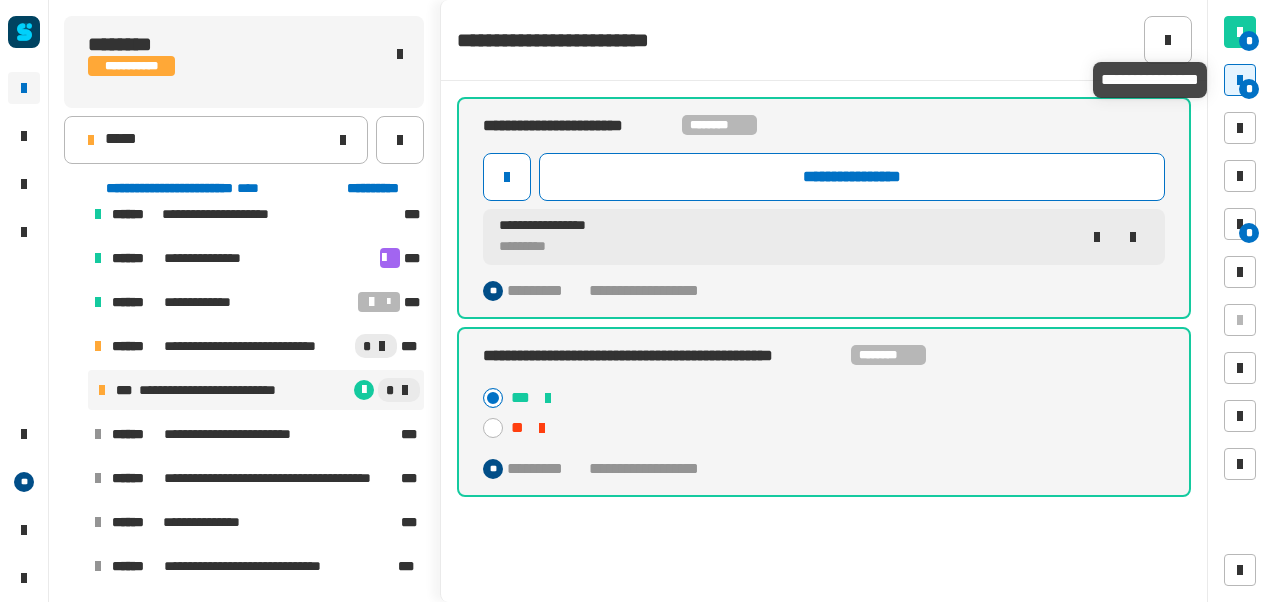 click on "*" at bounding box center (1249, 89) 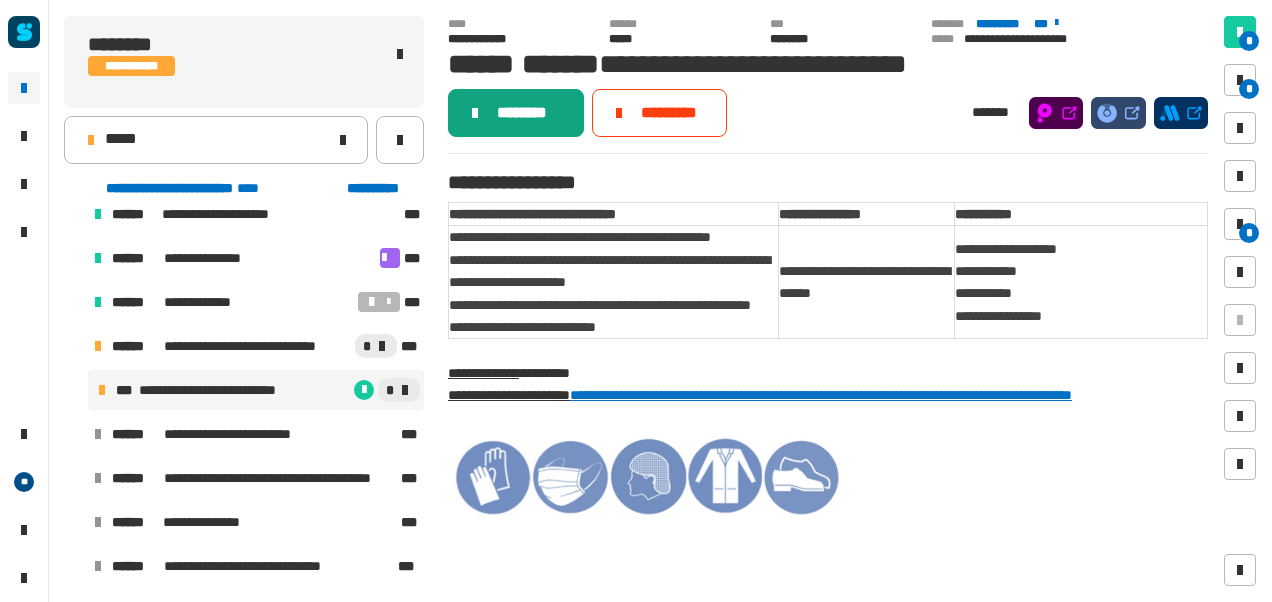 click on "********" 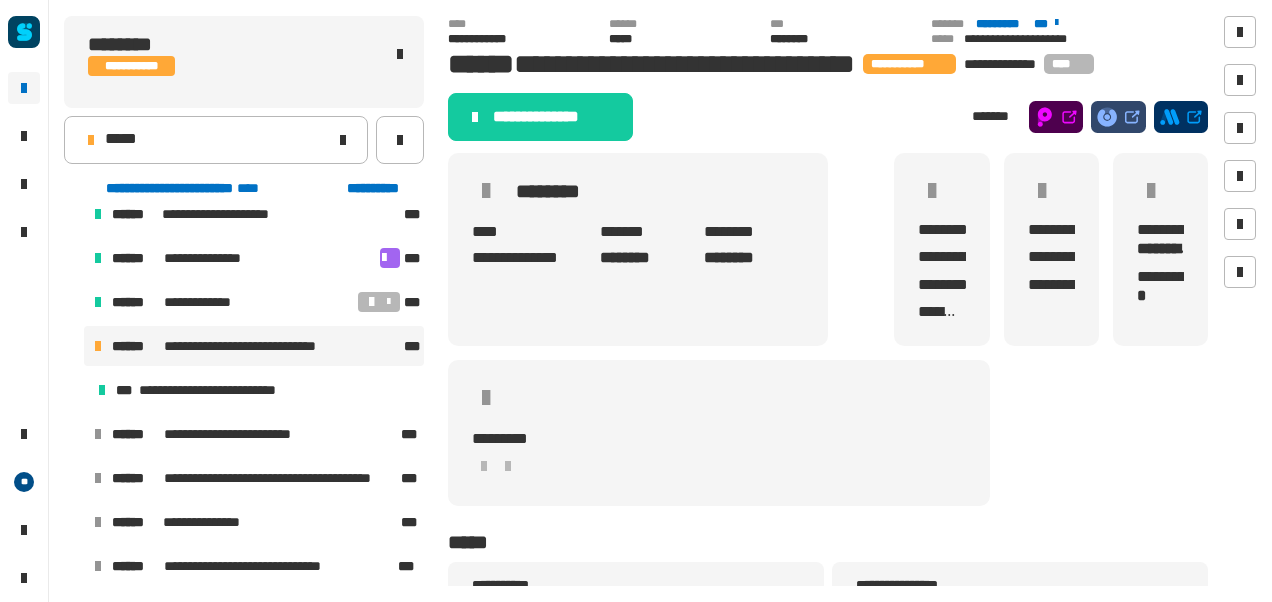 click on "**********" 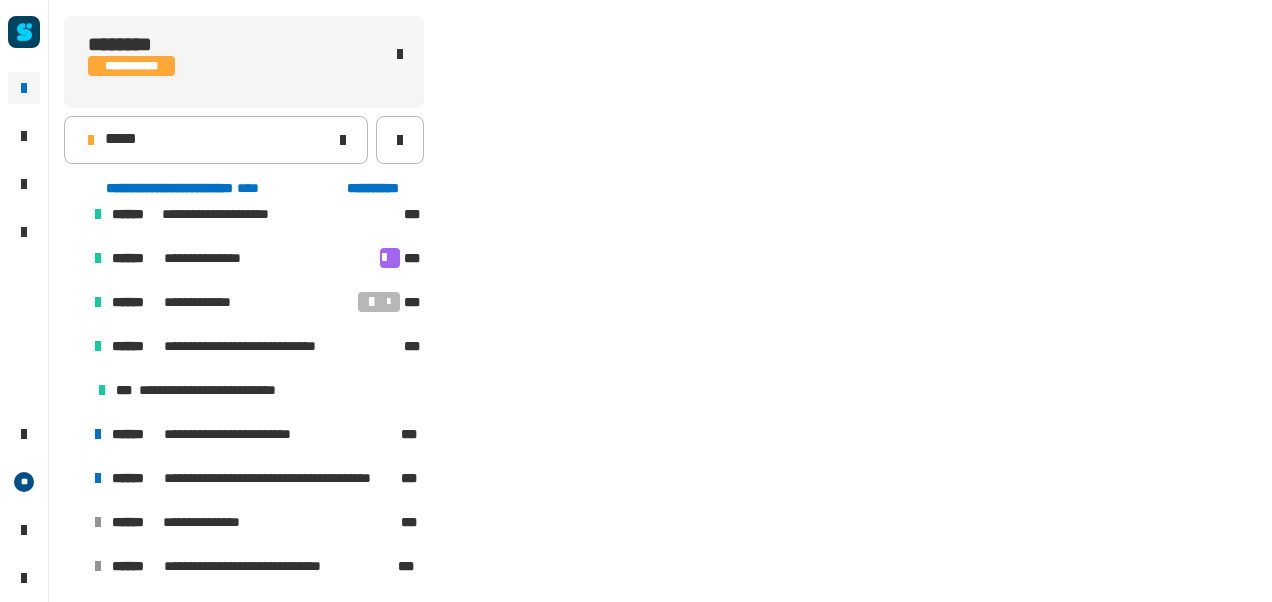 scroll, scrollTop: 502, scrollLeft: 0, axis: vertical 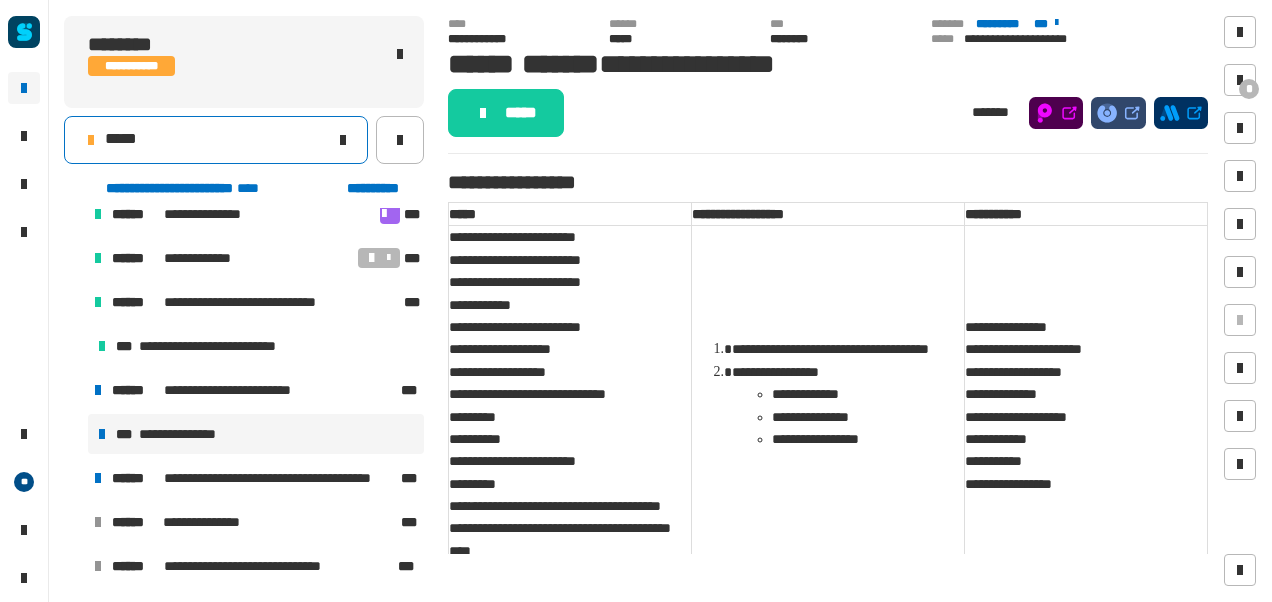 click on "*****" 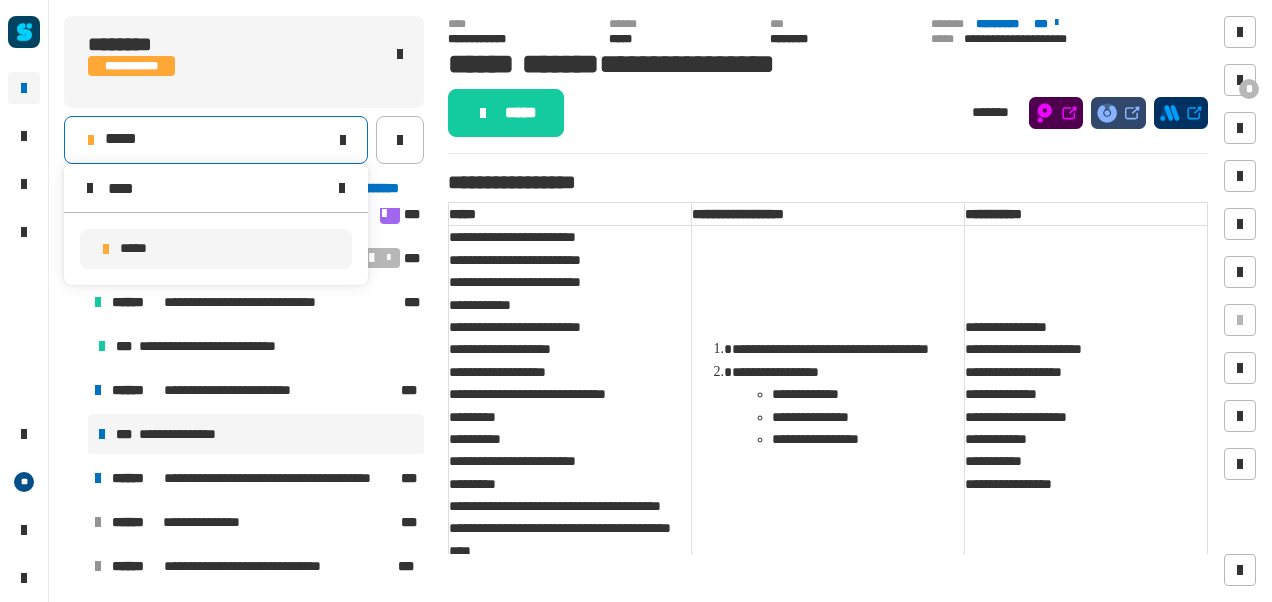 type on "****" 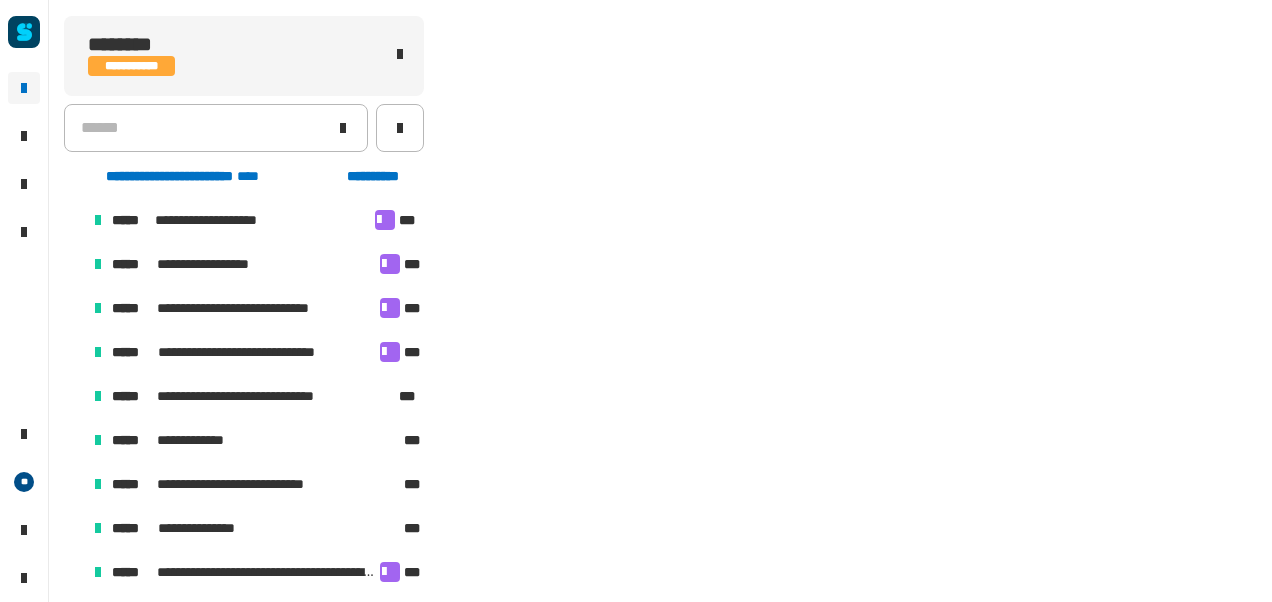 scroll, scrollTop: 451, scrollLeft: 0, axis: vertical 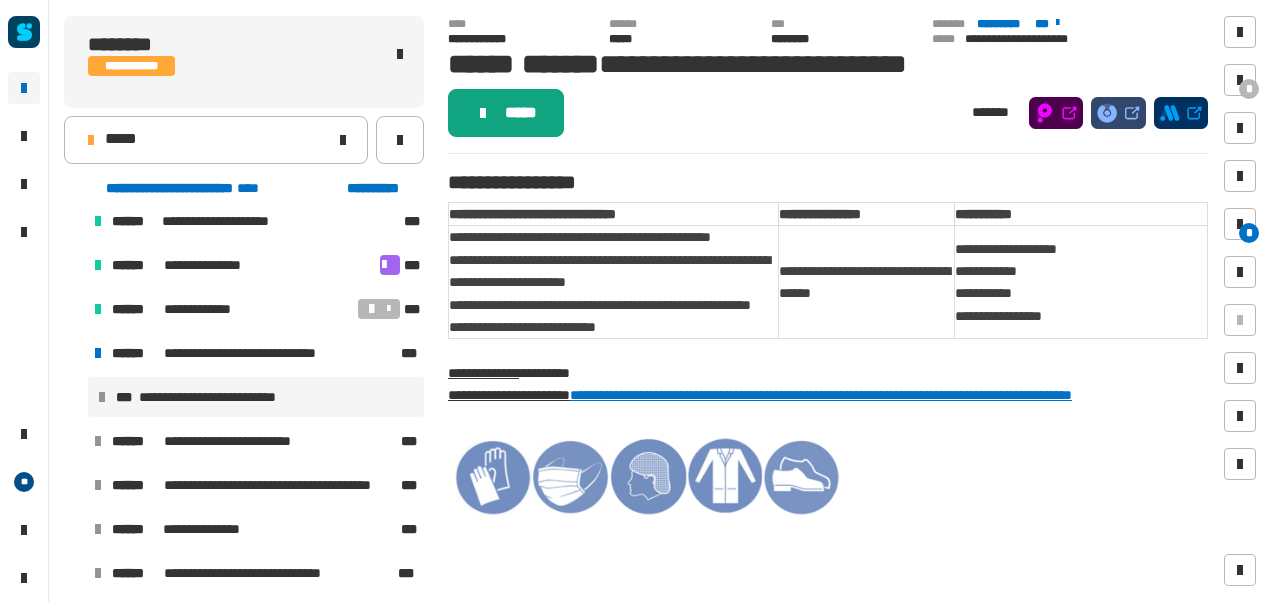 click on "*****" 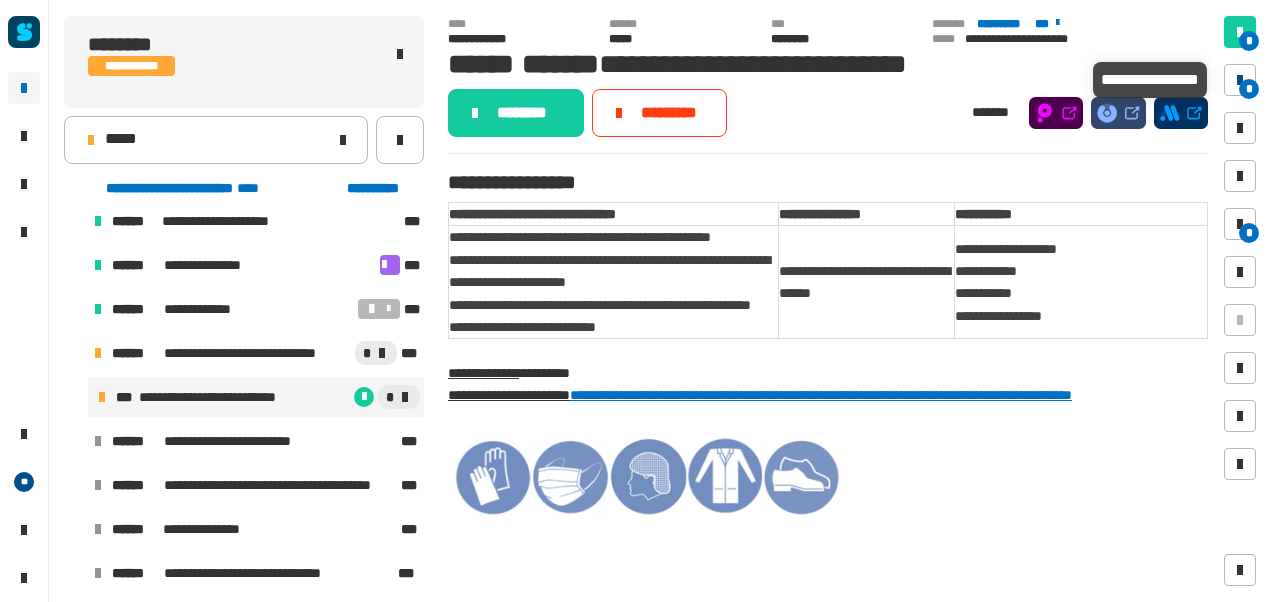click on "*" at bounding box center [1249, 89] 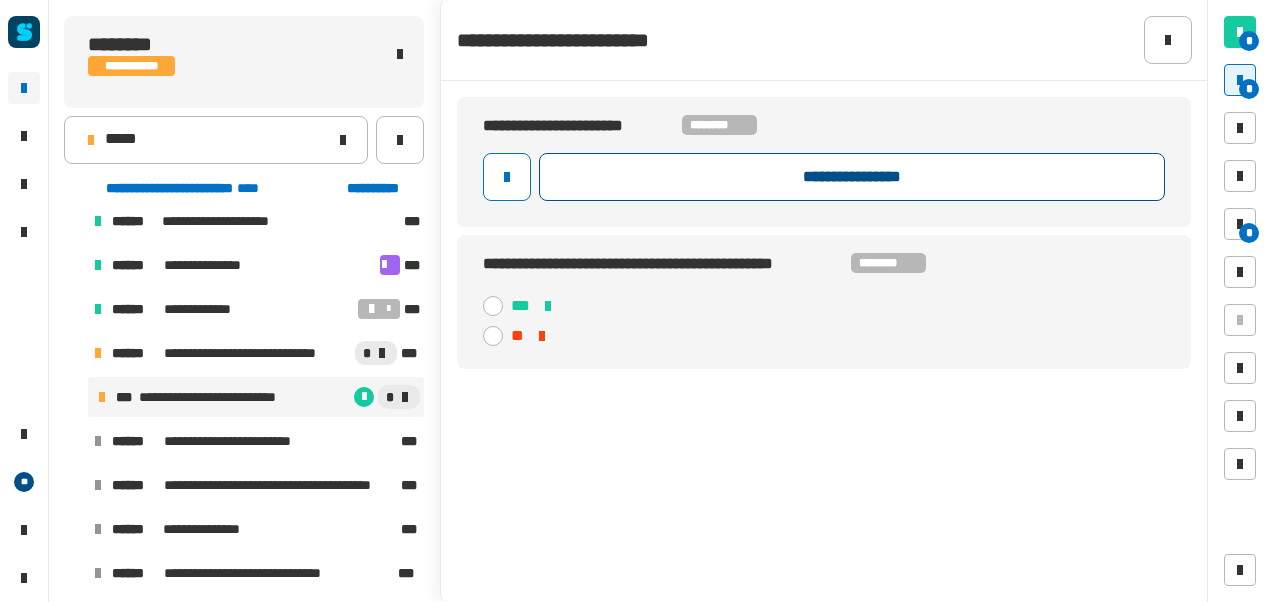 click on "**********" 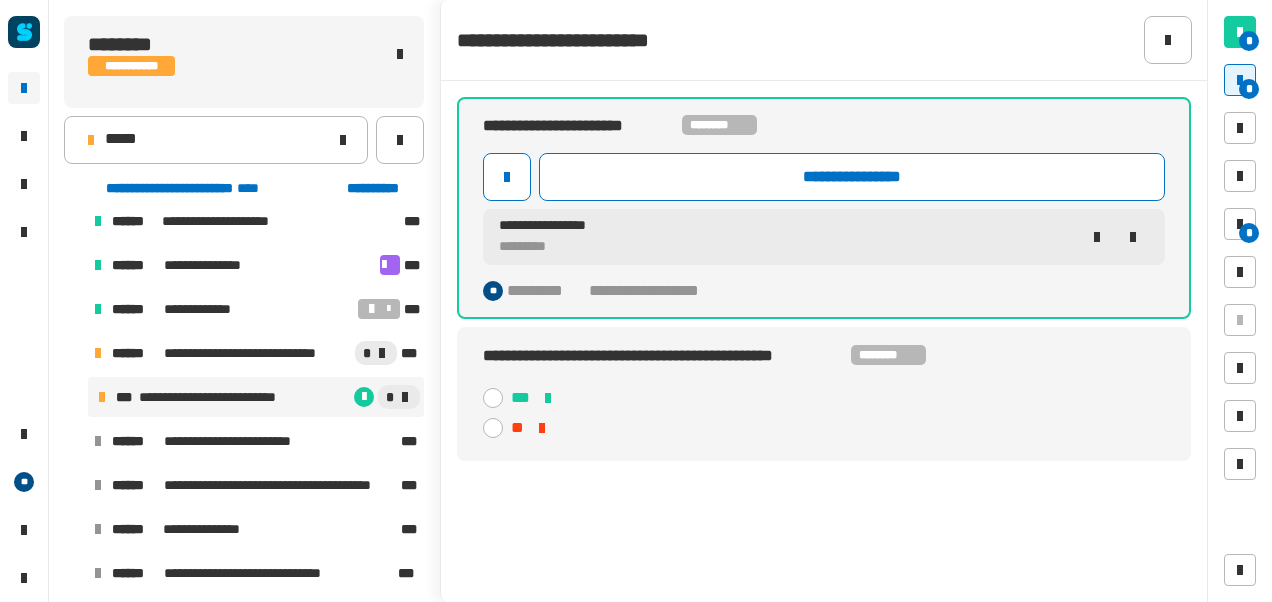 click 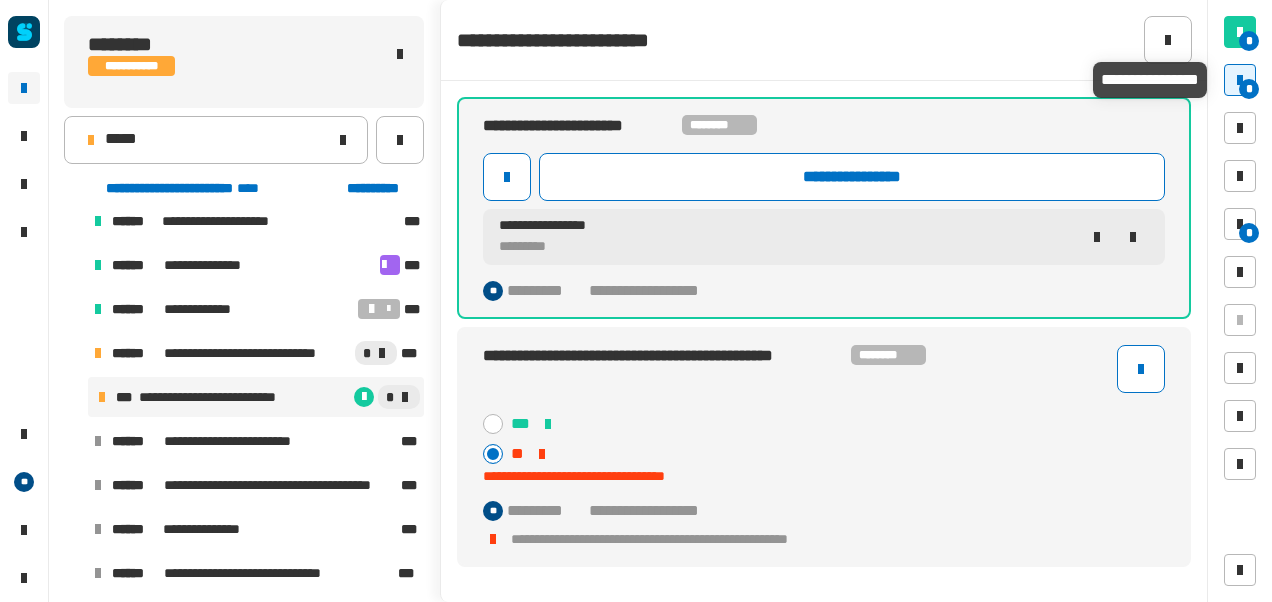 click on "*" at bounding box center [1249, 89] 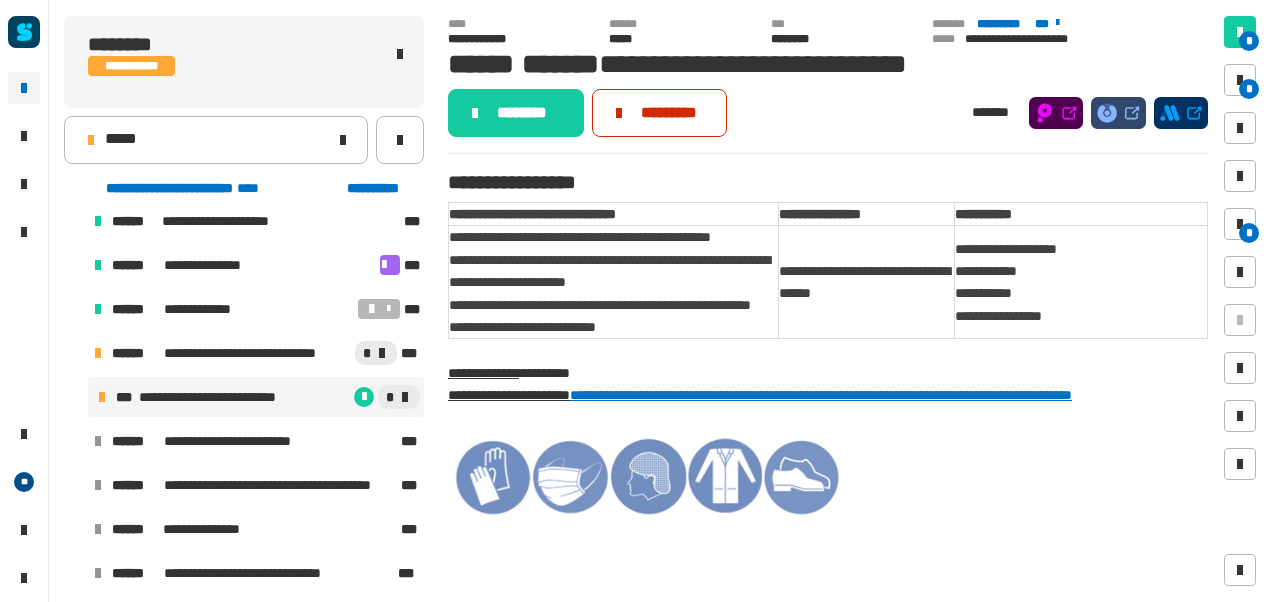 click on "*********" 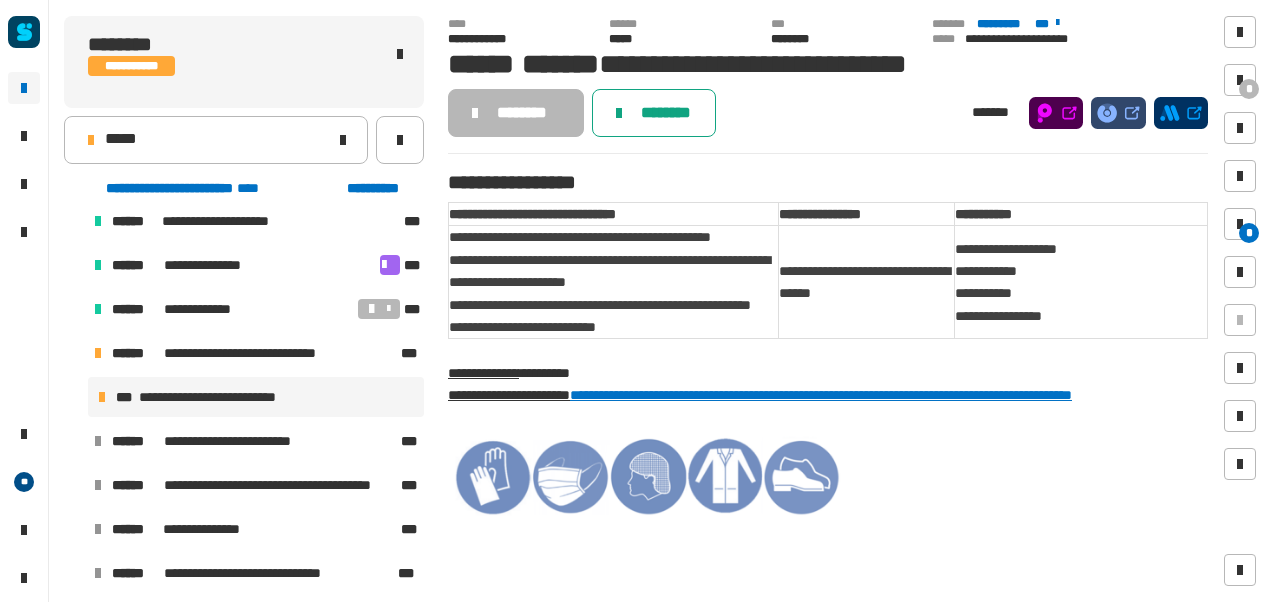 click on "********" 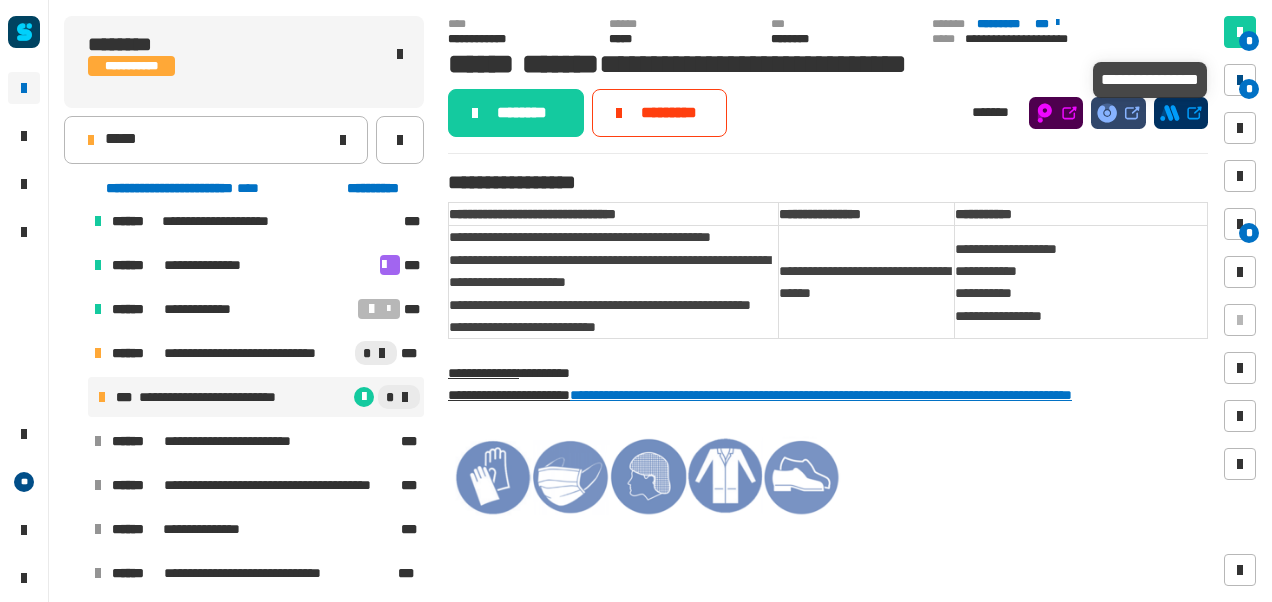 click at bounding box center [1240, 80] 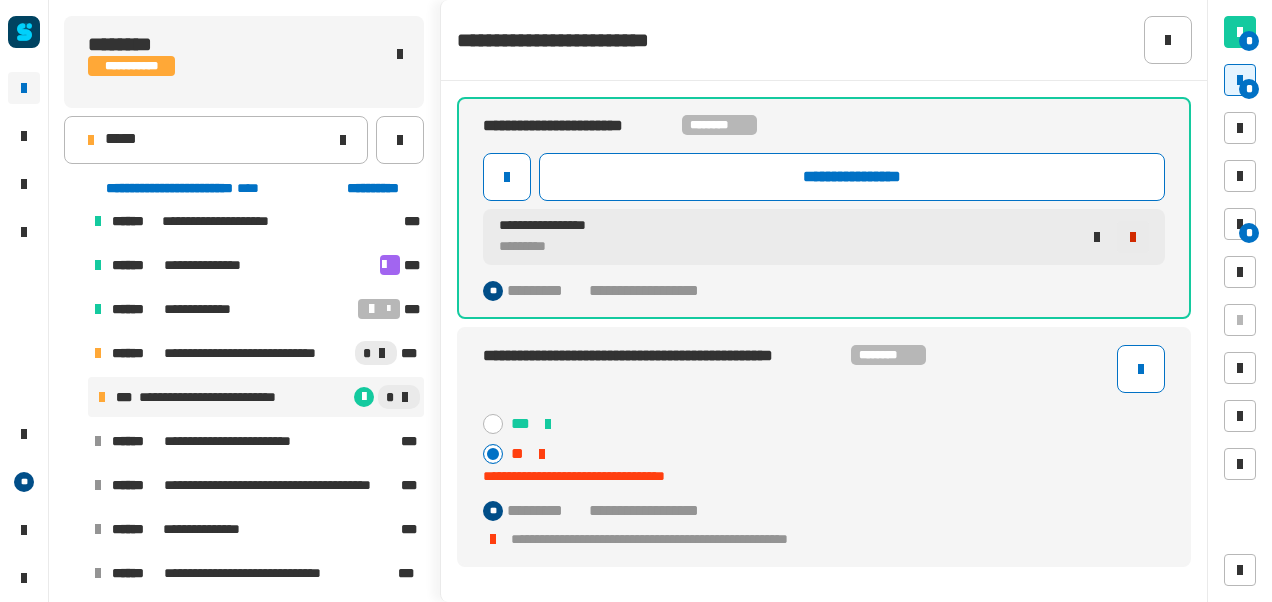 click 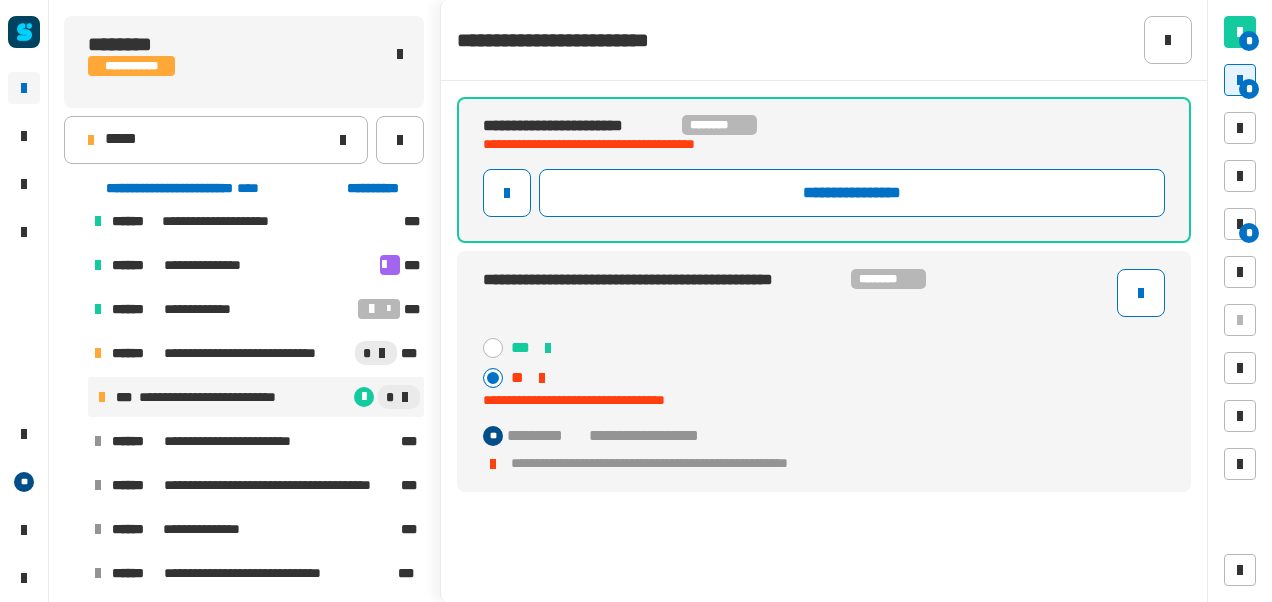click 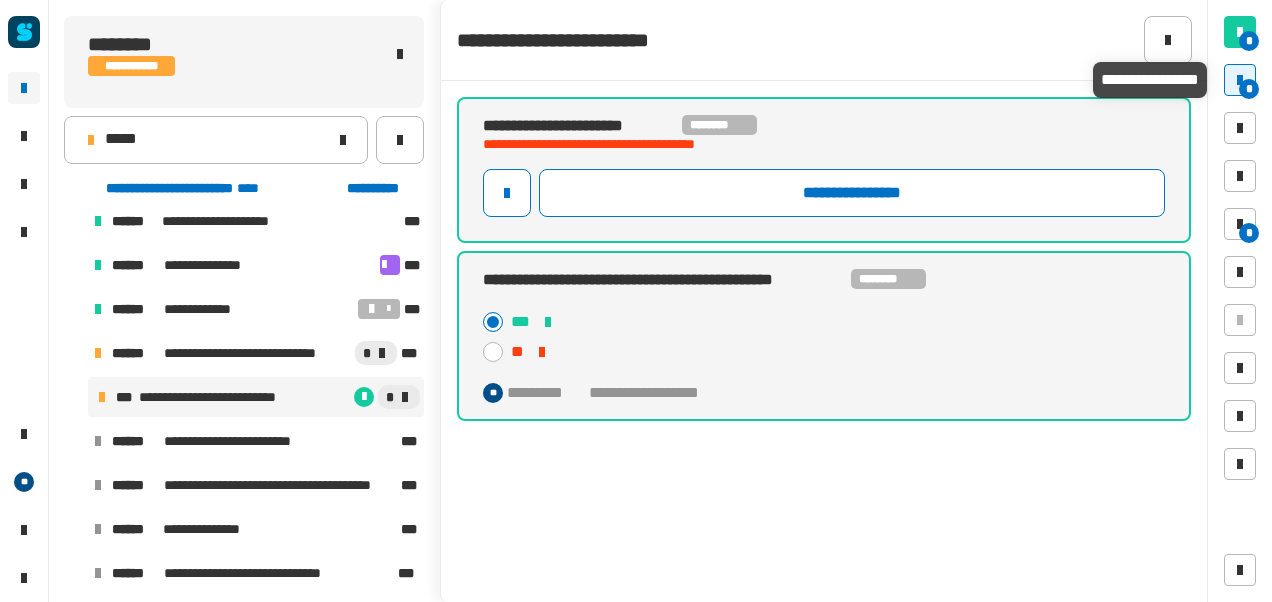 click on "*" at bounding box center [1249, 89] 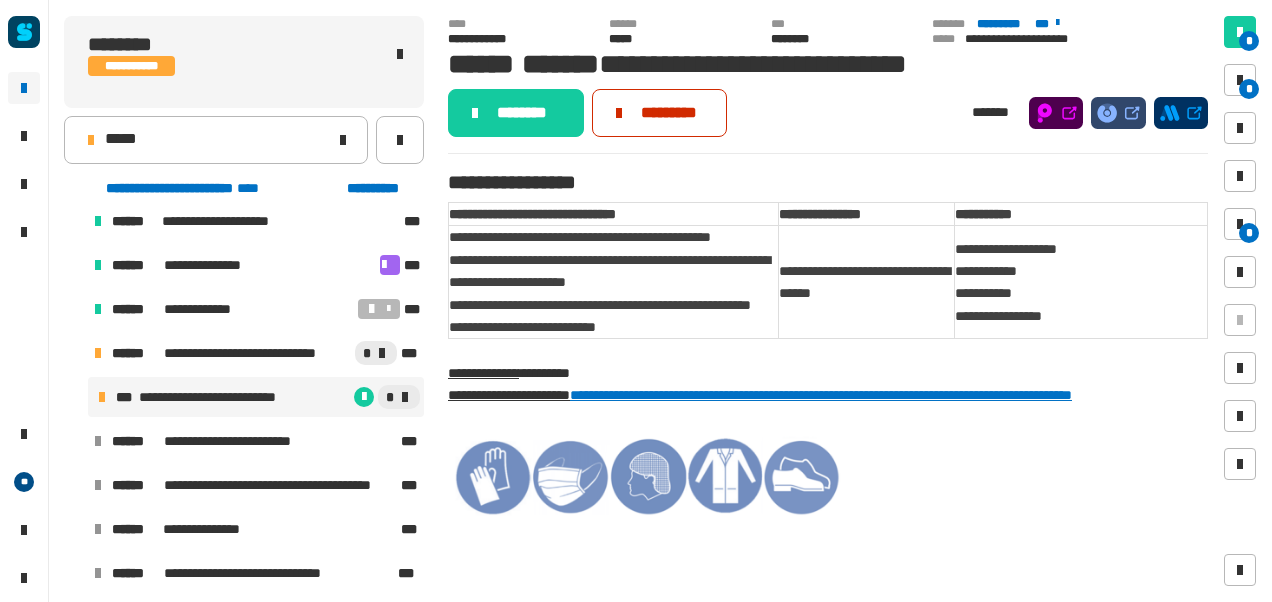 click on "*********" 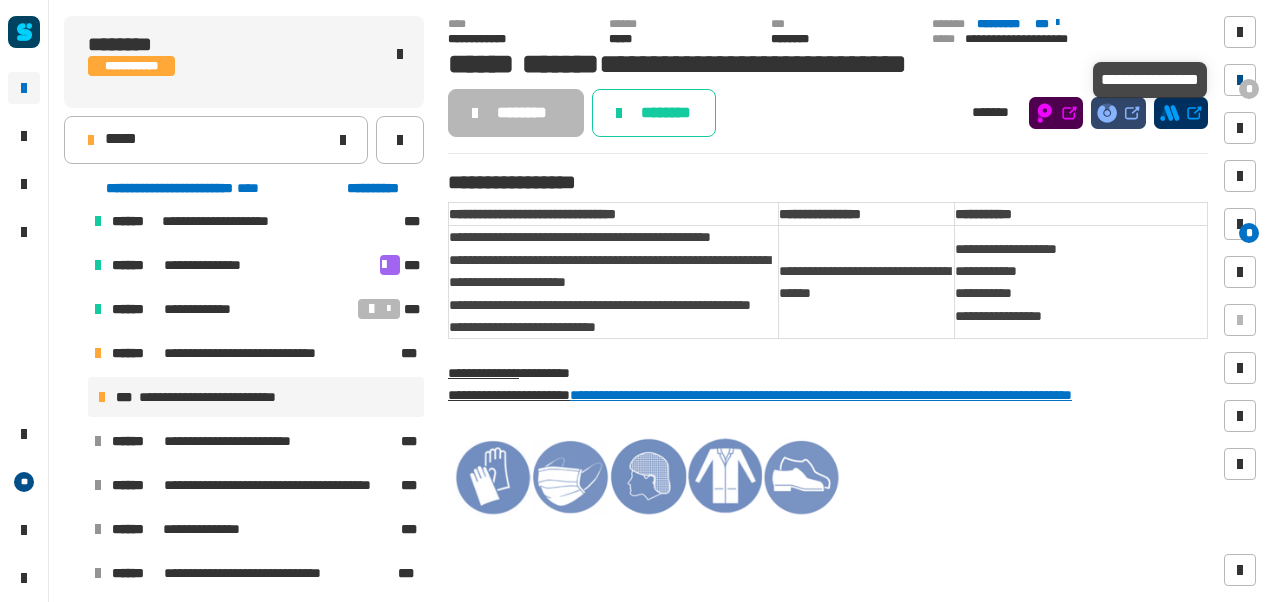 click at bounding box center (1240, 80) 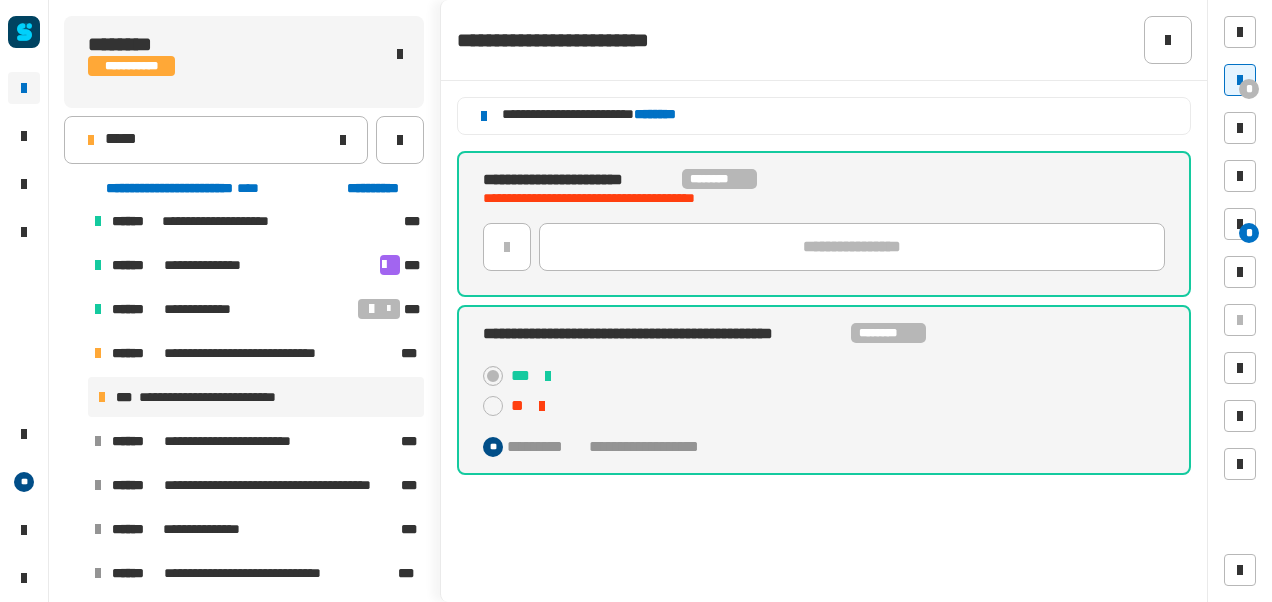 click on "********" 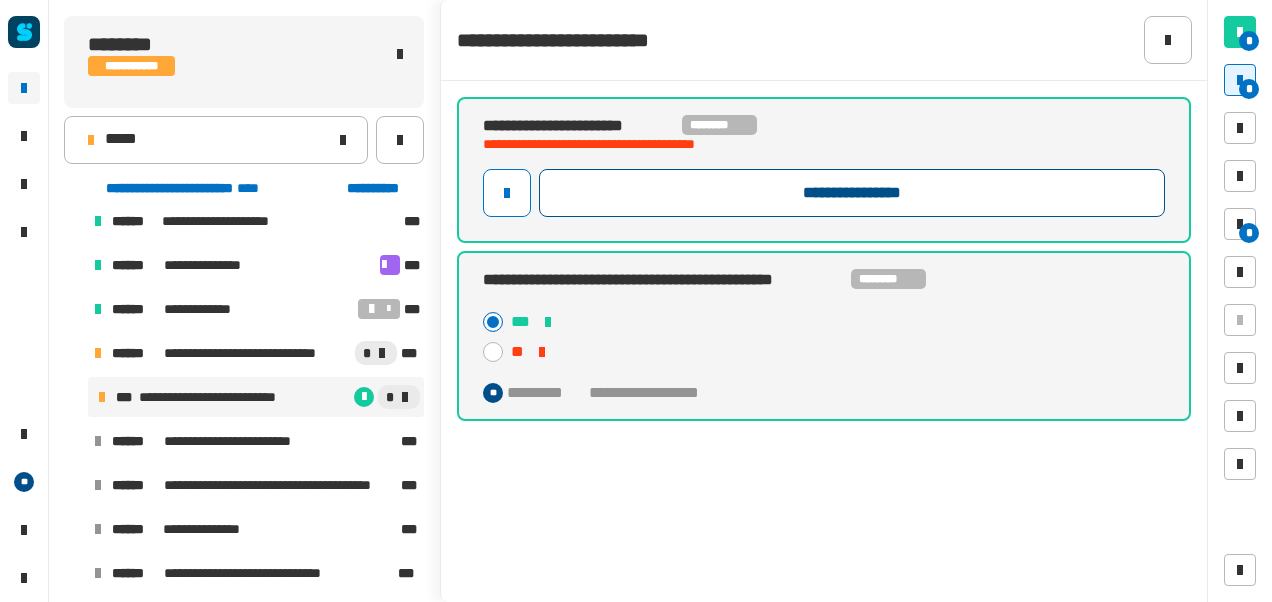 click on "**********" 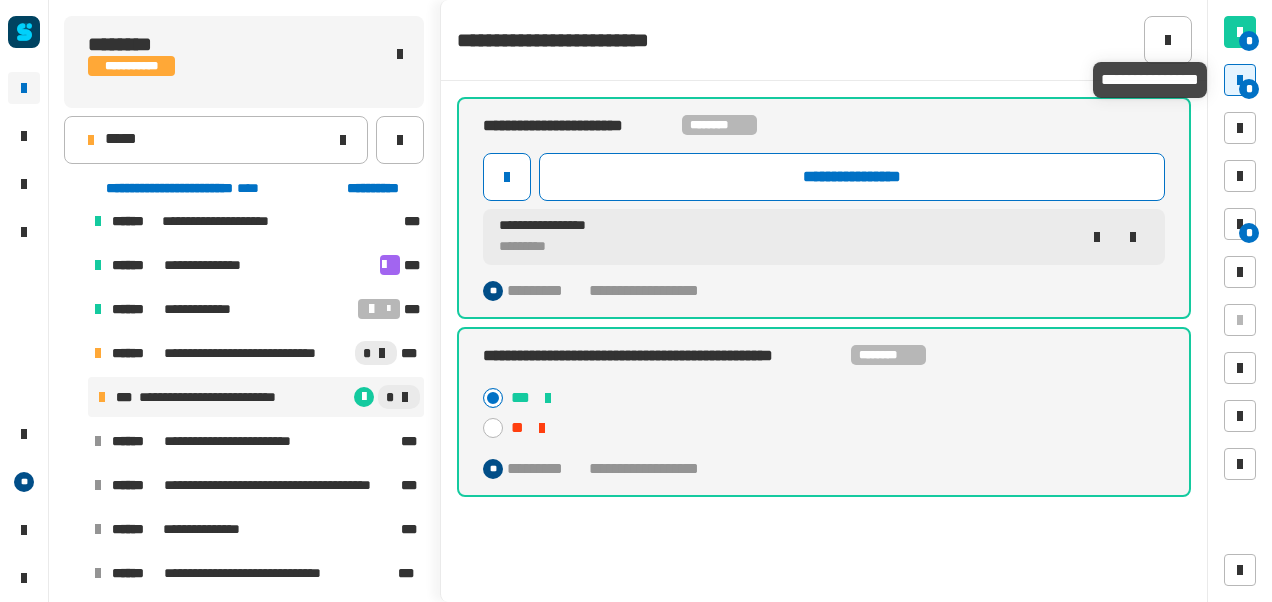 click on "*" at bounding box center [1249, 89] 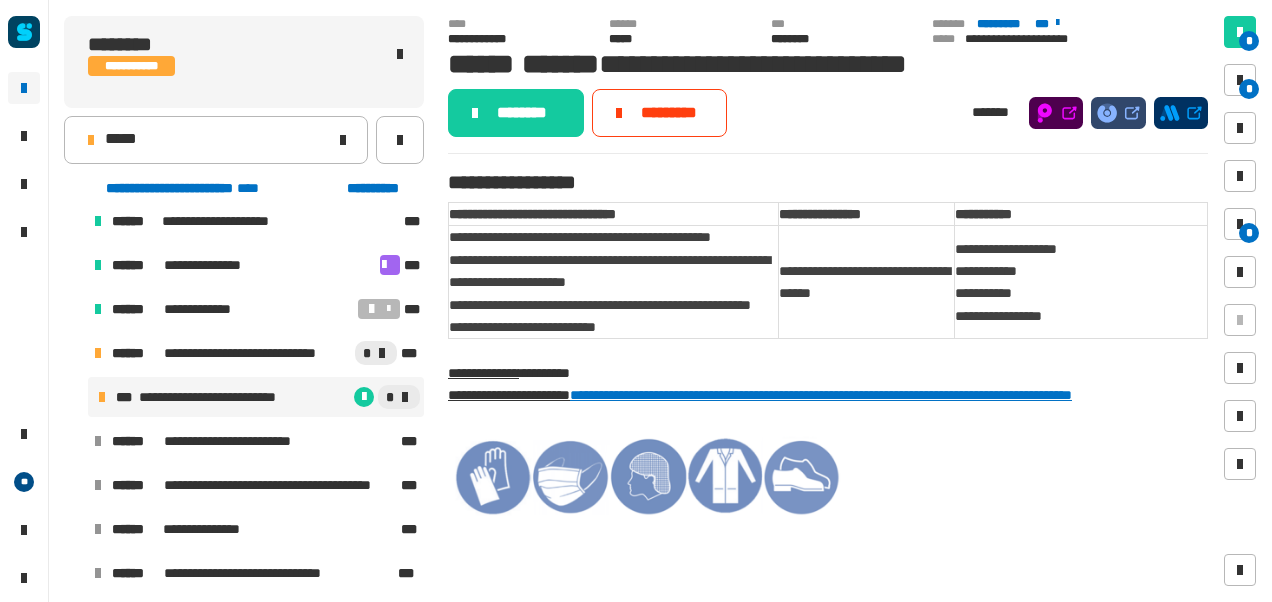 click on "[FIRST] [LAST] [LAST] [LAST] [LAST] [LAST] [LAST] [LAST] [LAST] [LAST] [LAST] [LAST] [LAST] [LAST] [LAST] [LAST] [LAST] [LAST] [LAST] [LAST] [LAST]" 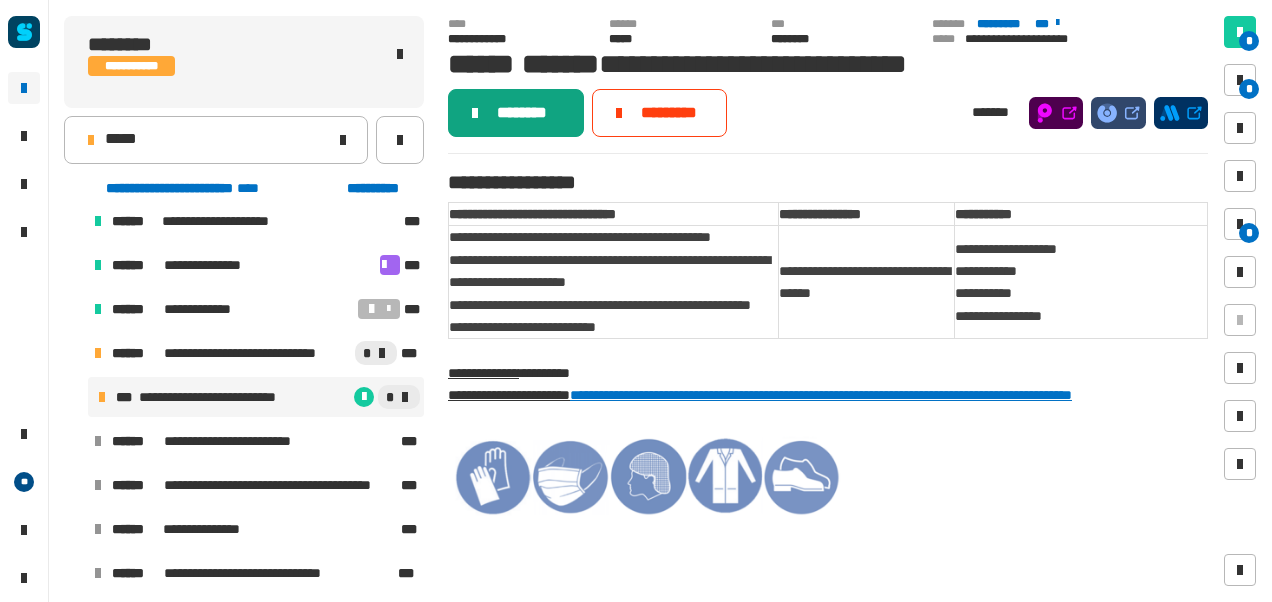 click on "********" 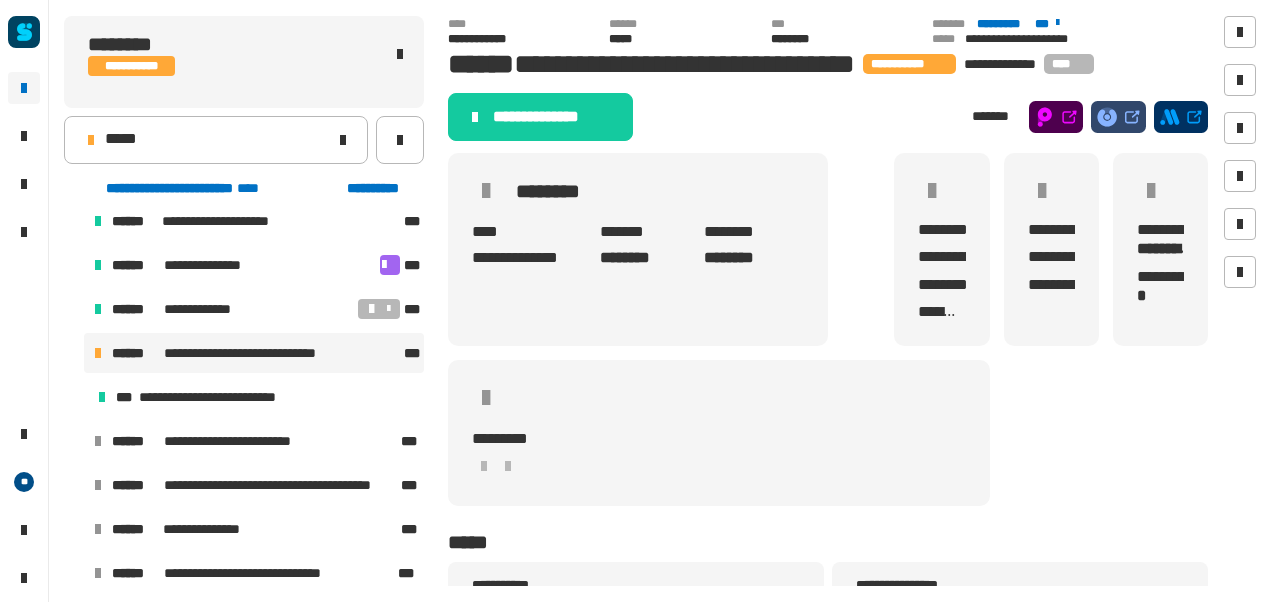 click on "**********" 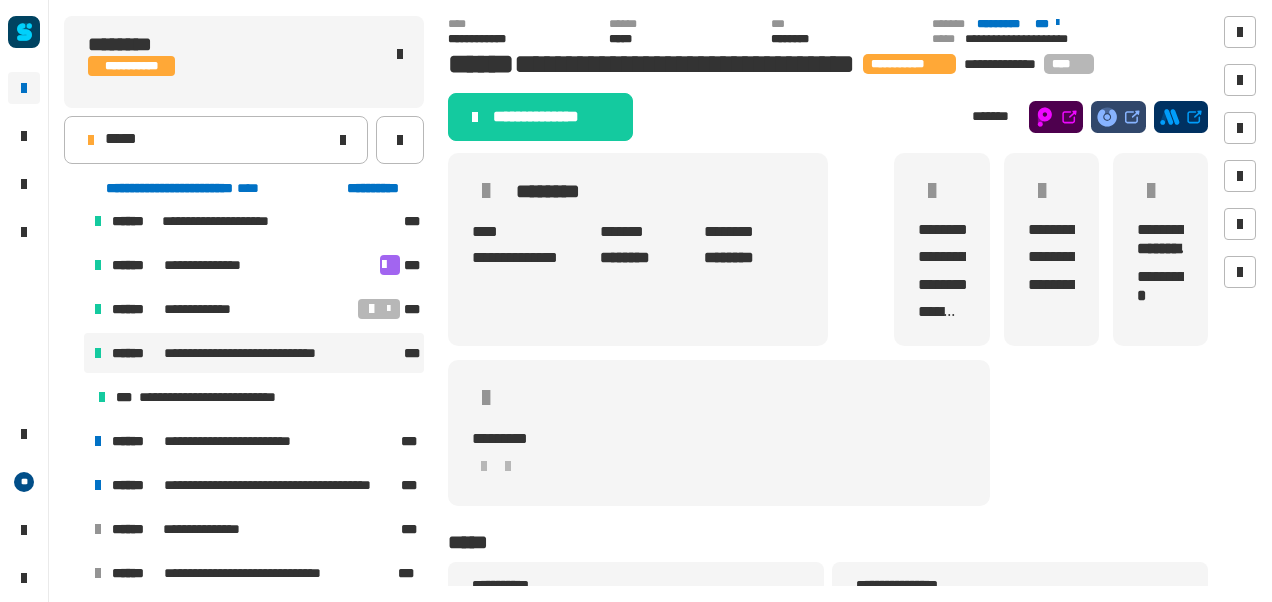 scroll, scrollTop: 502, scrollLeft: 0, axis: vertical 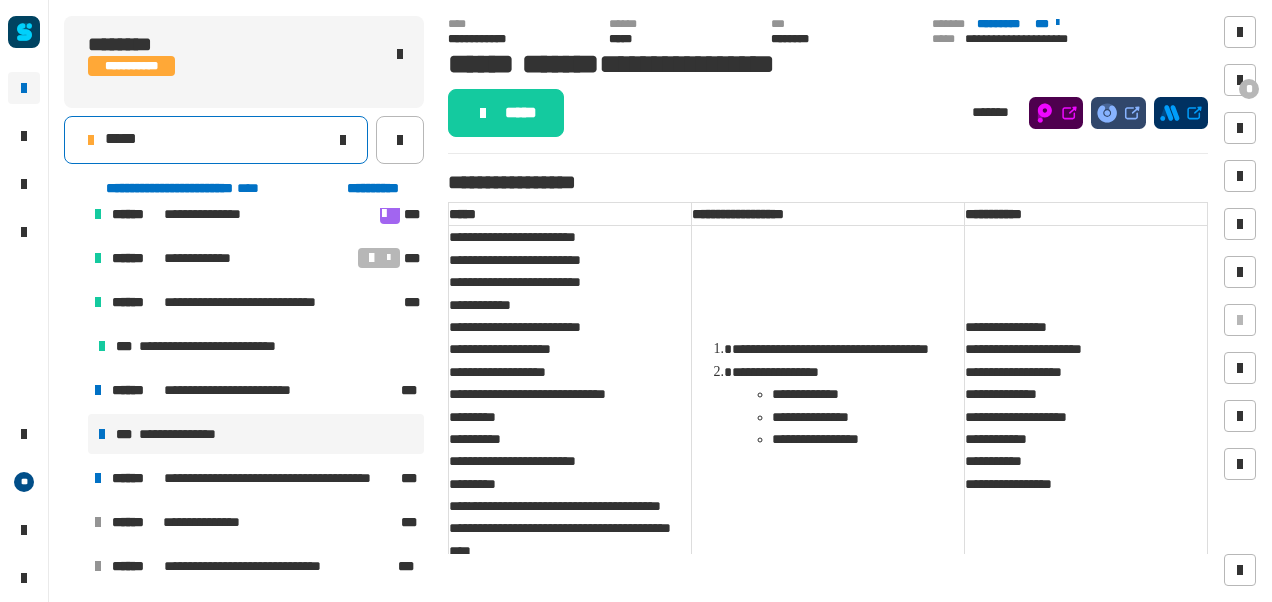 click on "*****" 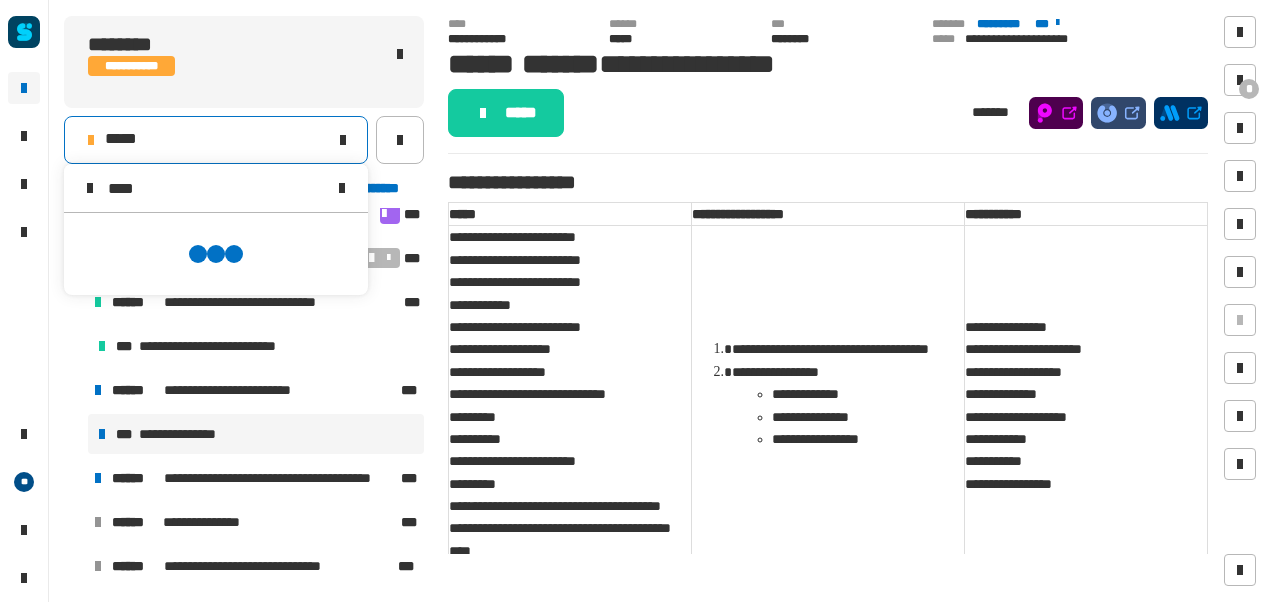scroll, scrollTop: 0, scrollLeft: 0, axis: both 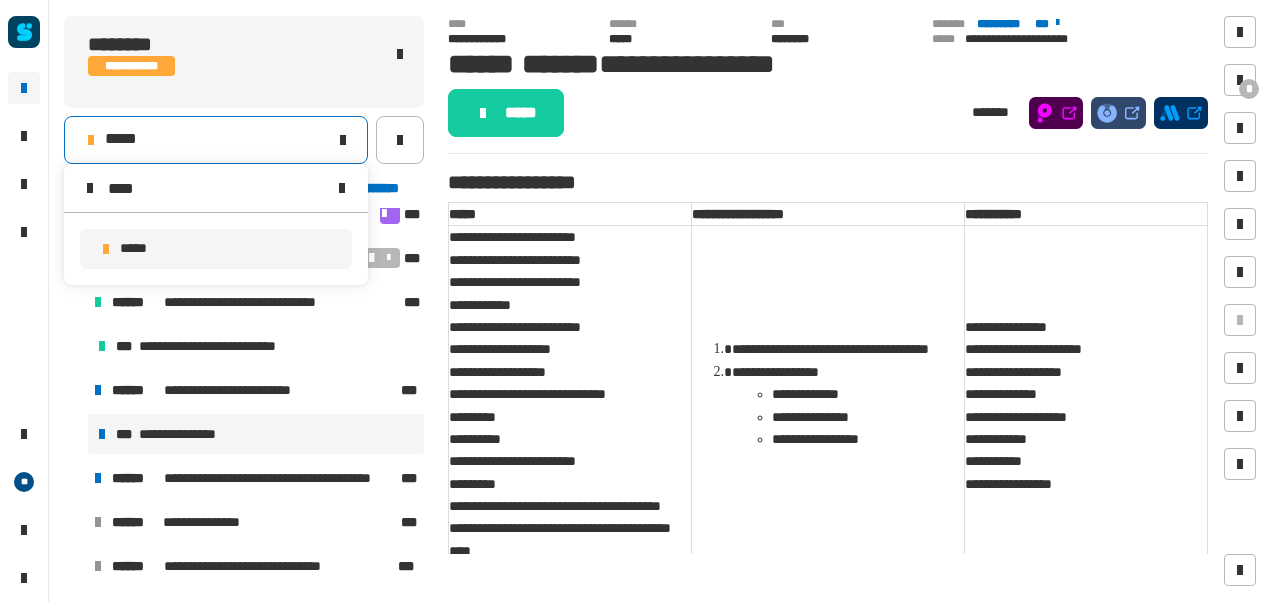 type on "****" 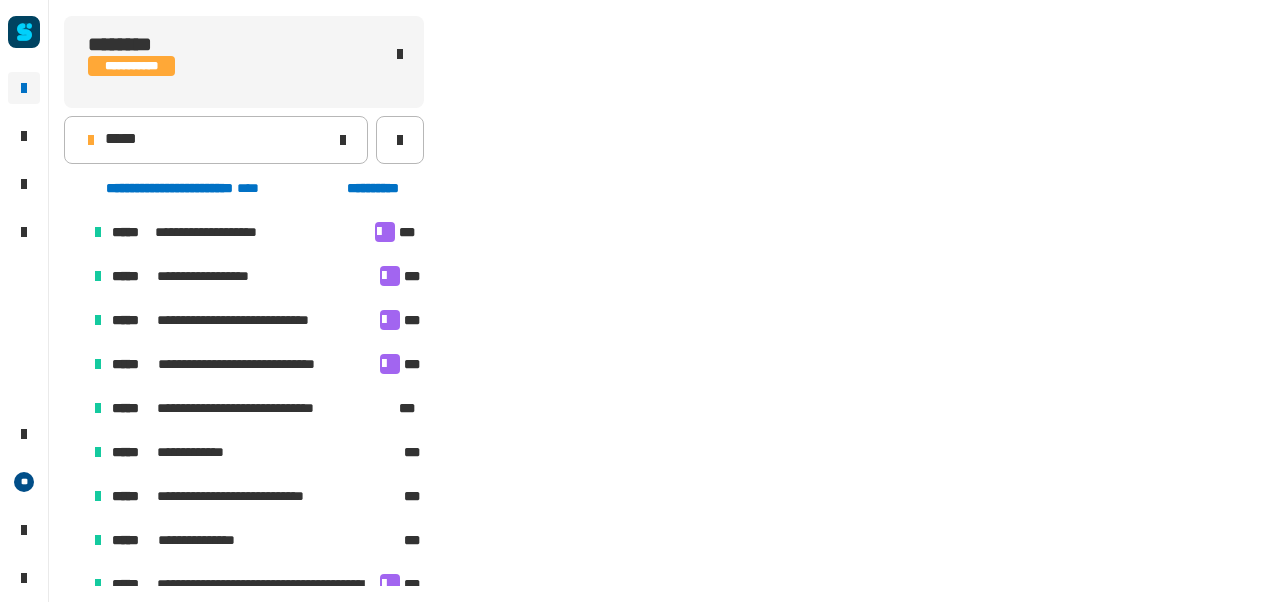 scroll, scrollTop: 451, scrollLeft: 0, axis: vertical 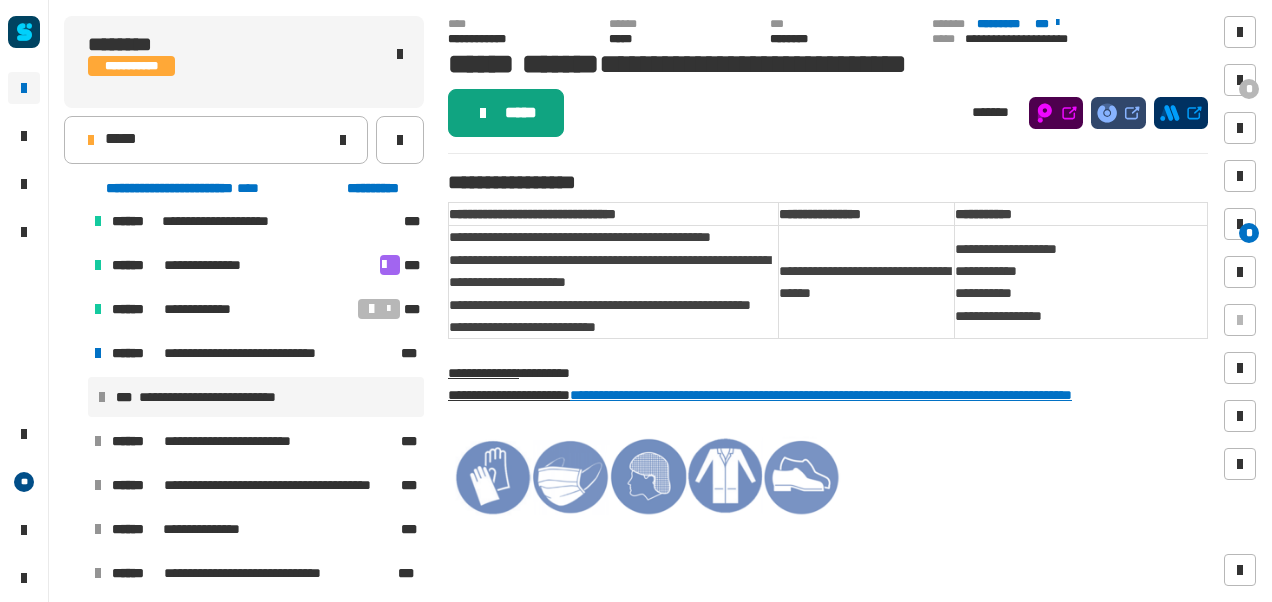 click on "*****" 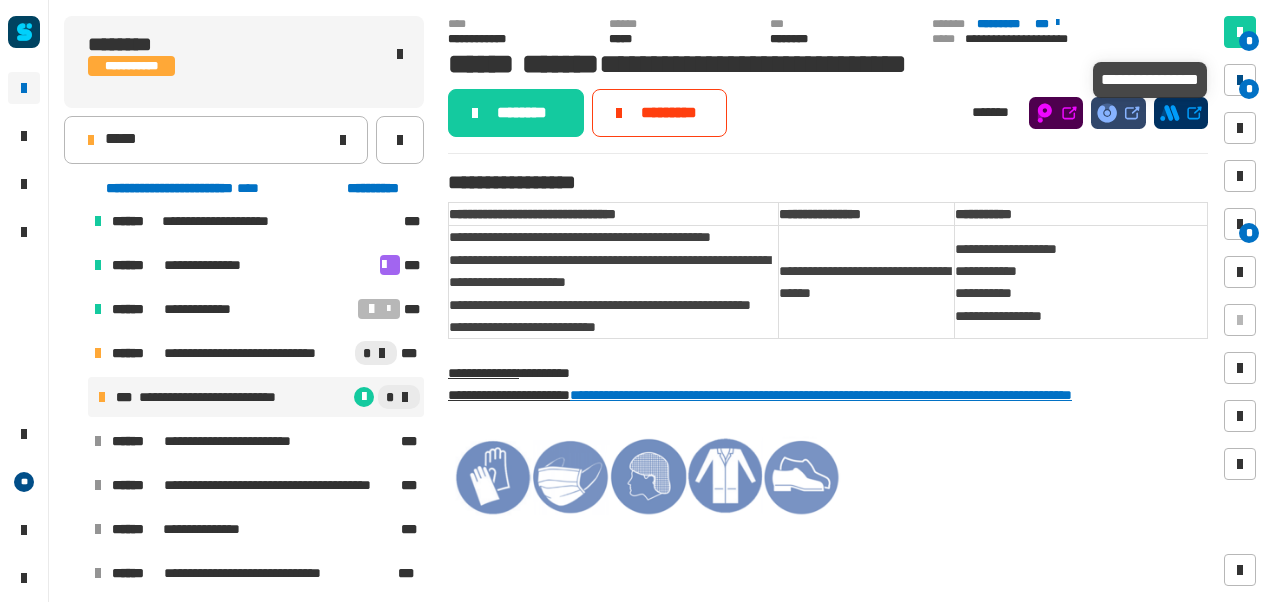 click at bounding box center (1240, 80) 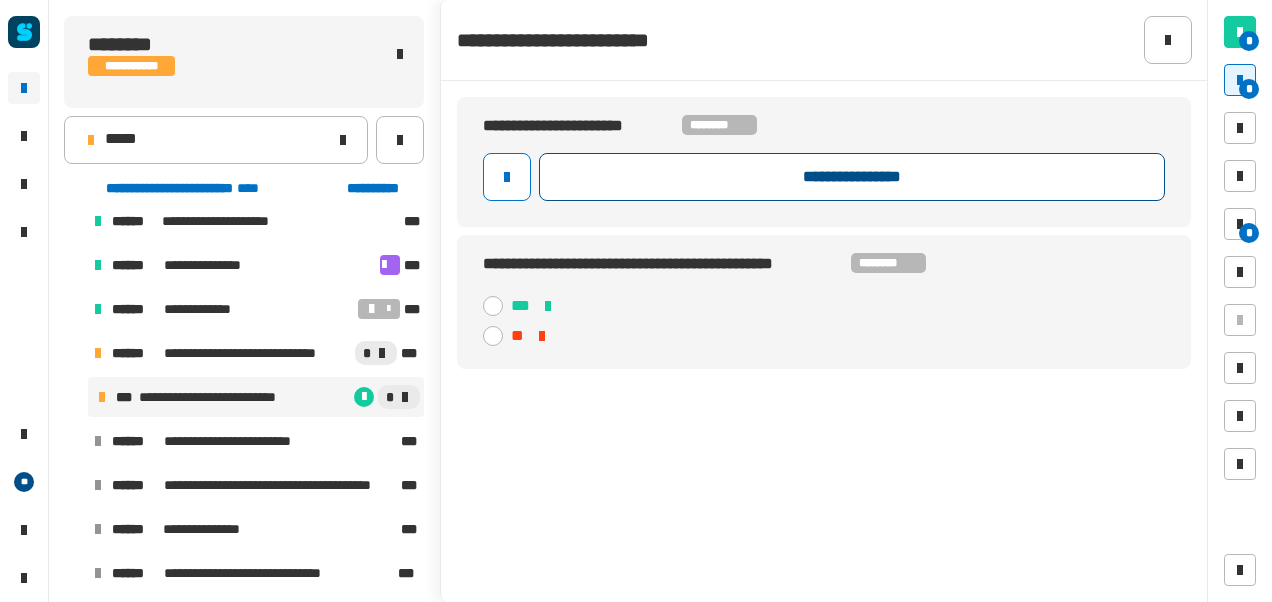 click on "**********" 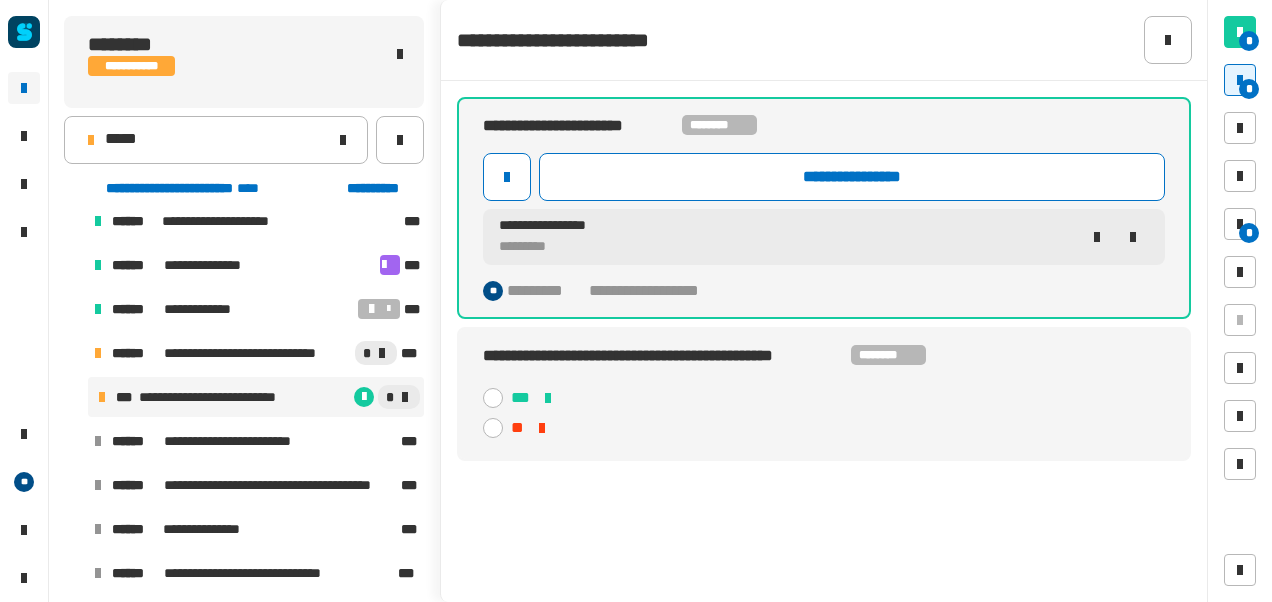 click 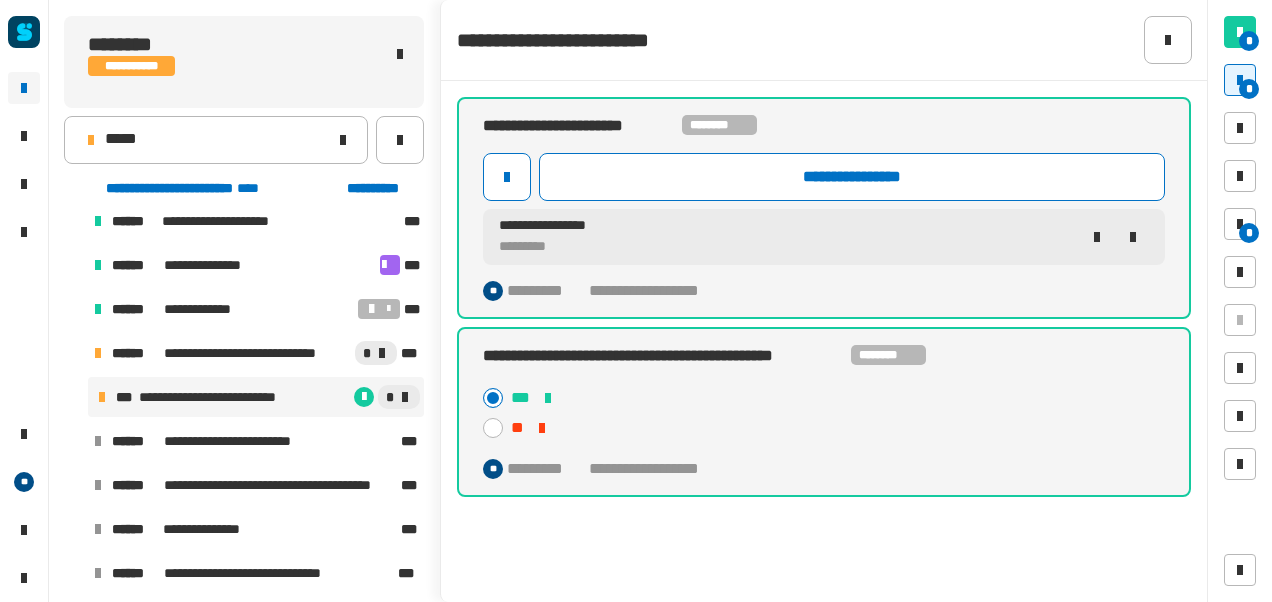 click on "* * *" 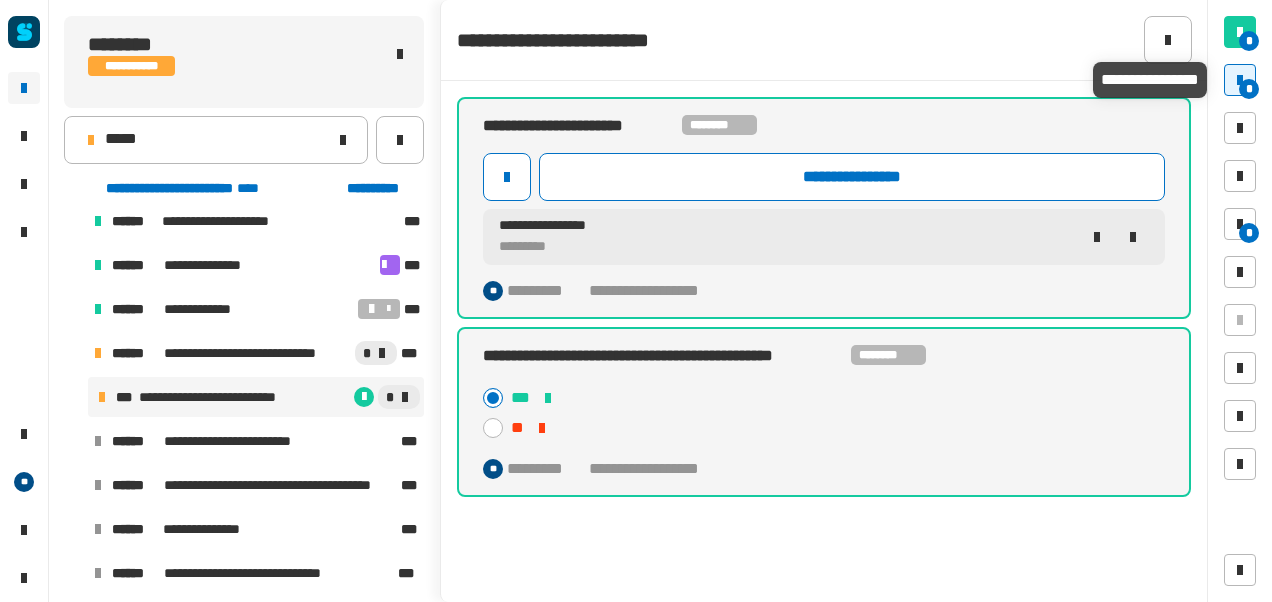 click on "*" at bounding box center (1240, 80) 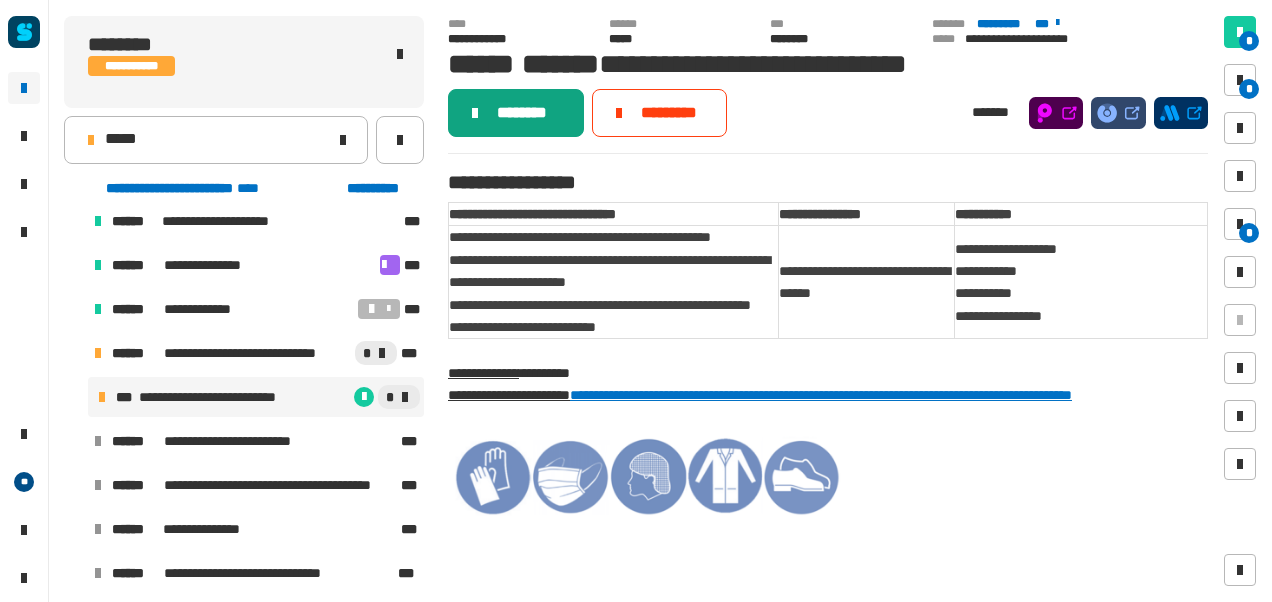 click on "********" 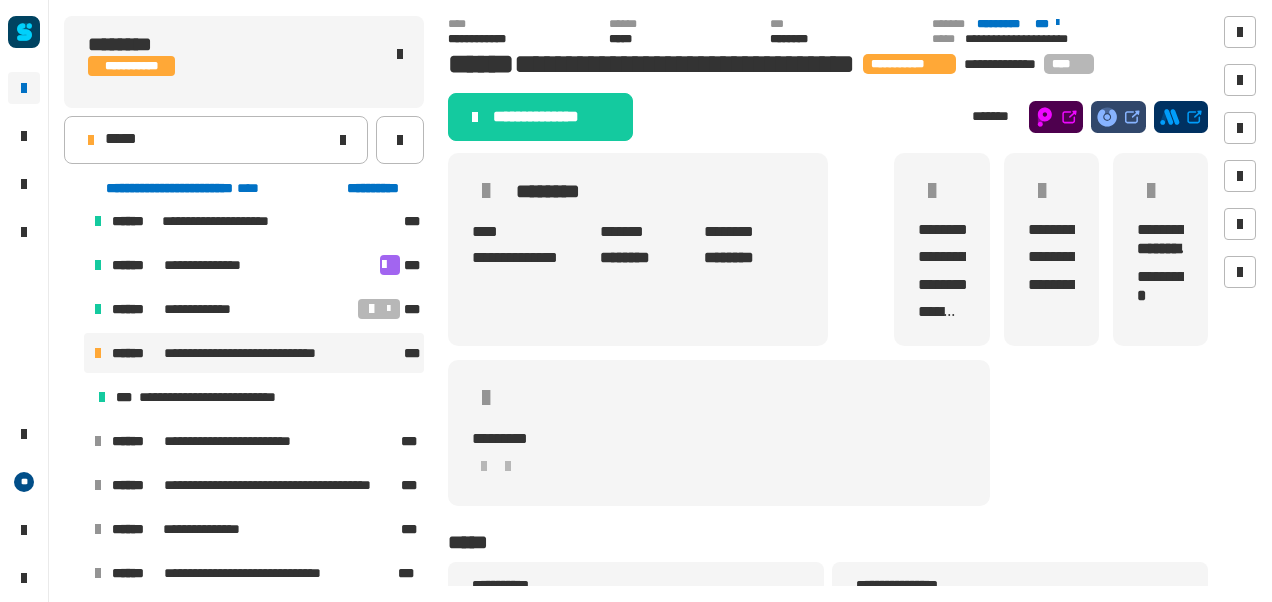 click on "**********" 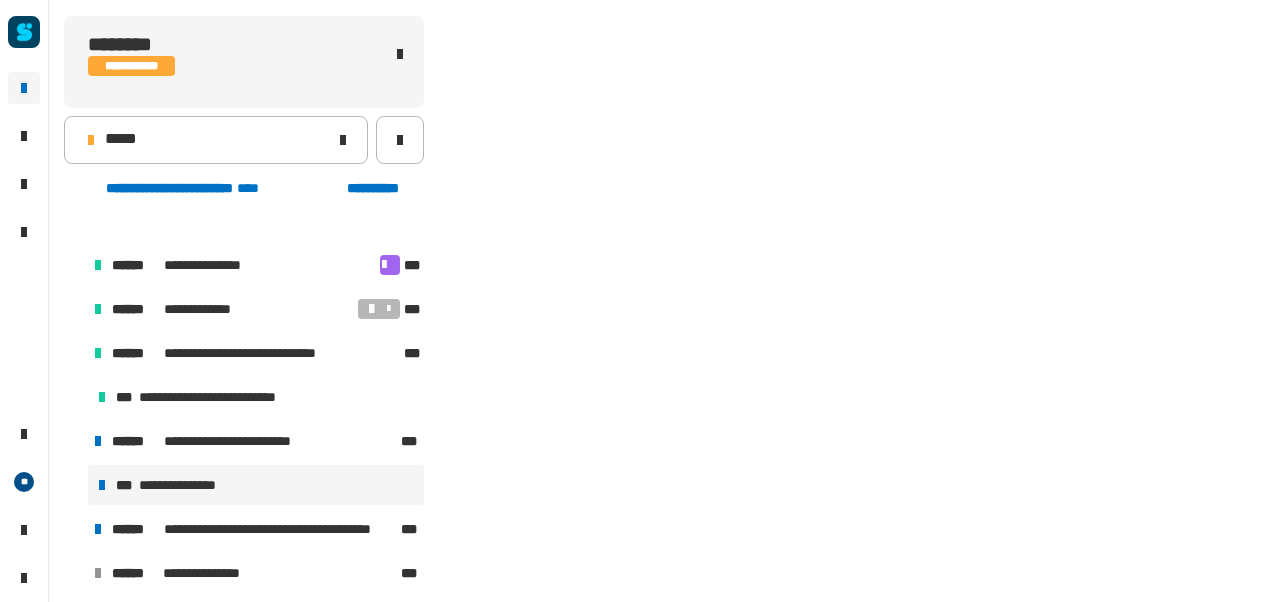 scroll, scrollTop: 502, scrollLeft: 0, axis: vertical 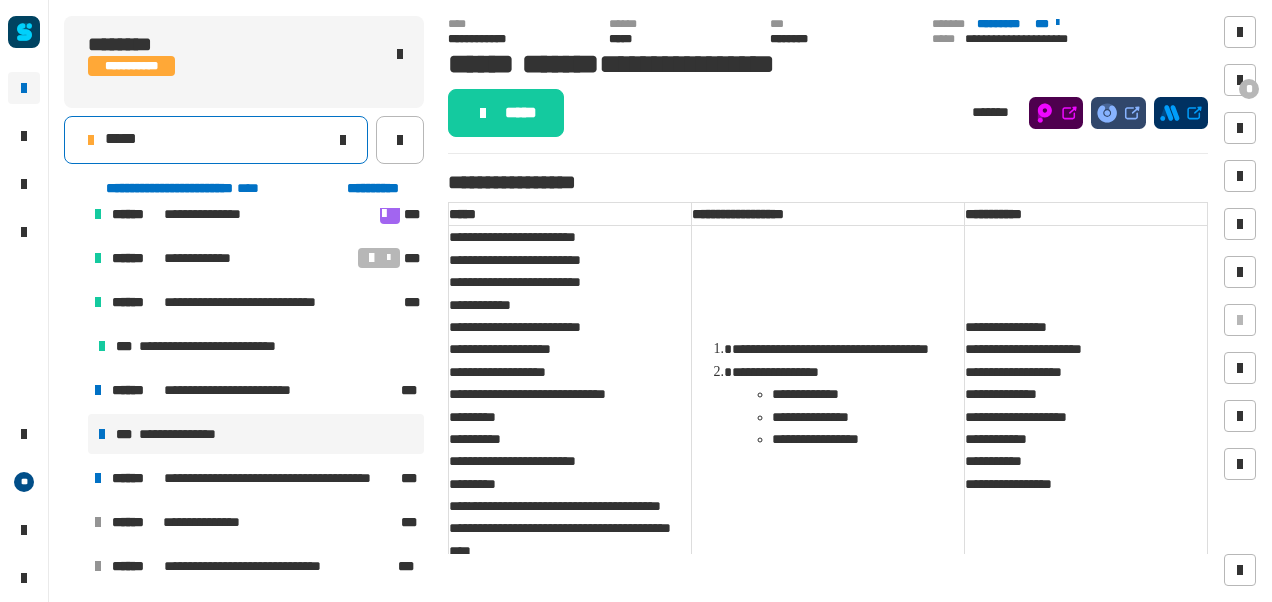 click on "*****" 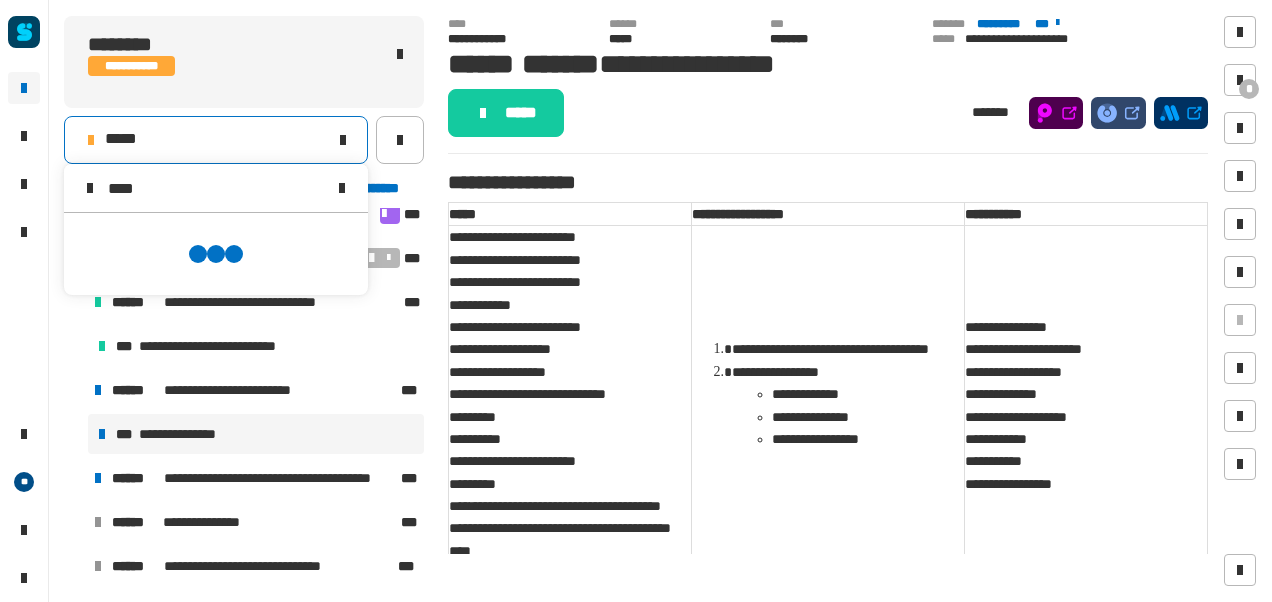 scroll, scrollTop: 0, scrollLeft: 0, axis: both 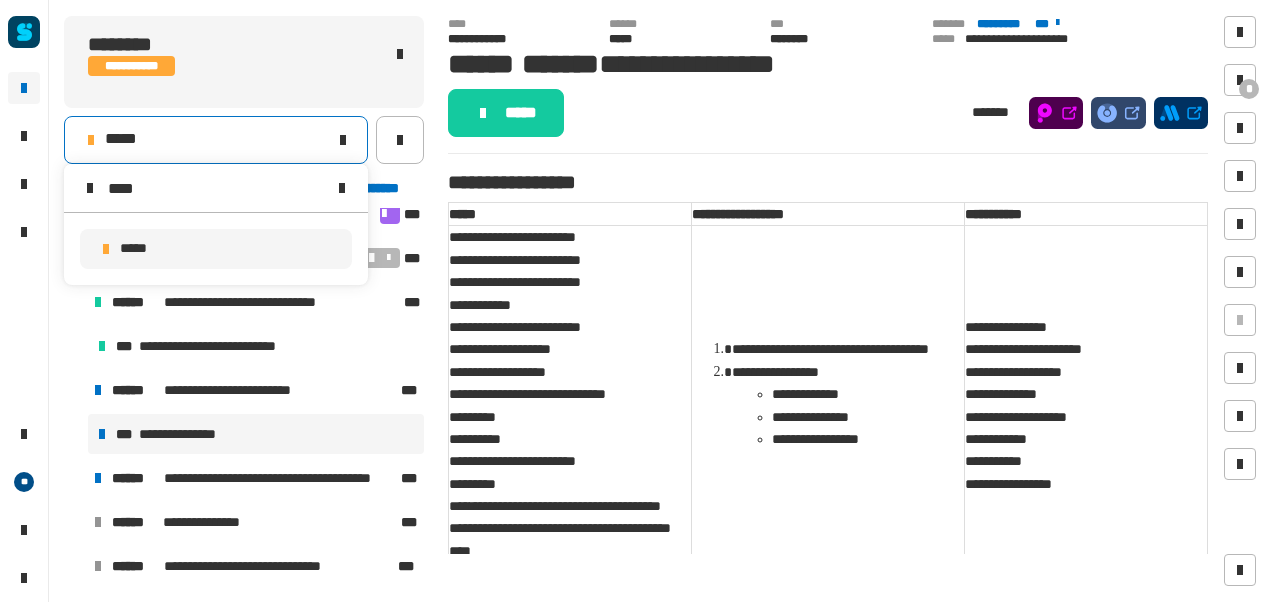 type on "****" 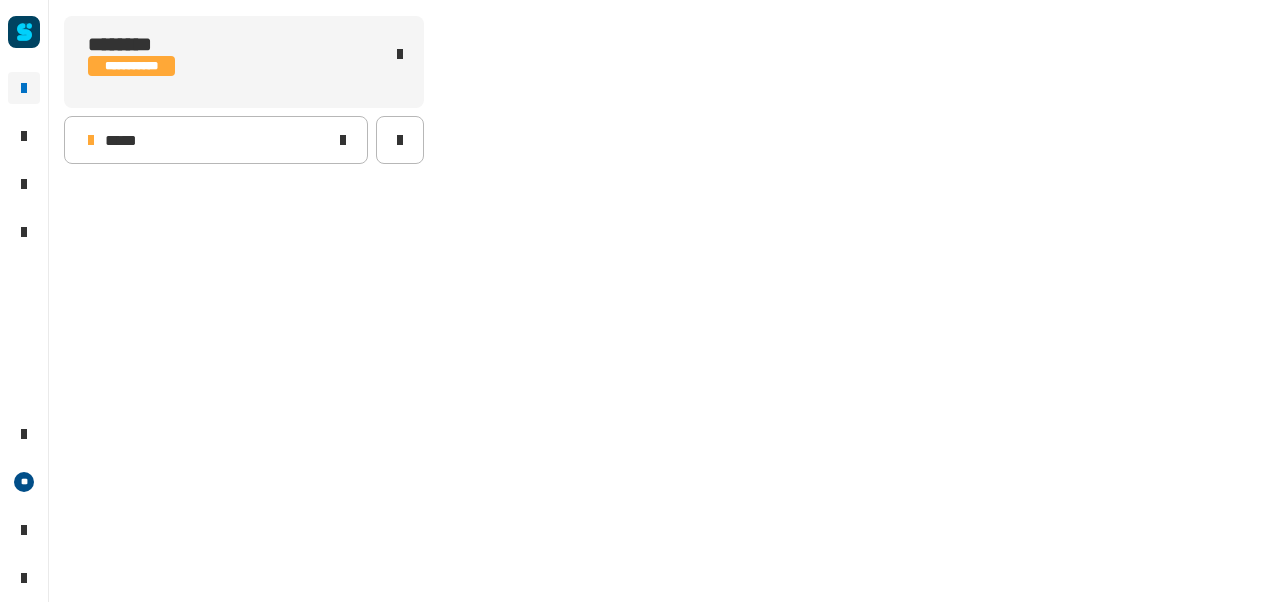 scroll, scrollTop: 0, scrollLeft: 0, axis: both 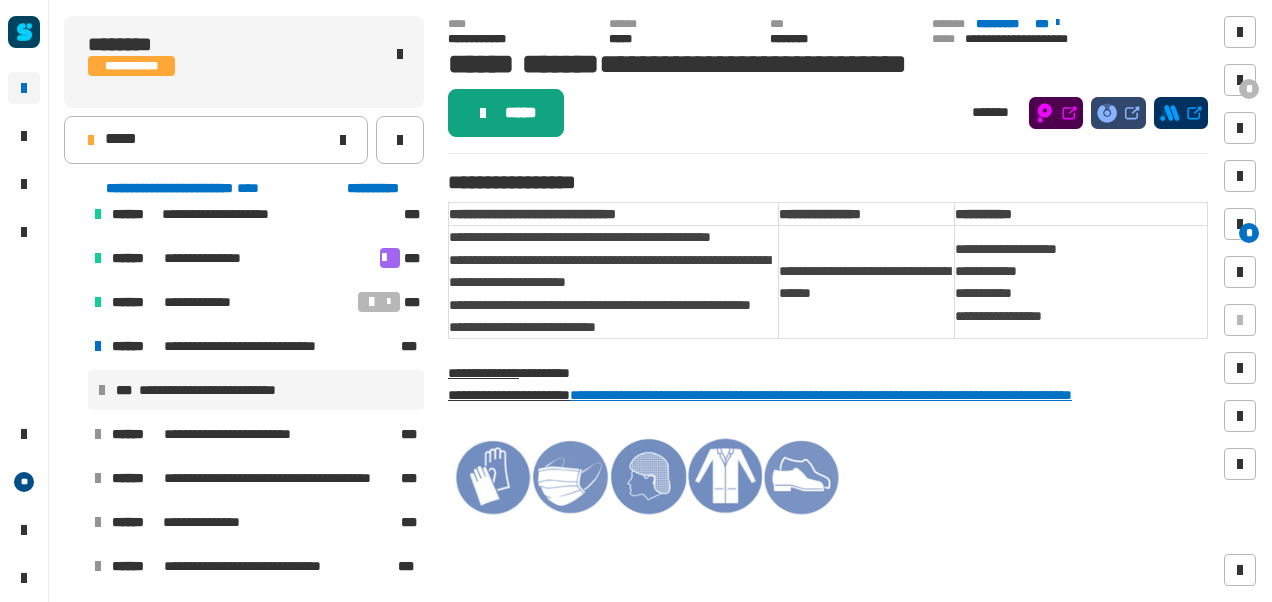 click on "*****" 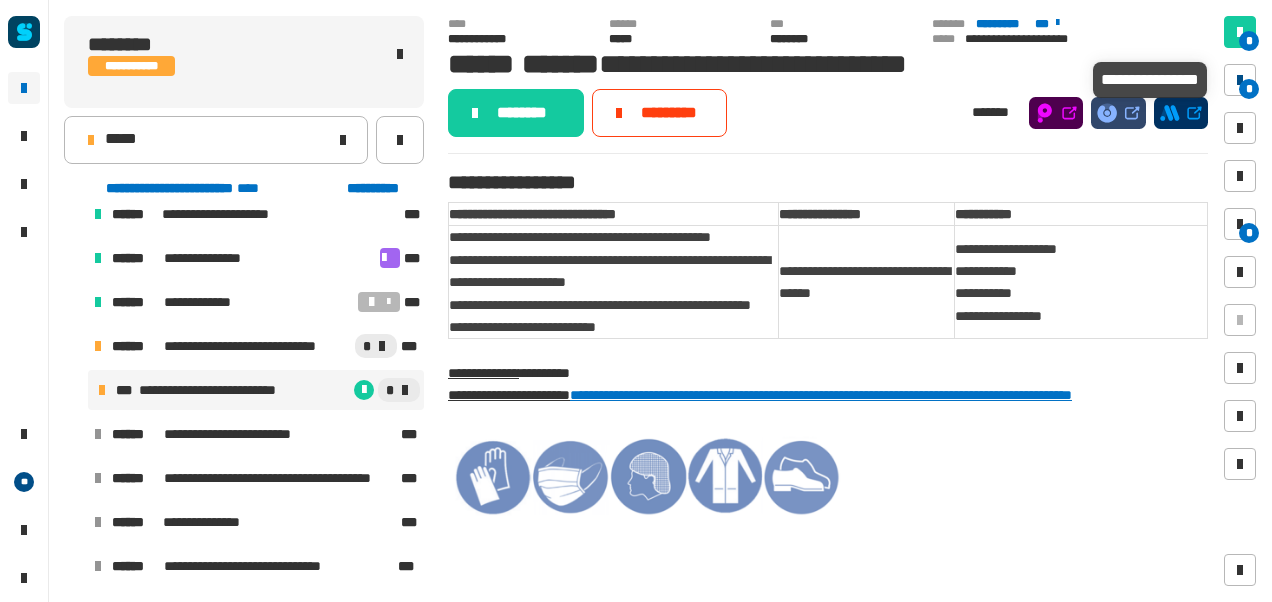 click on "*" at bounding box center [1240, 80] 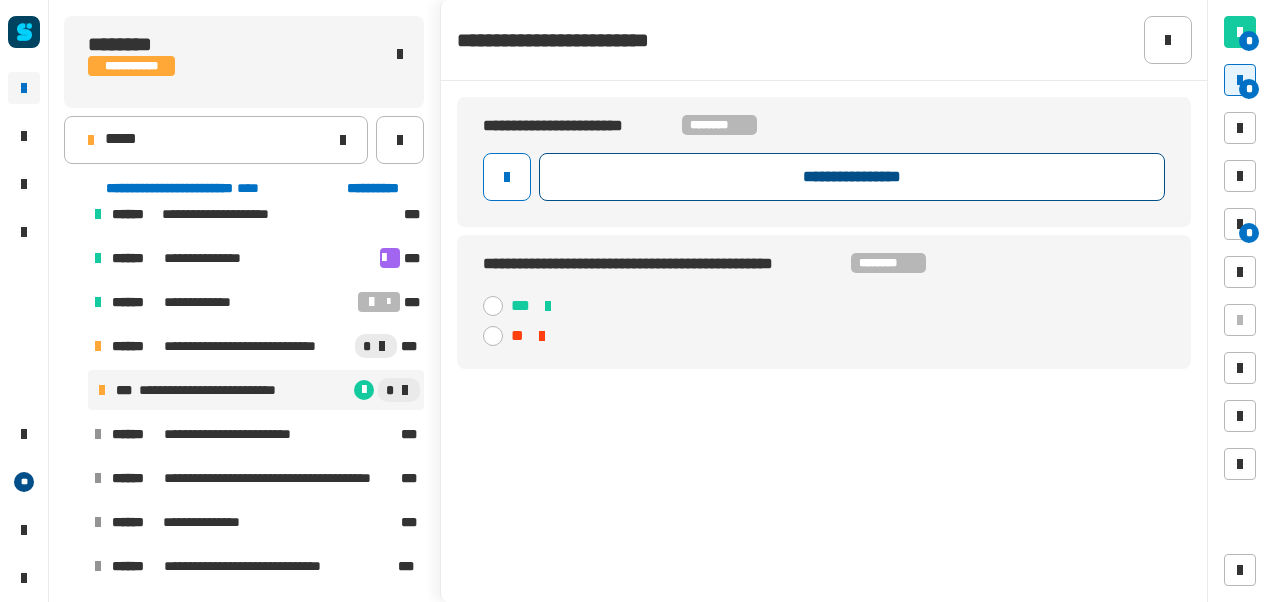 click on "**********" 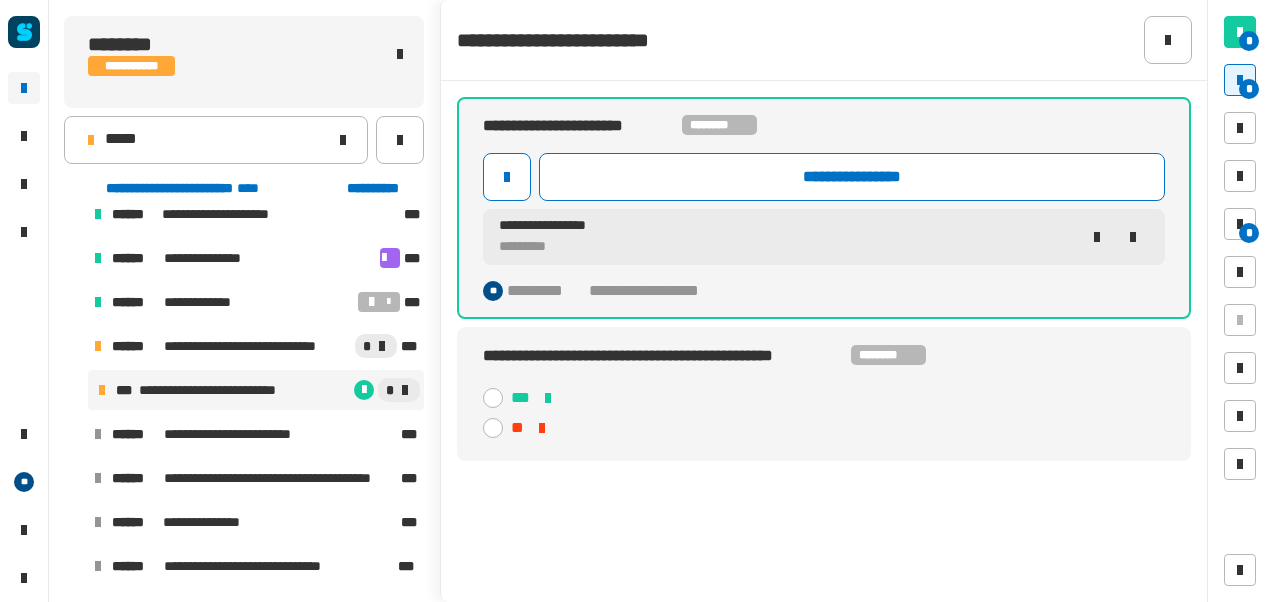 click on "***" 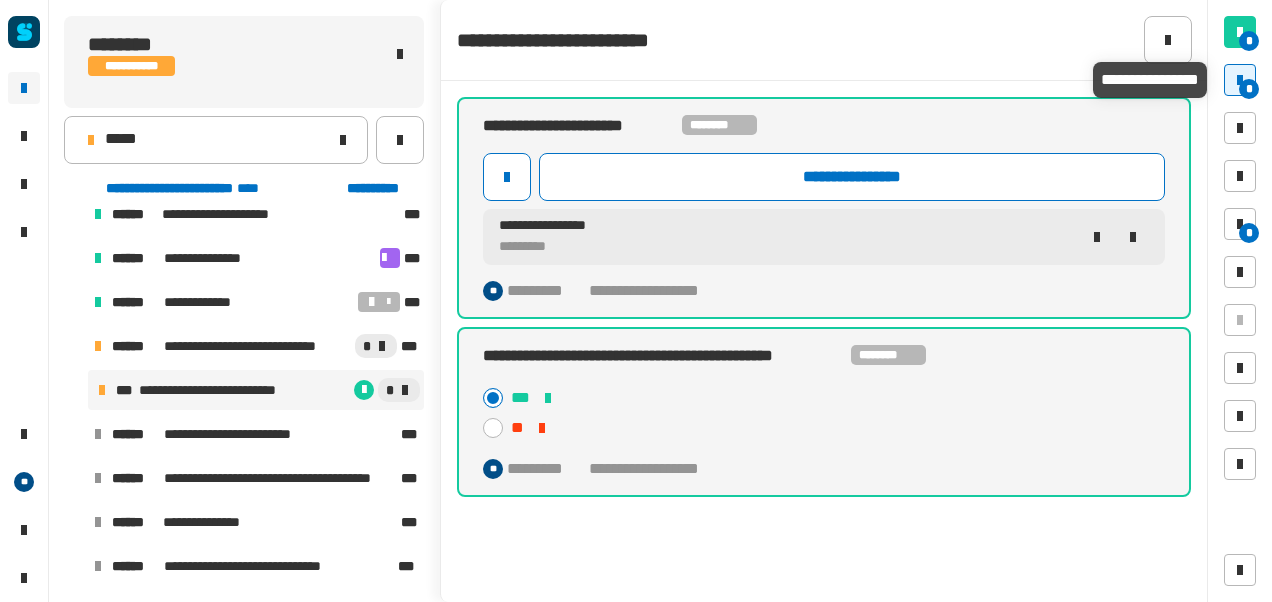 click on "*" at bounding box center [1249, 89] 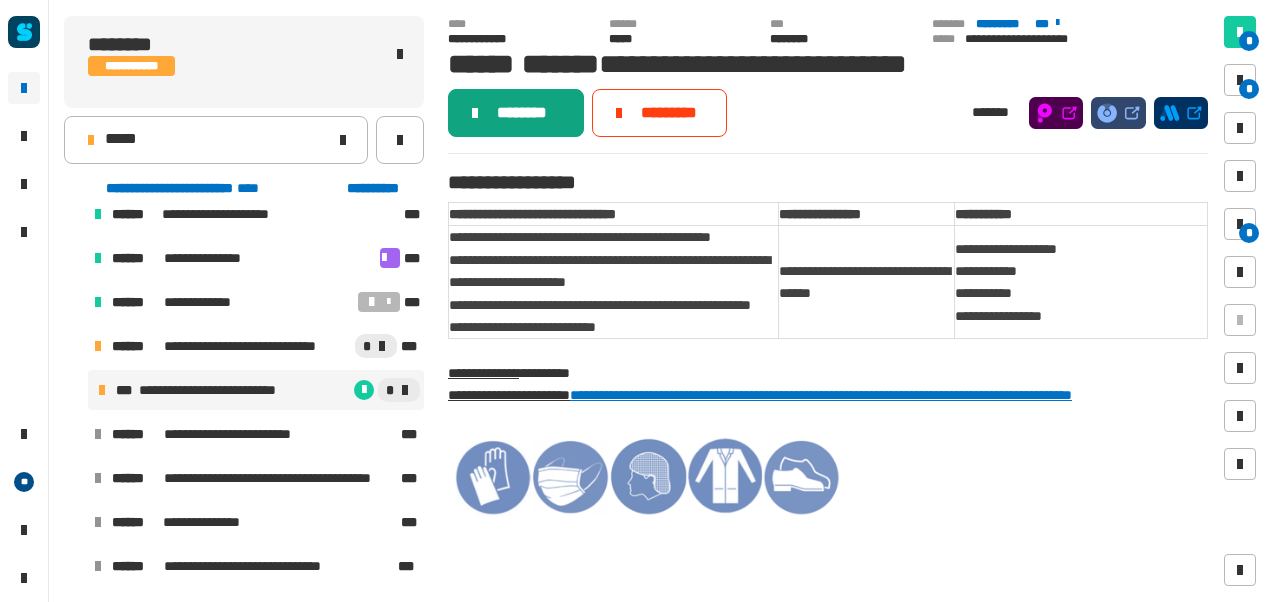 click on "********" 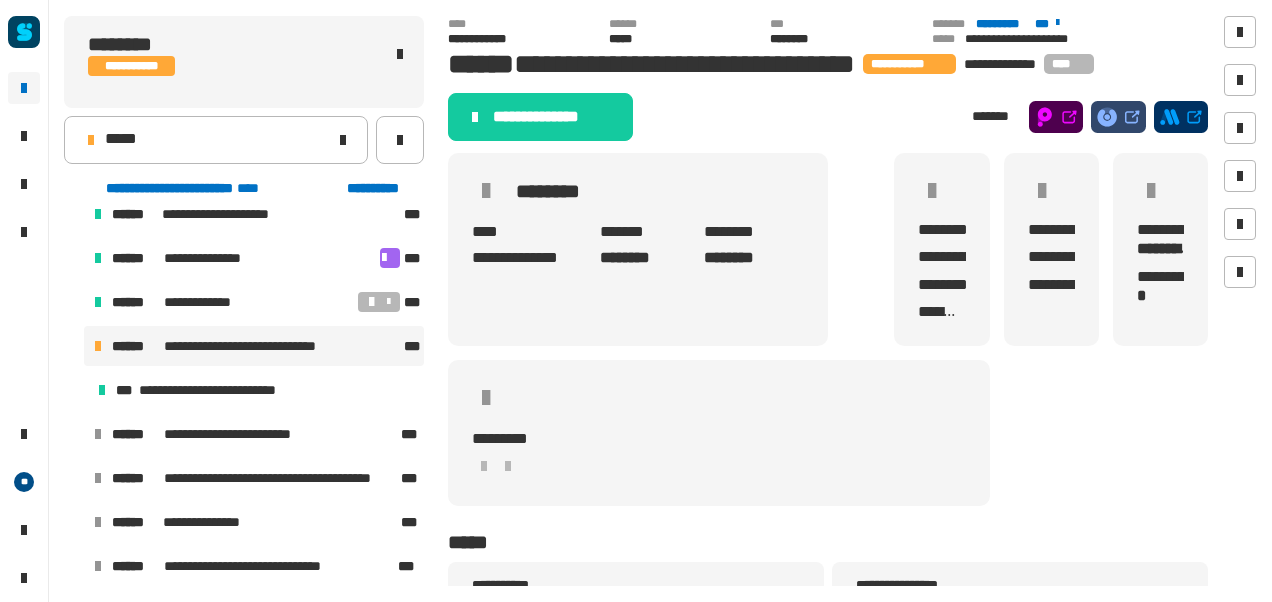 click on "**********" 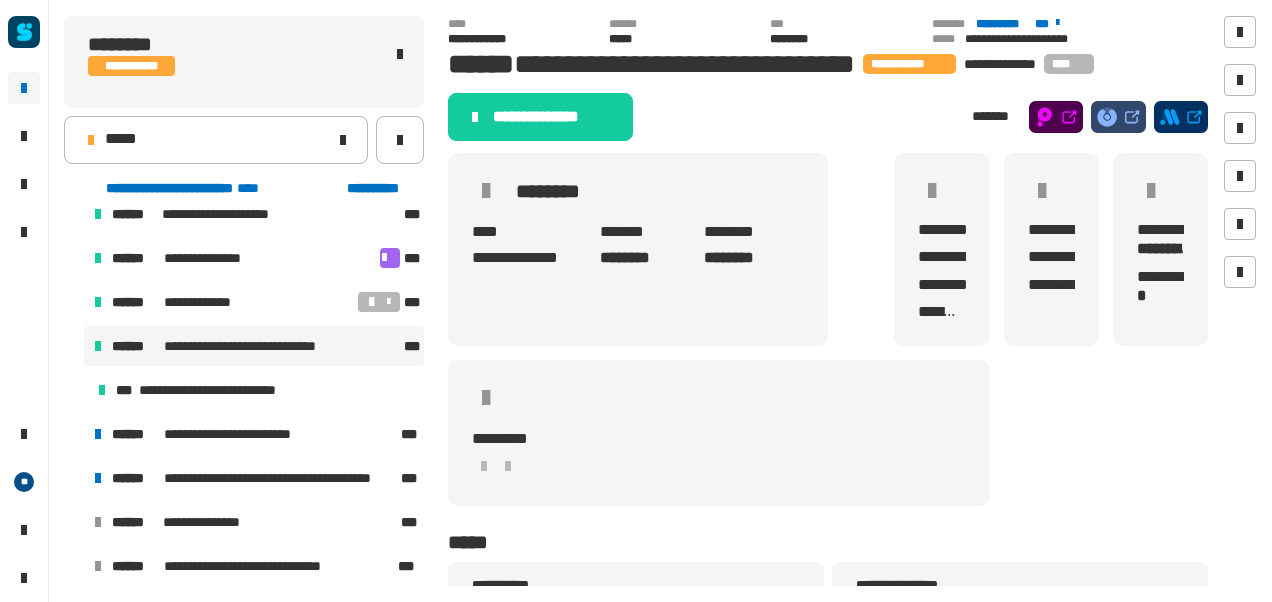 scroll, scrollTop: 502, scrollLeft: 0, axis: vertical 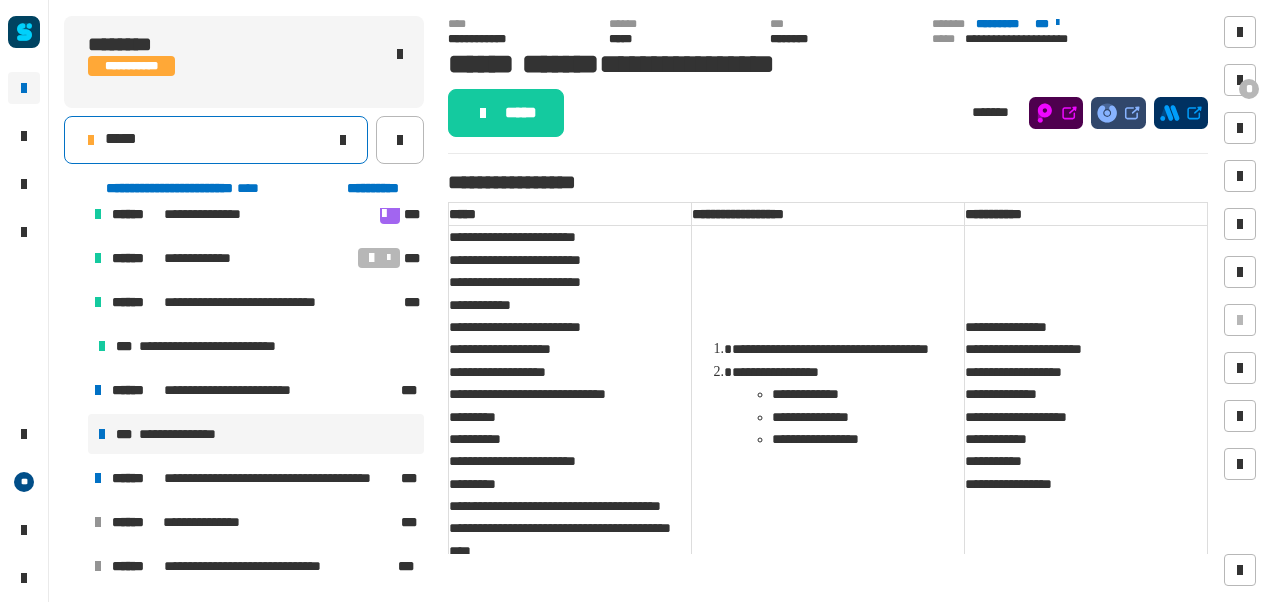 click on "*****" 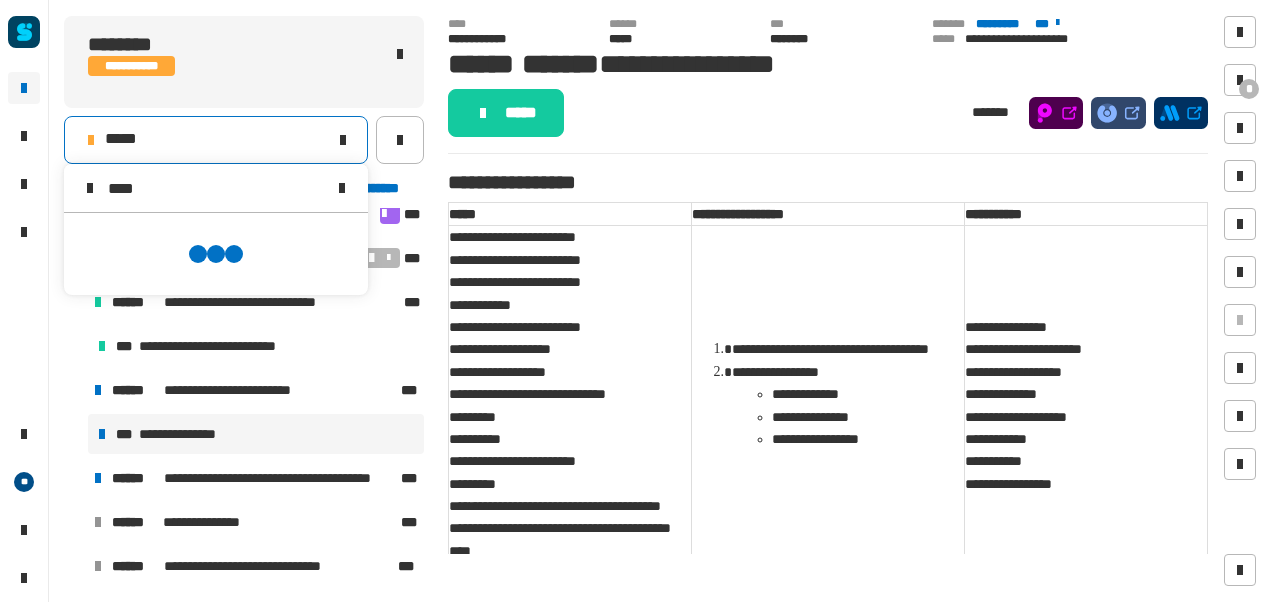 scroll, scrollTop: 0, scrollLeft: 0, axis: both 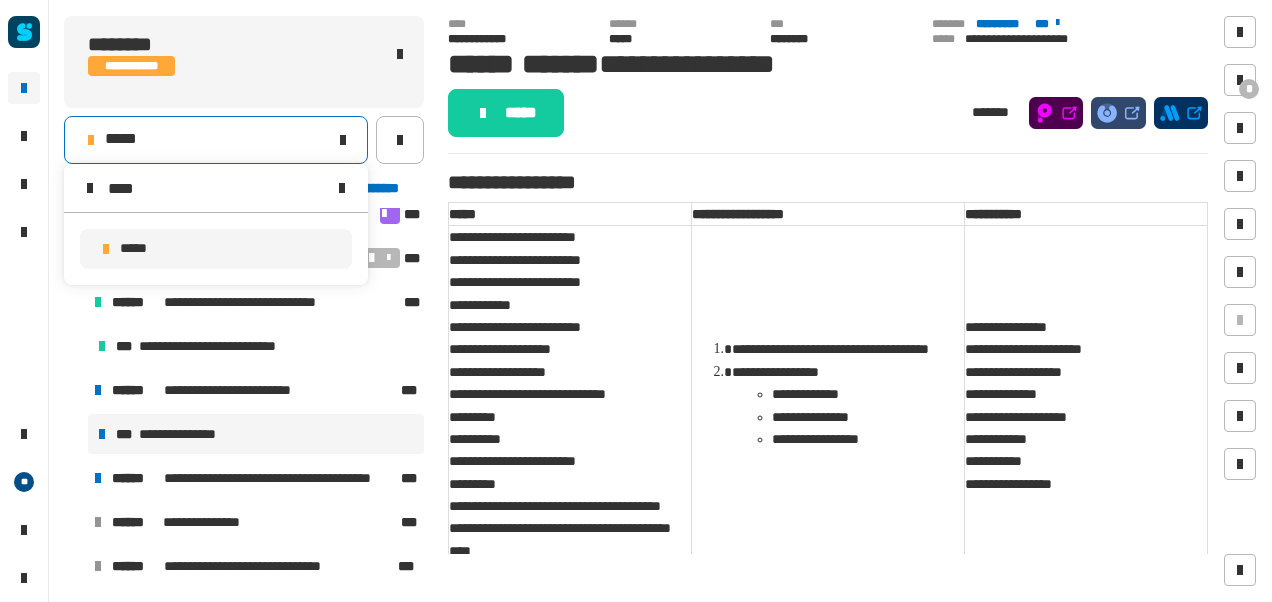 type on "****" 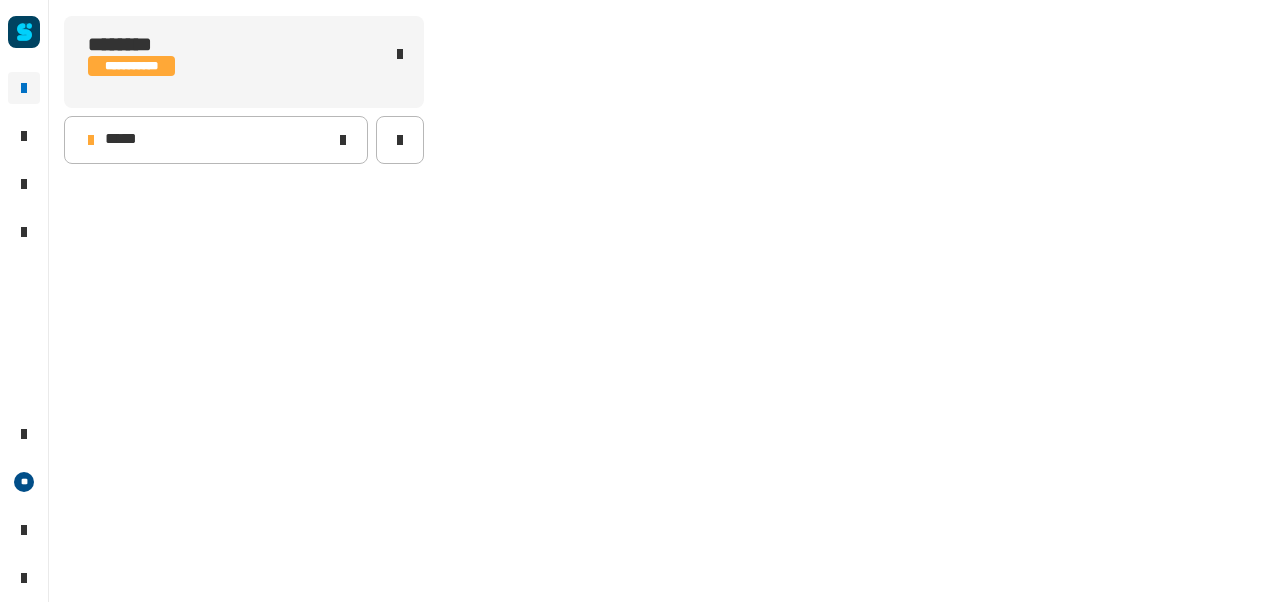 scroll, scrollTop: 0, scrollLeft: 0, axis: both 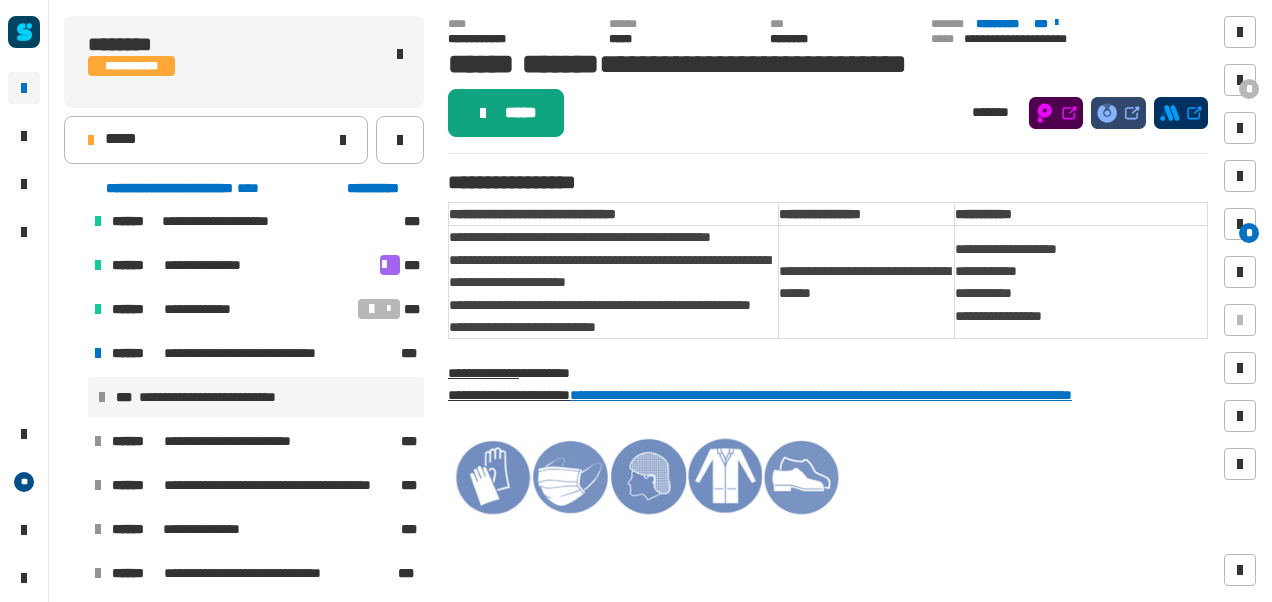 click on "*****" 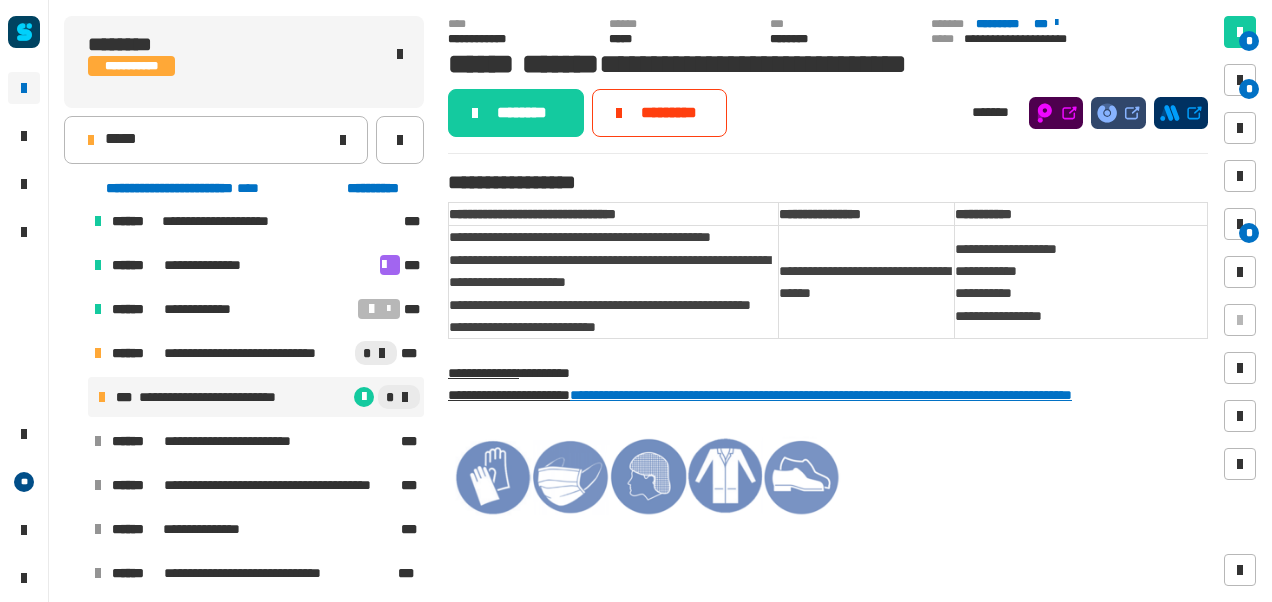click on "* * *" 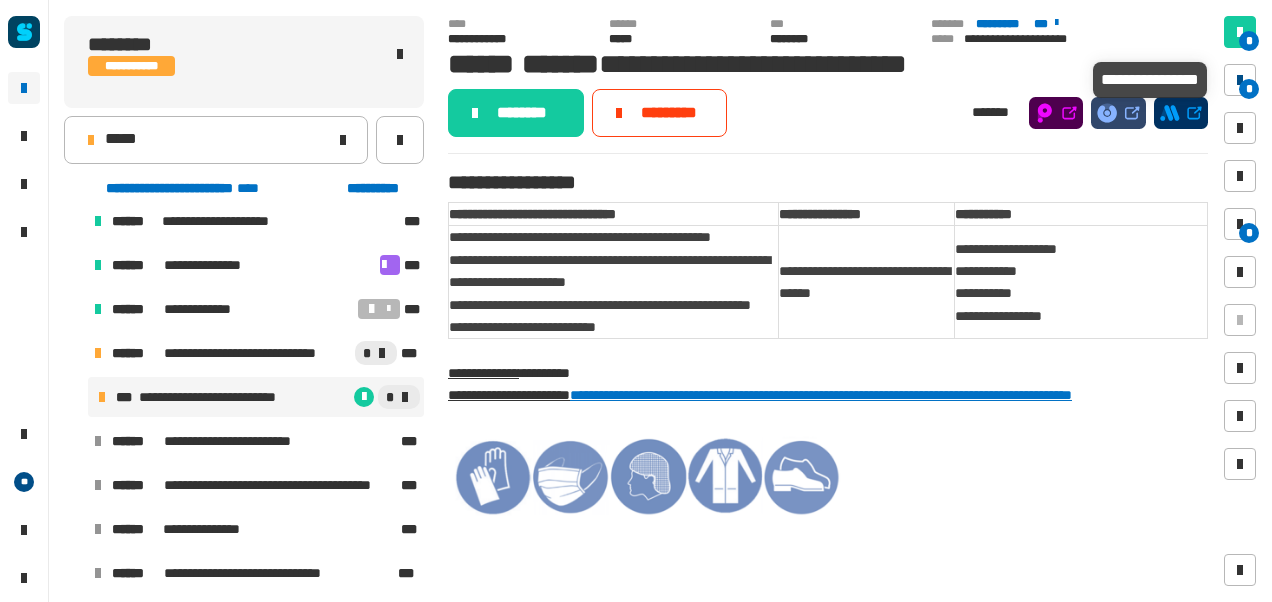 click at bounding box center [1240, 80] 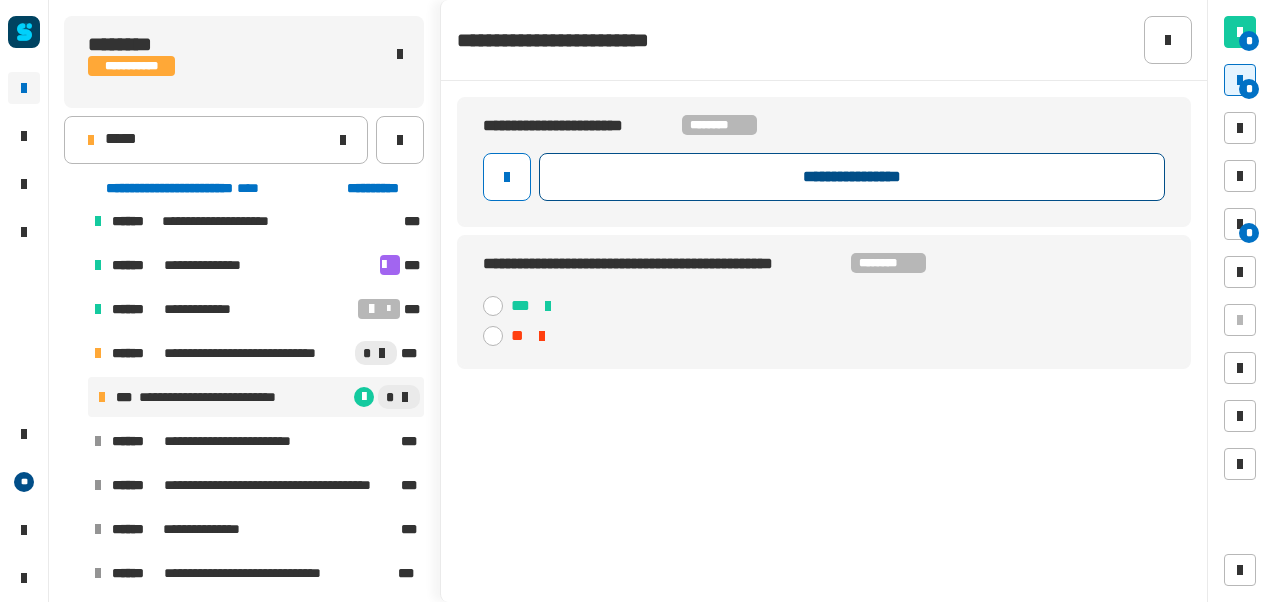 click on "**********" 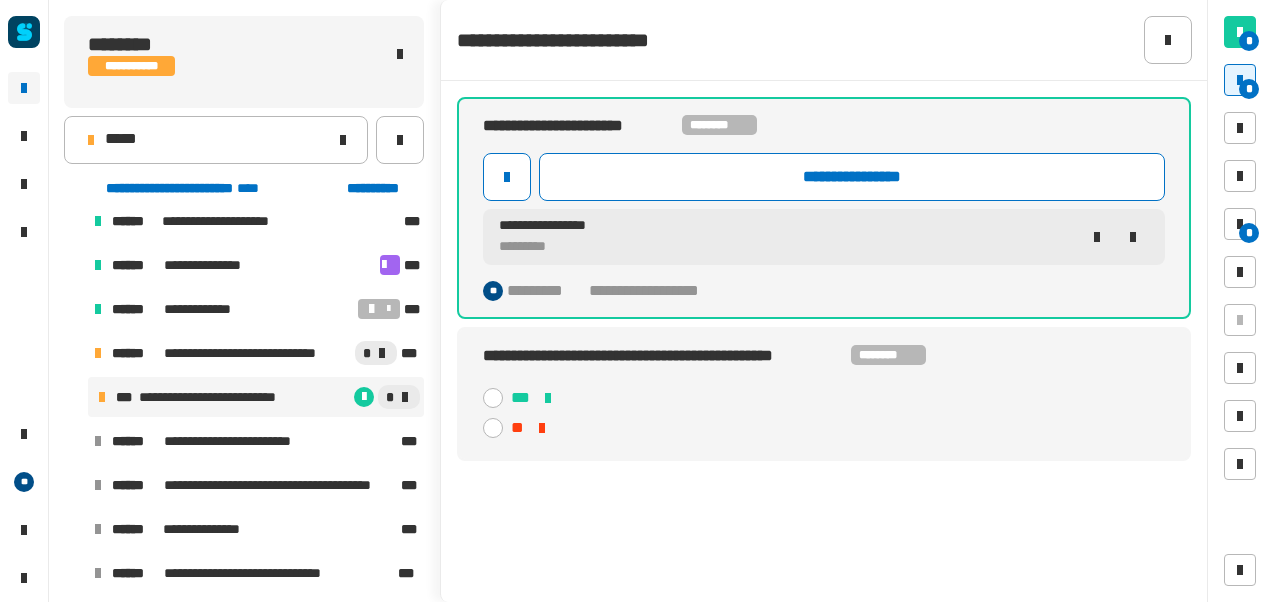 click 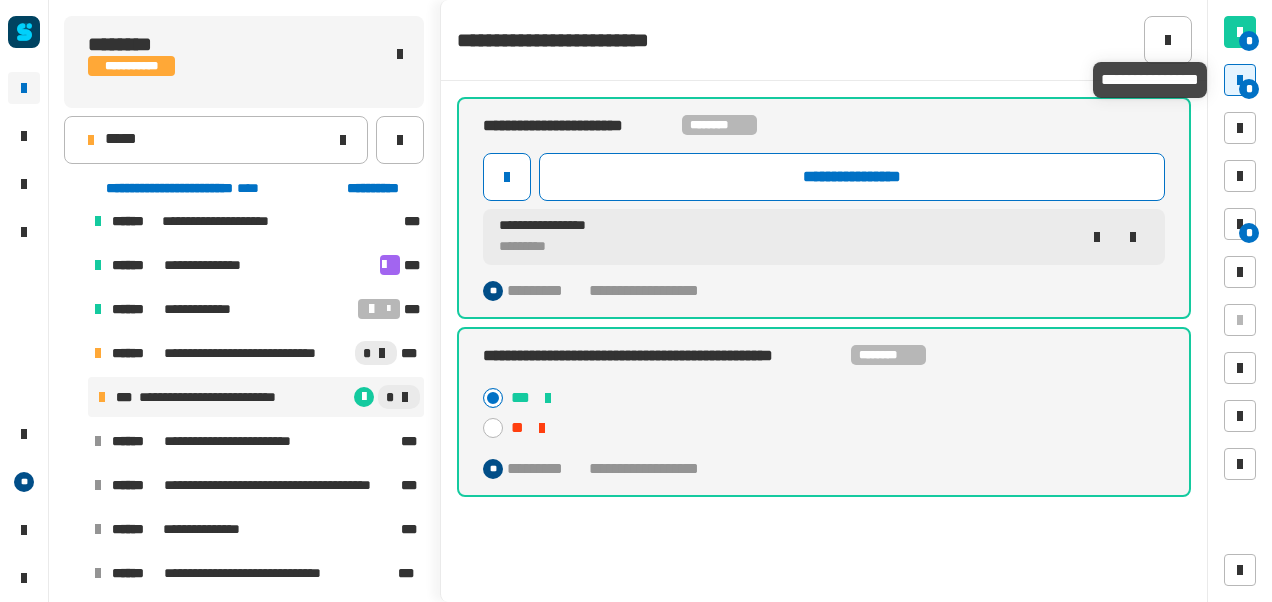 click on "*" at bounding box center (1249, 89) 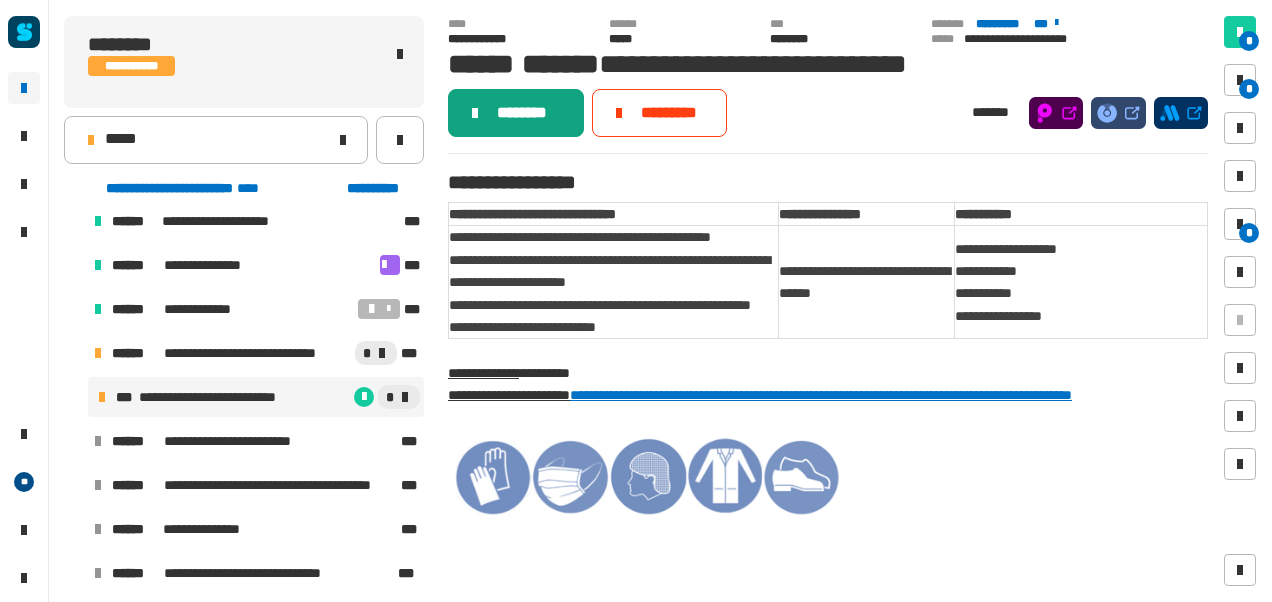 click on "********" 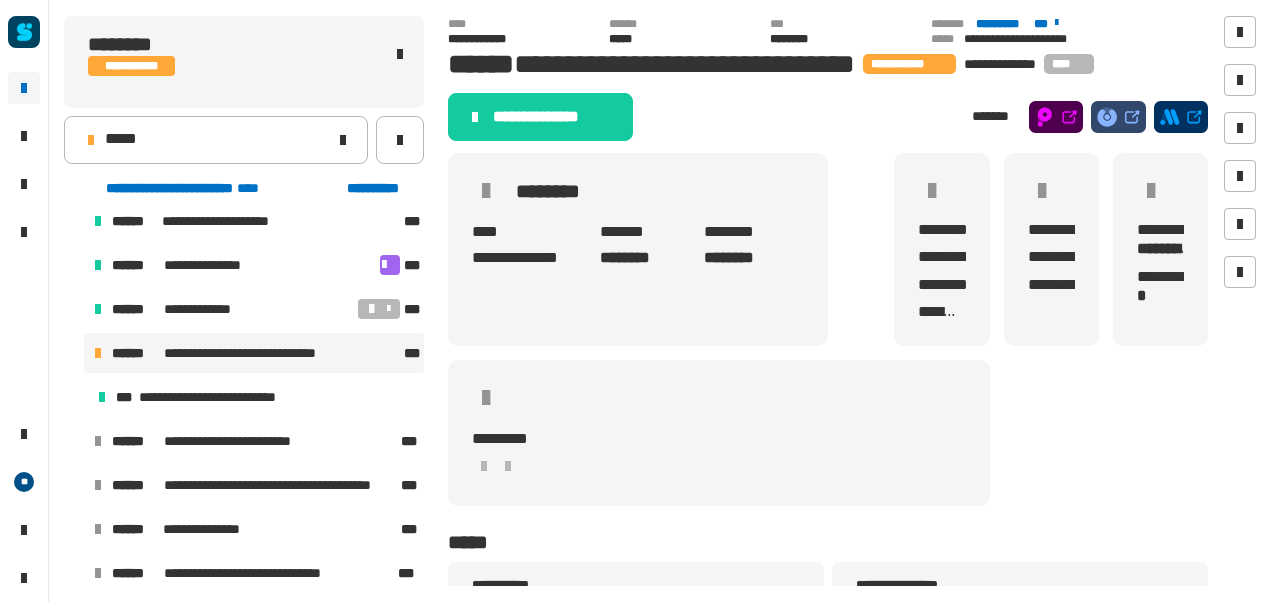 click on "**********" 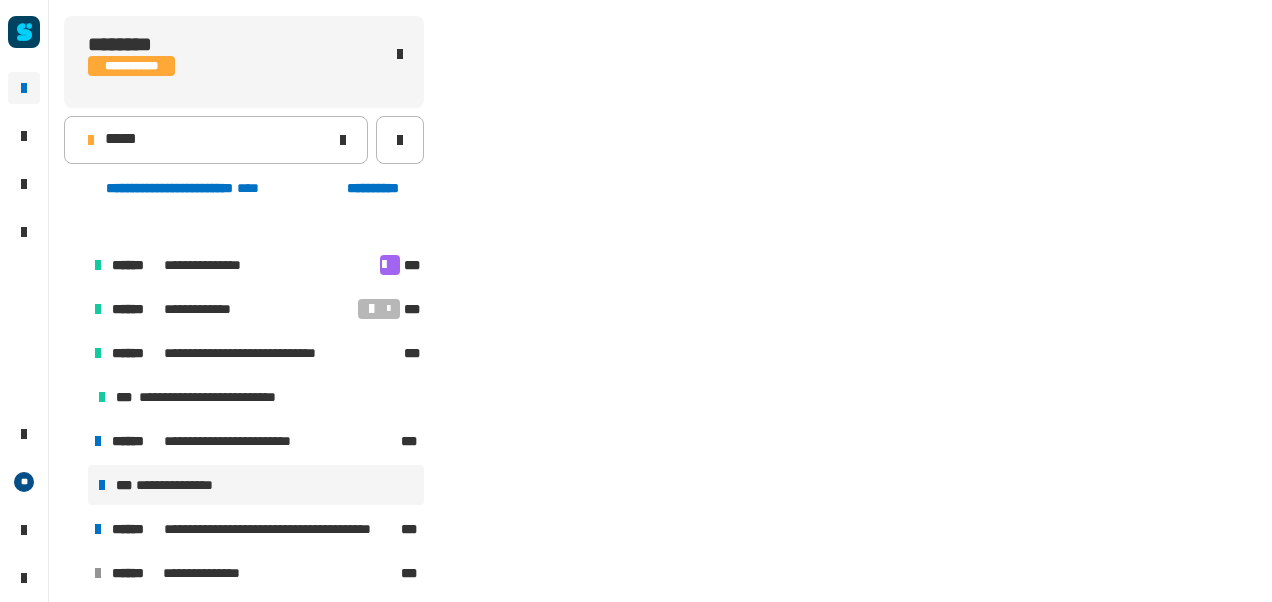scroll, scrollTop: 502, scrollLeft: 0, axis: vertical 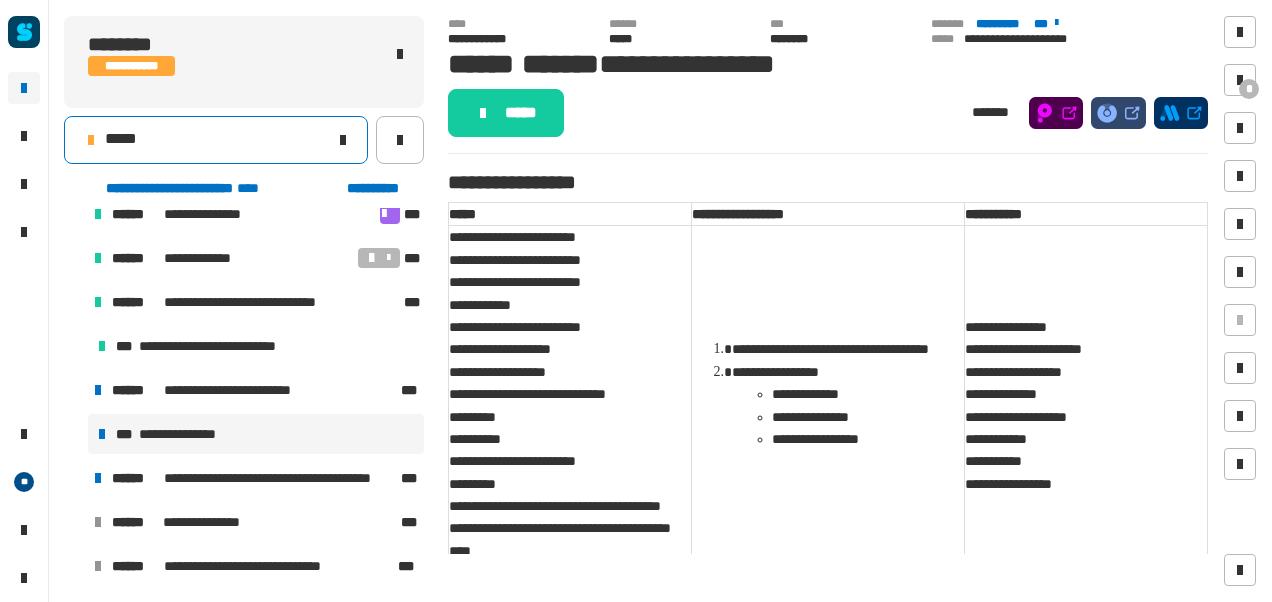 click on "*****" 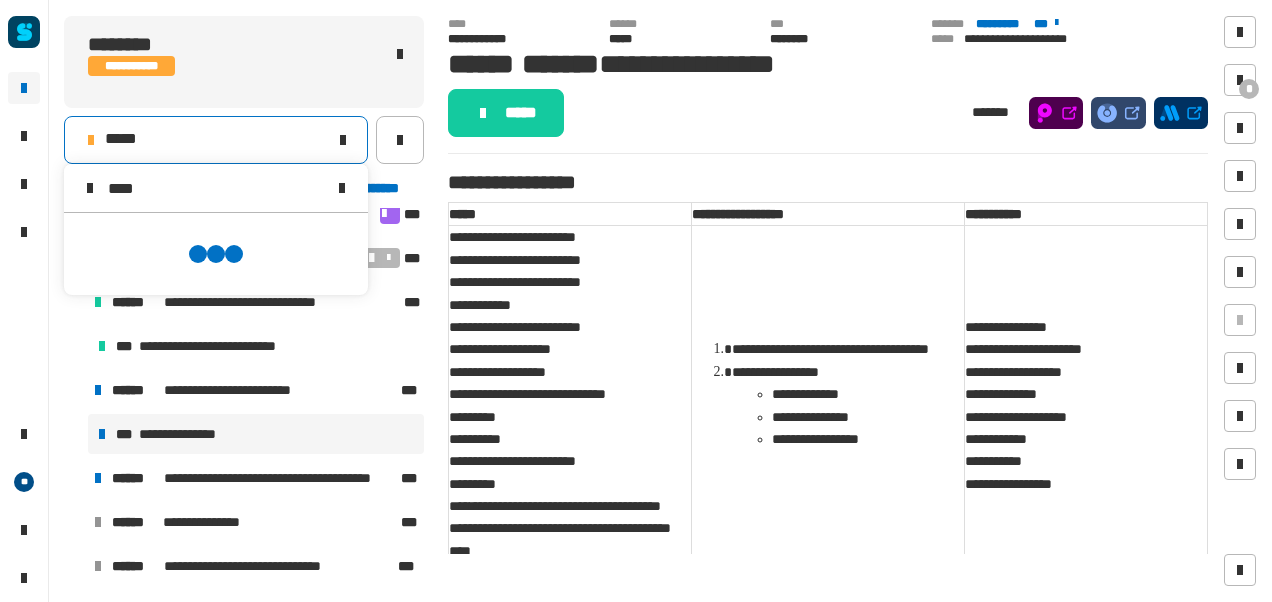 scroll, scrollTop: 0, scrollLeft: 0, axis: both 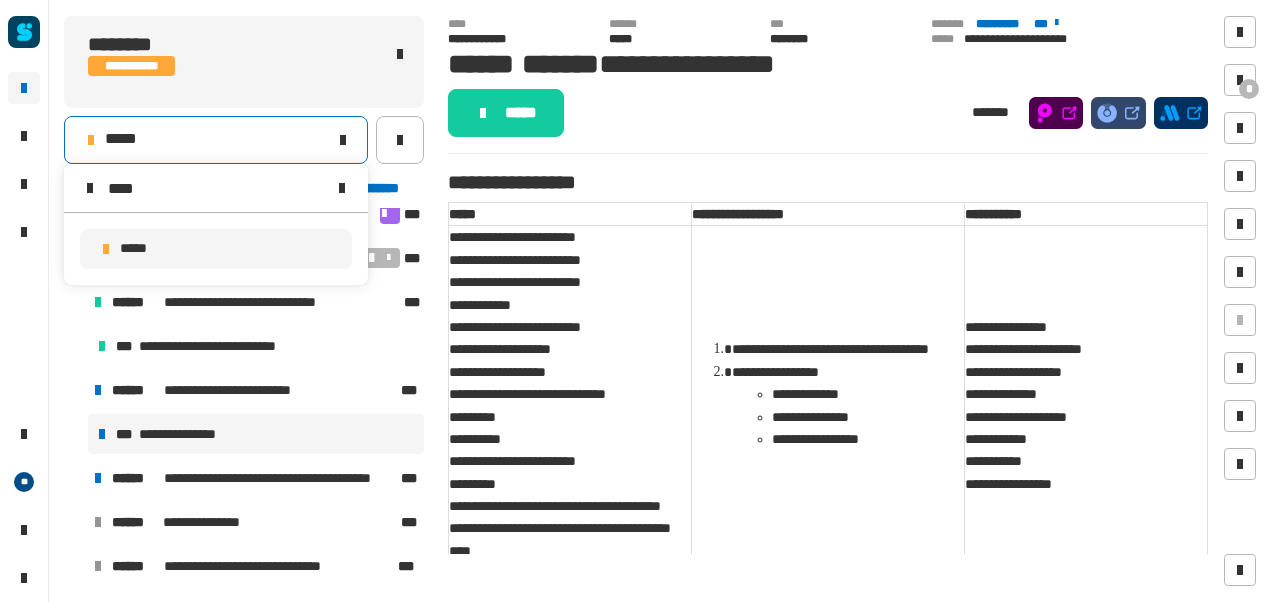 type on "****" 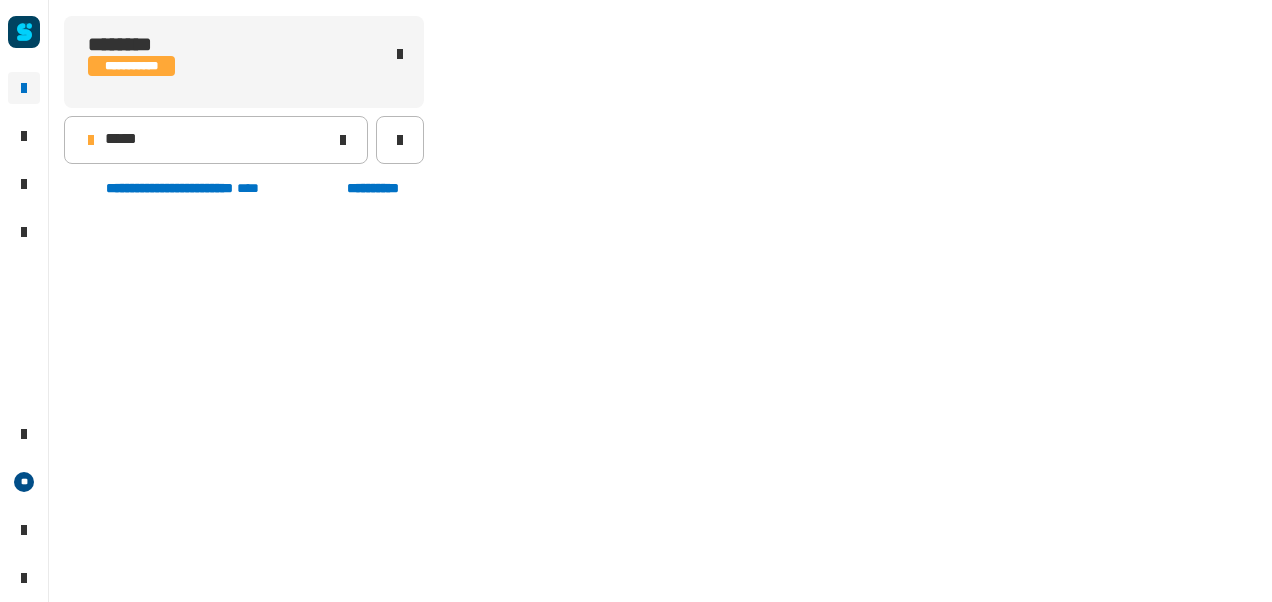 scroll, scrollTop: 451, scrollLeft: 0, axis: vertical 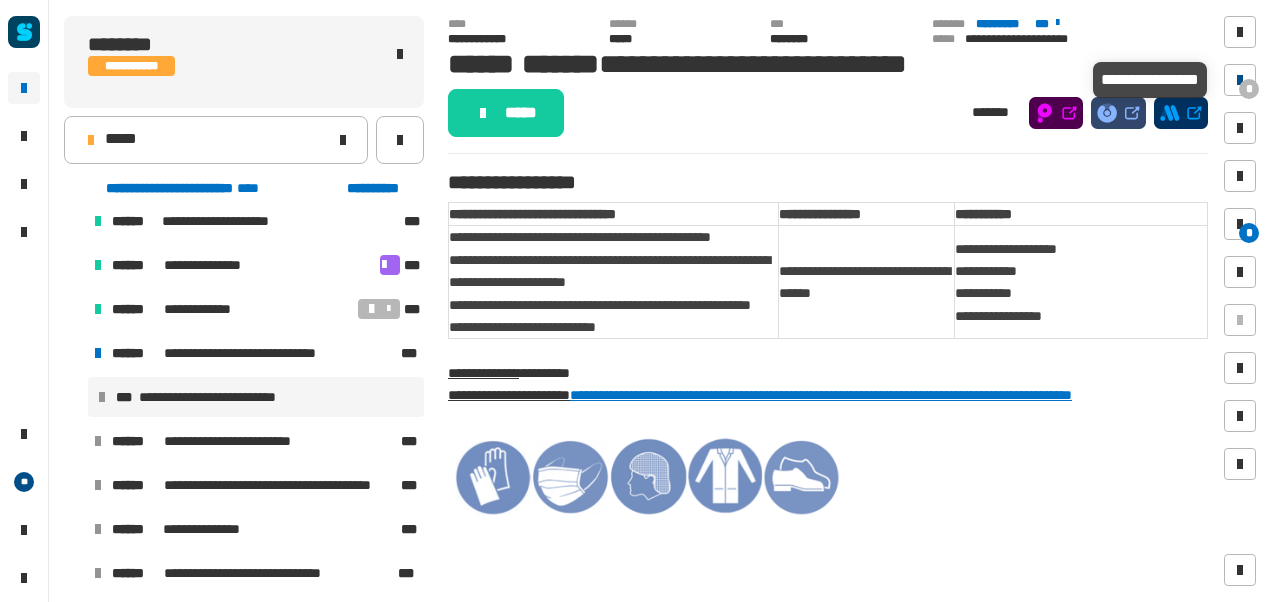 click at bounding box center (1240, 80) 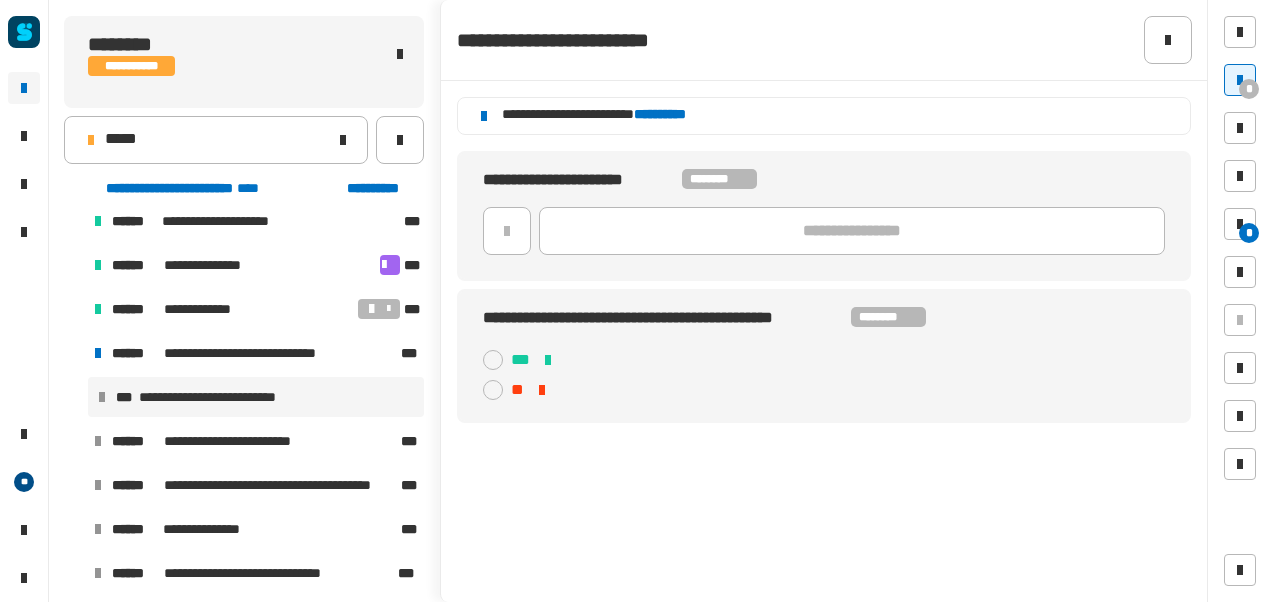 click on "**********" 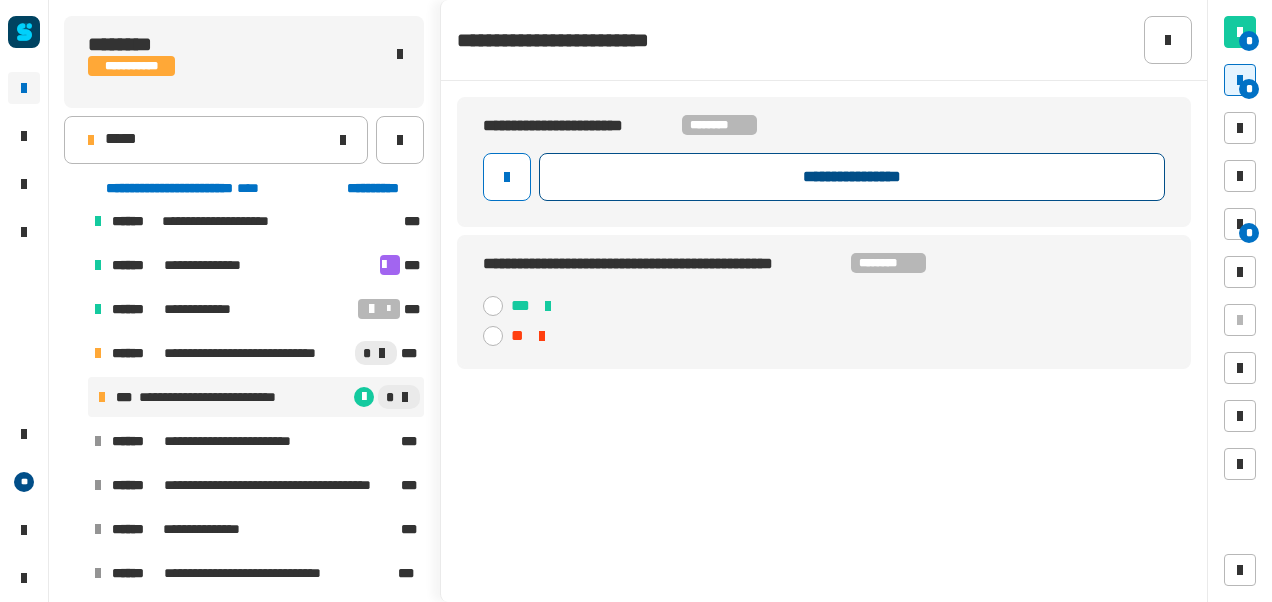click on "**********" 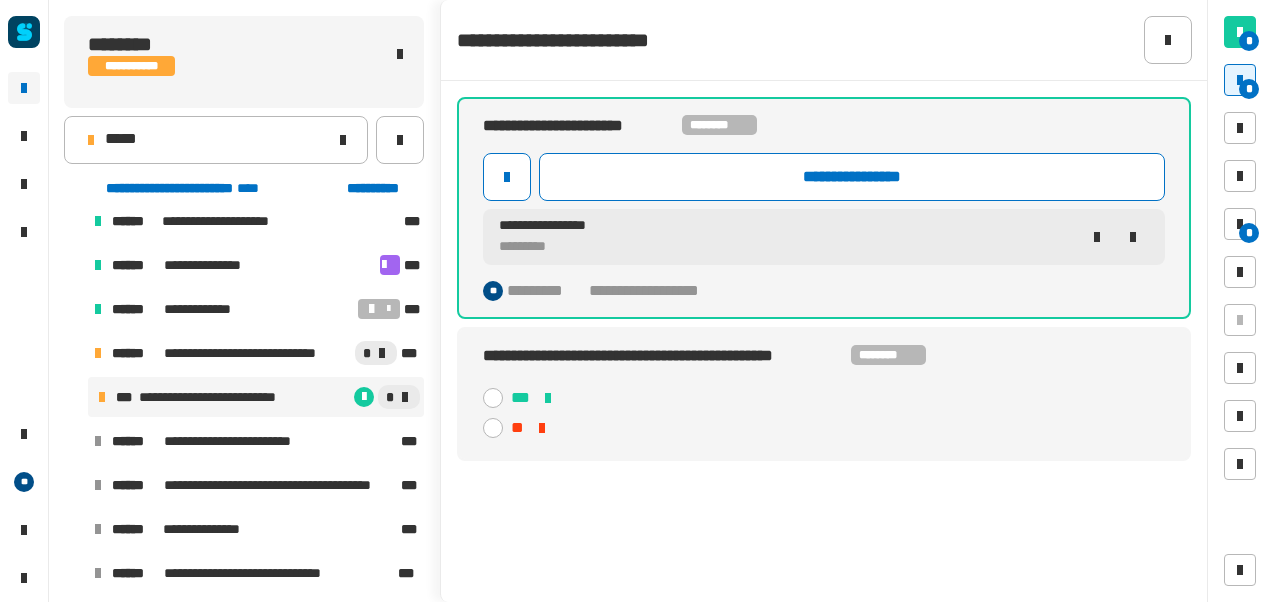 click 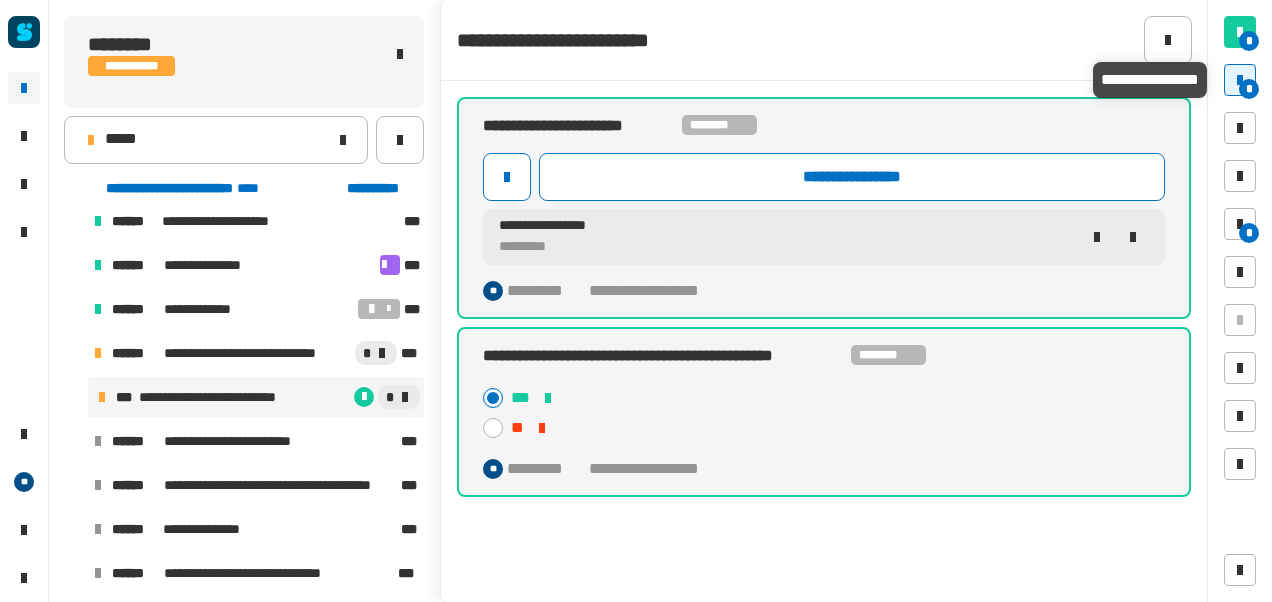 click on "*" at bounding box center (1249, 89) 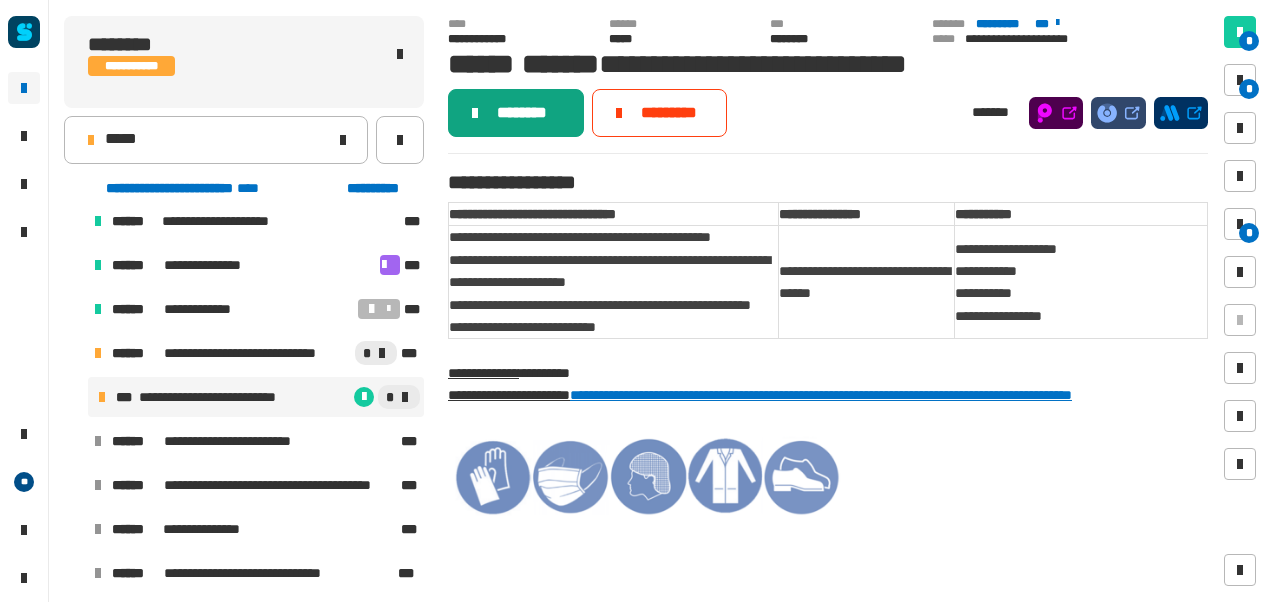 click on "********" 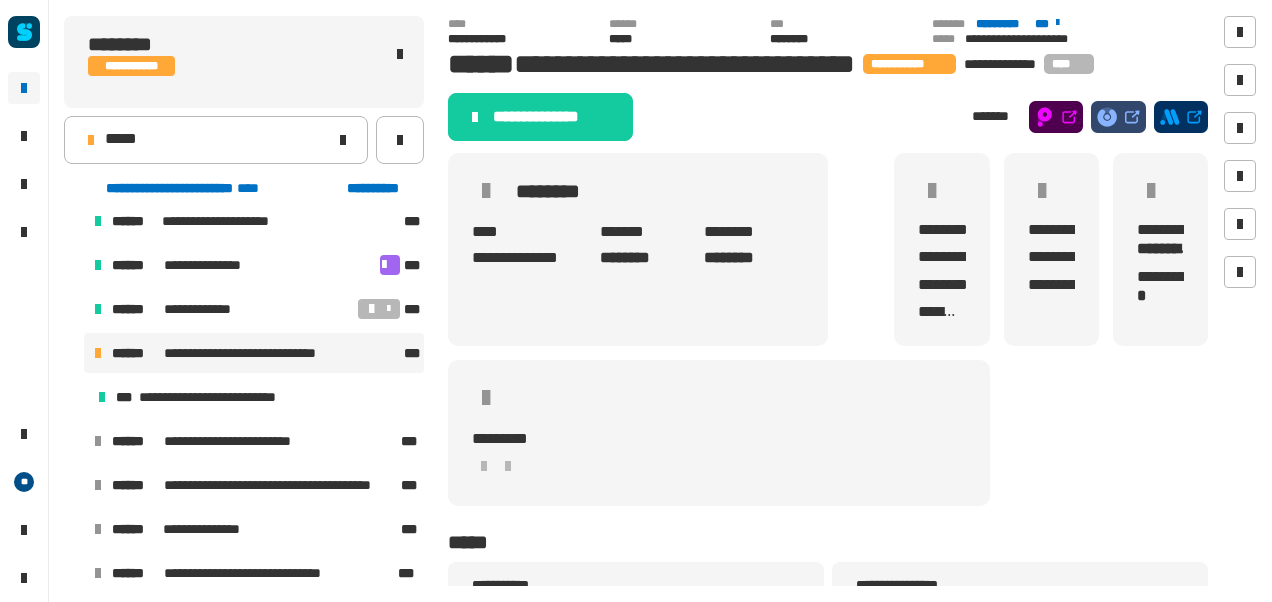 click on "**********" 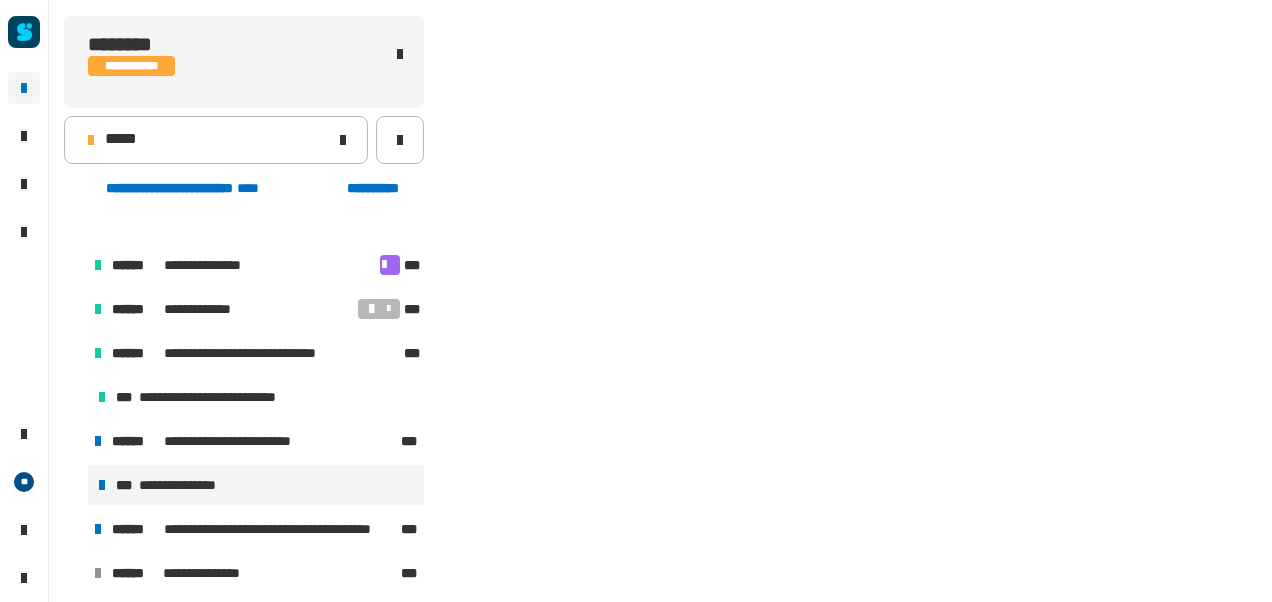 scroll, scrollTop: 502, scrollLeft: 0, axis: vertical 